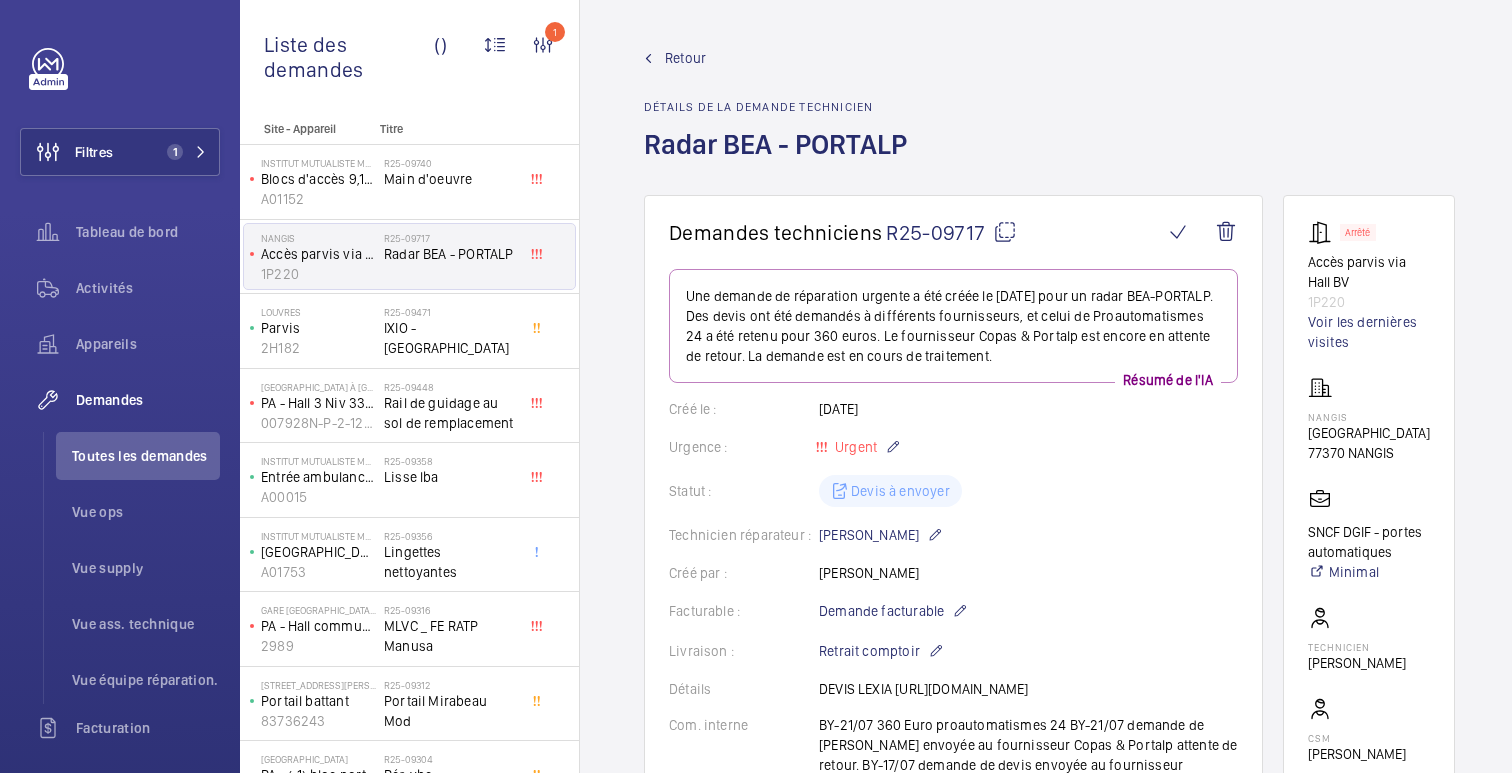 scroll, scrollTop: 0, scrollLeft: 0, axis: both 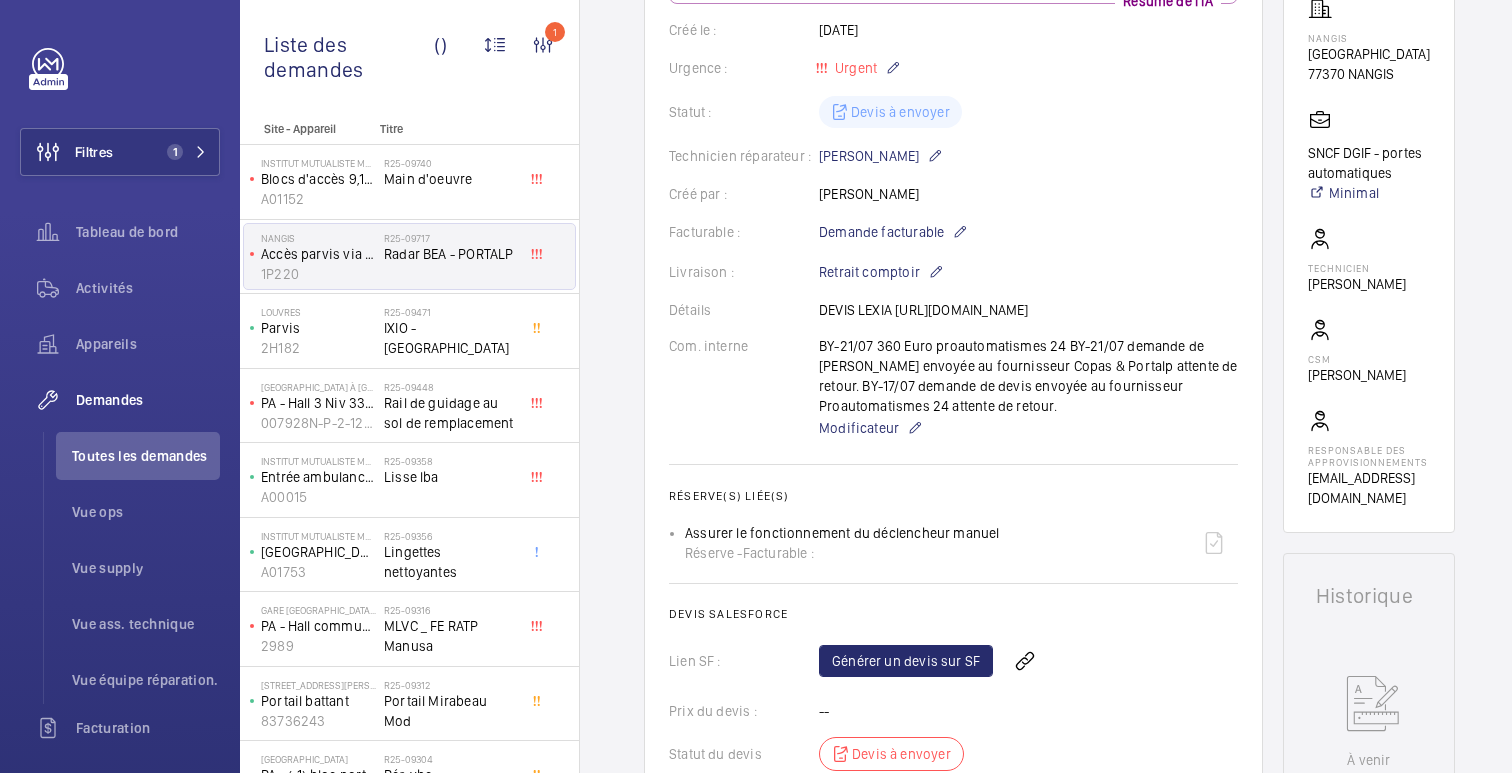 click on "Générer un devis sur SF" 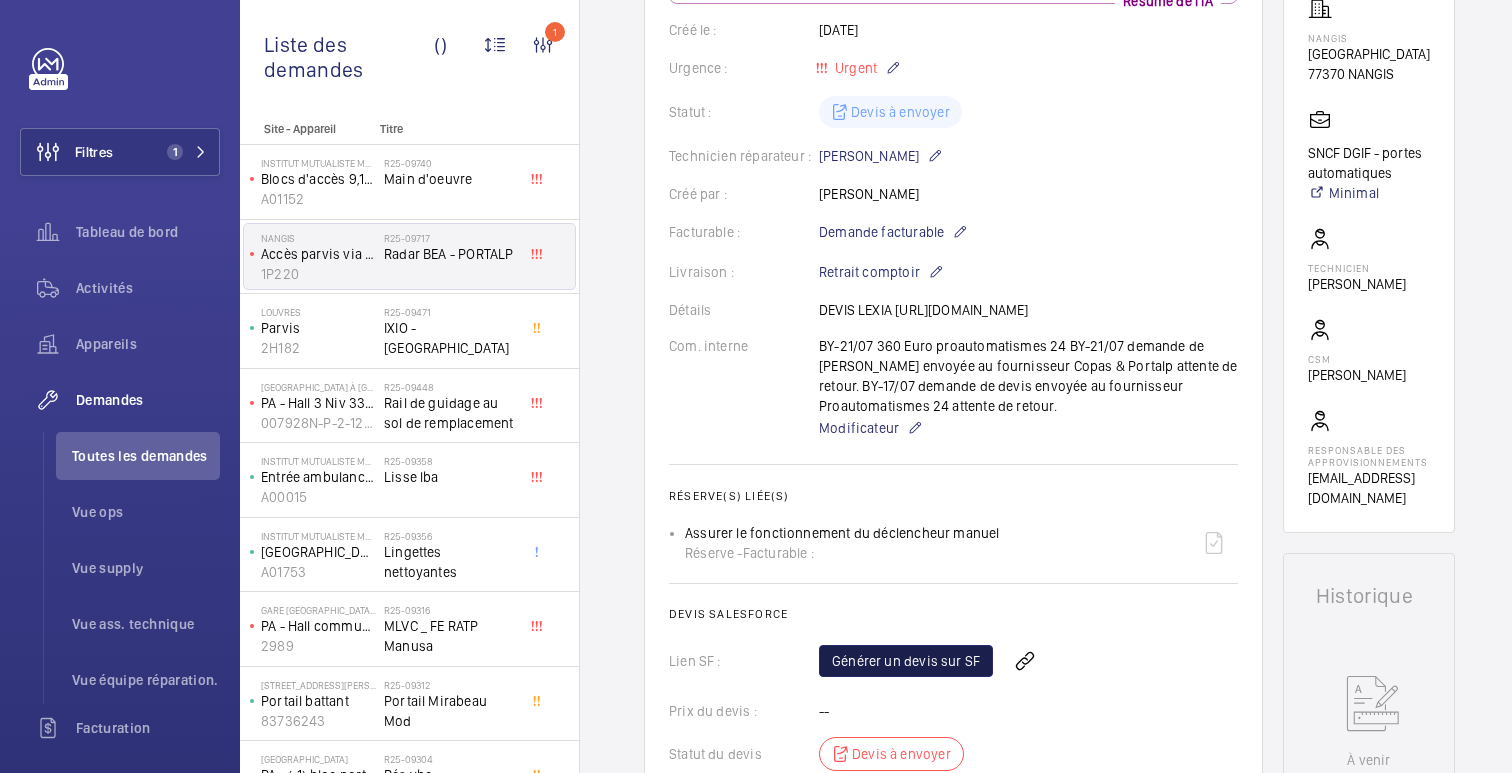 click on "Générer un devis sur SF" 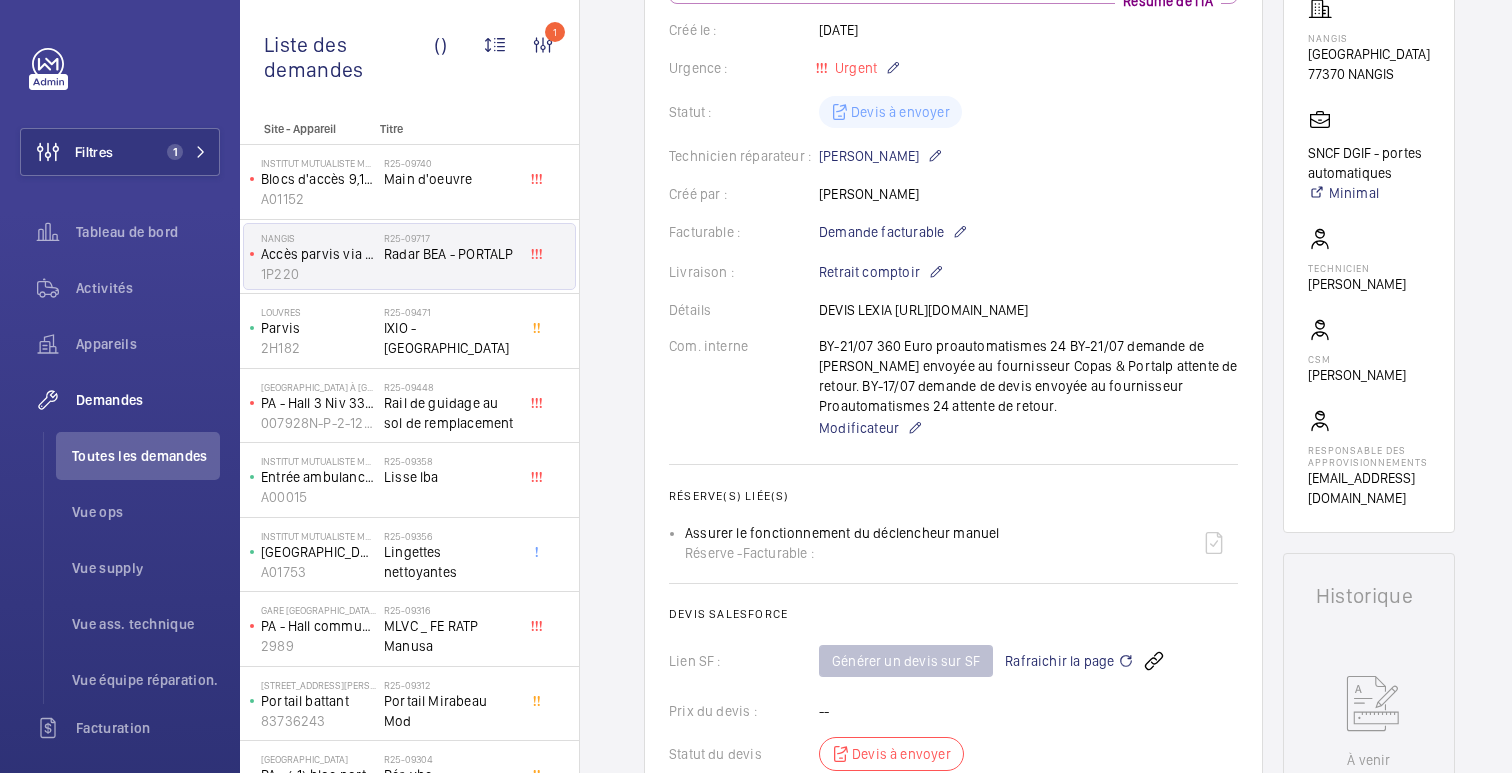 scroll, scrollTop: 0, scrollLeft: 0, axis: both 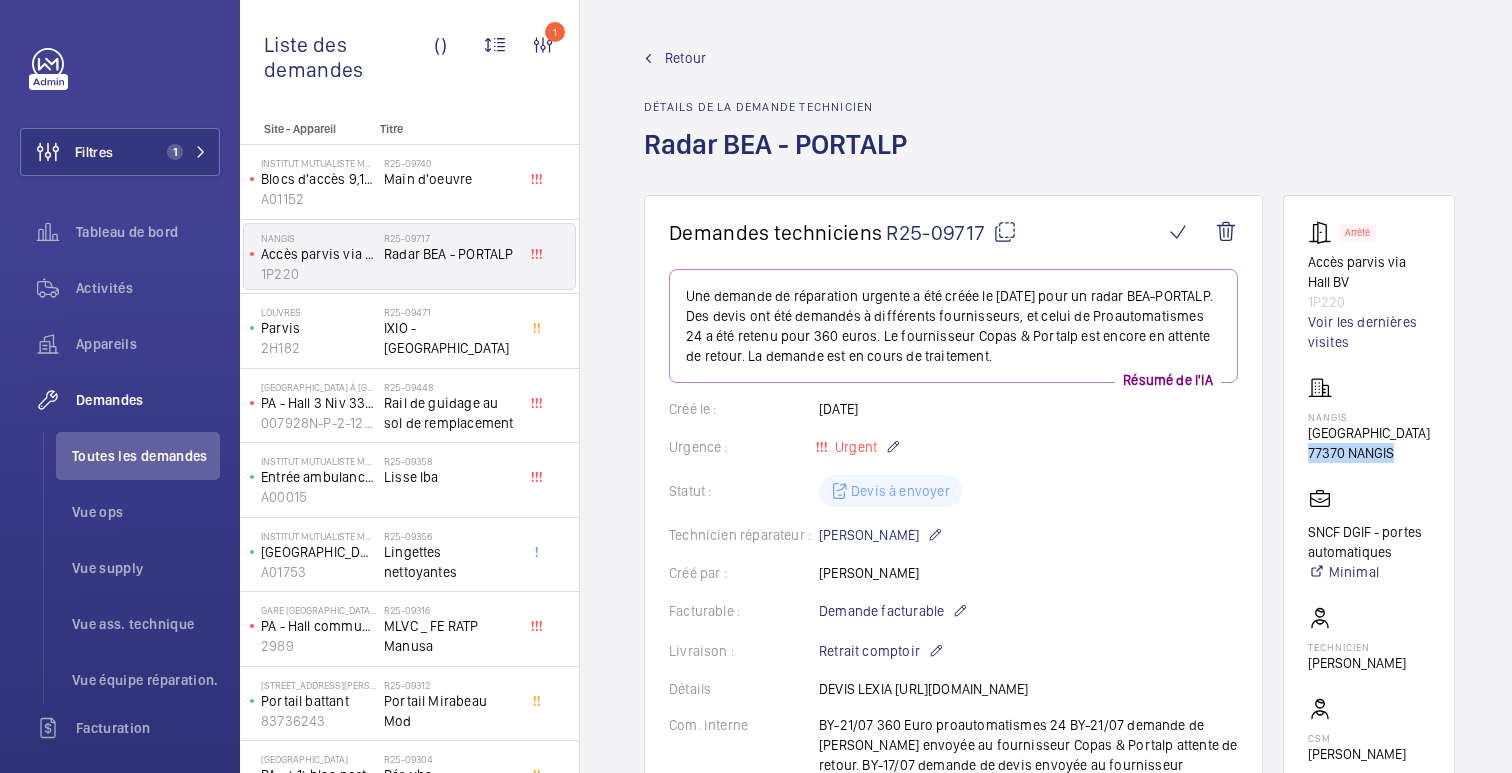 drag, startPoint x: 1395, startPoint y: 452, endPoint x: 1299, endPoint y: 455, distance: 96.04687 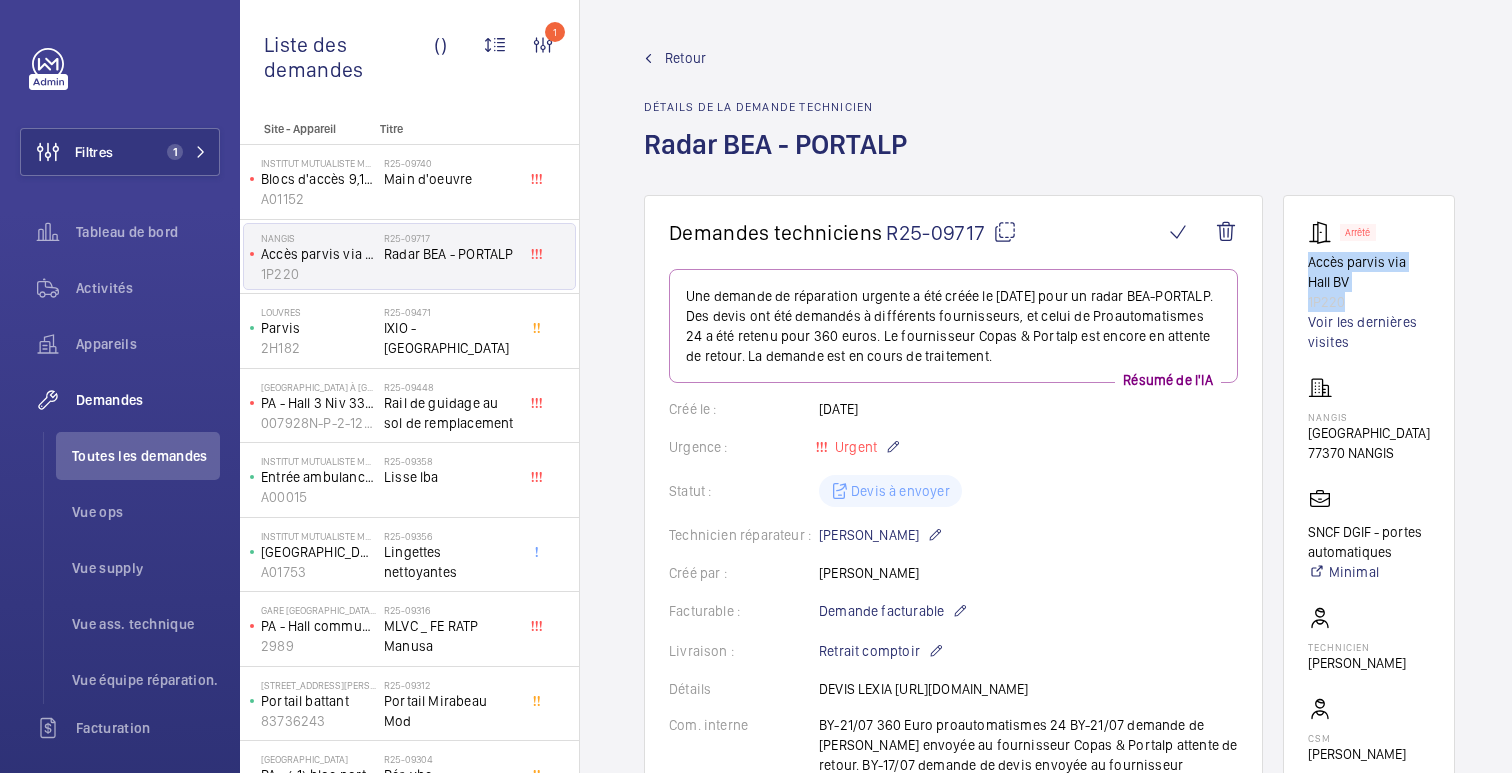 drag, startPoint x: 1351, startPoint y: 301, endPoint x: 1310, endPoint y: 270, distance: 51.40039 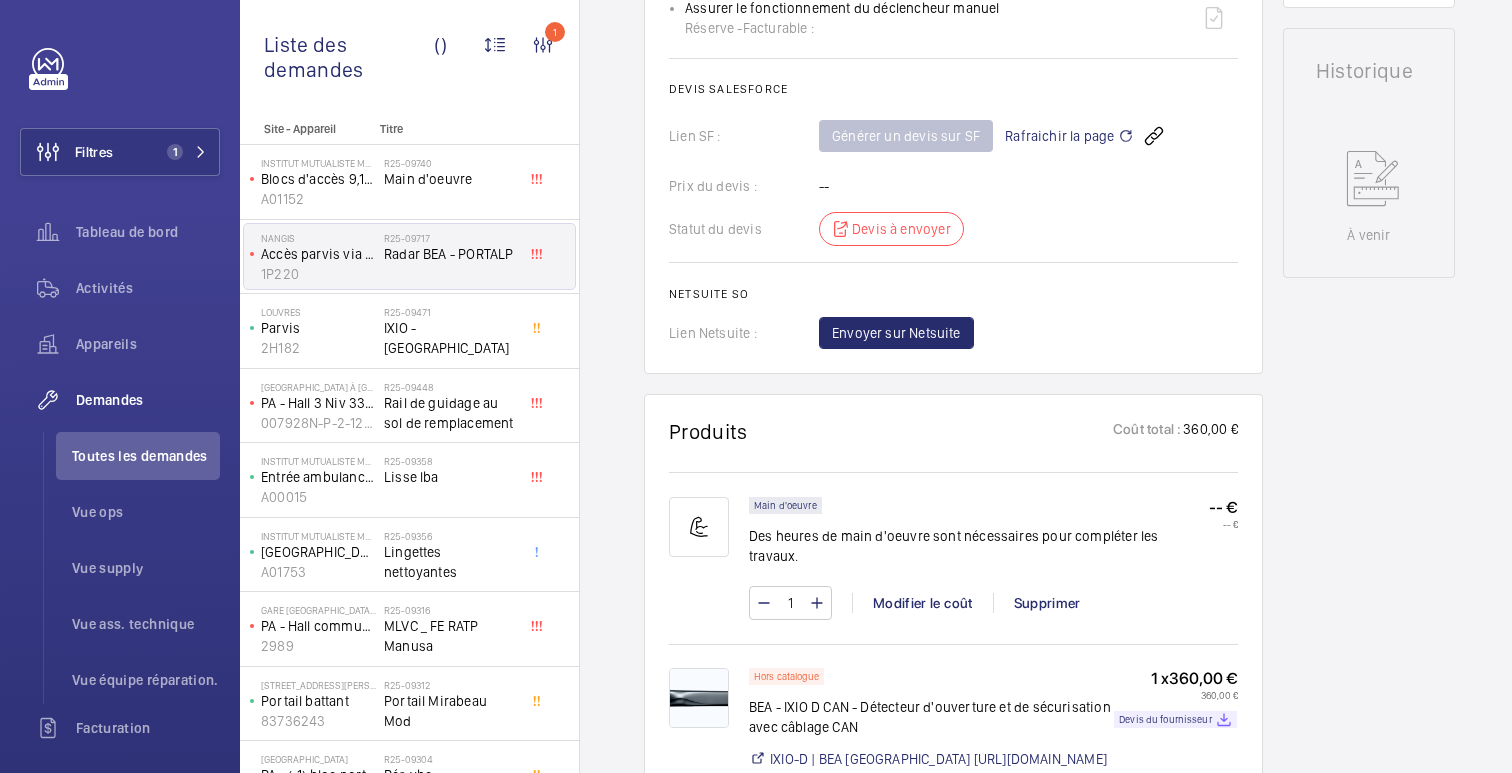 scroll, scrollTop: 912, scrollLeft: 0, axis: vertical 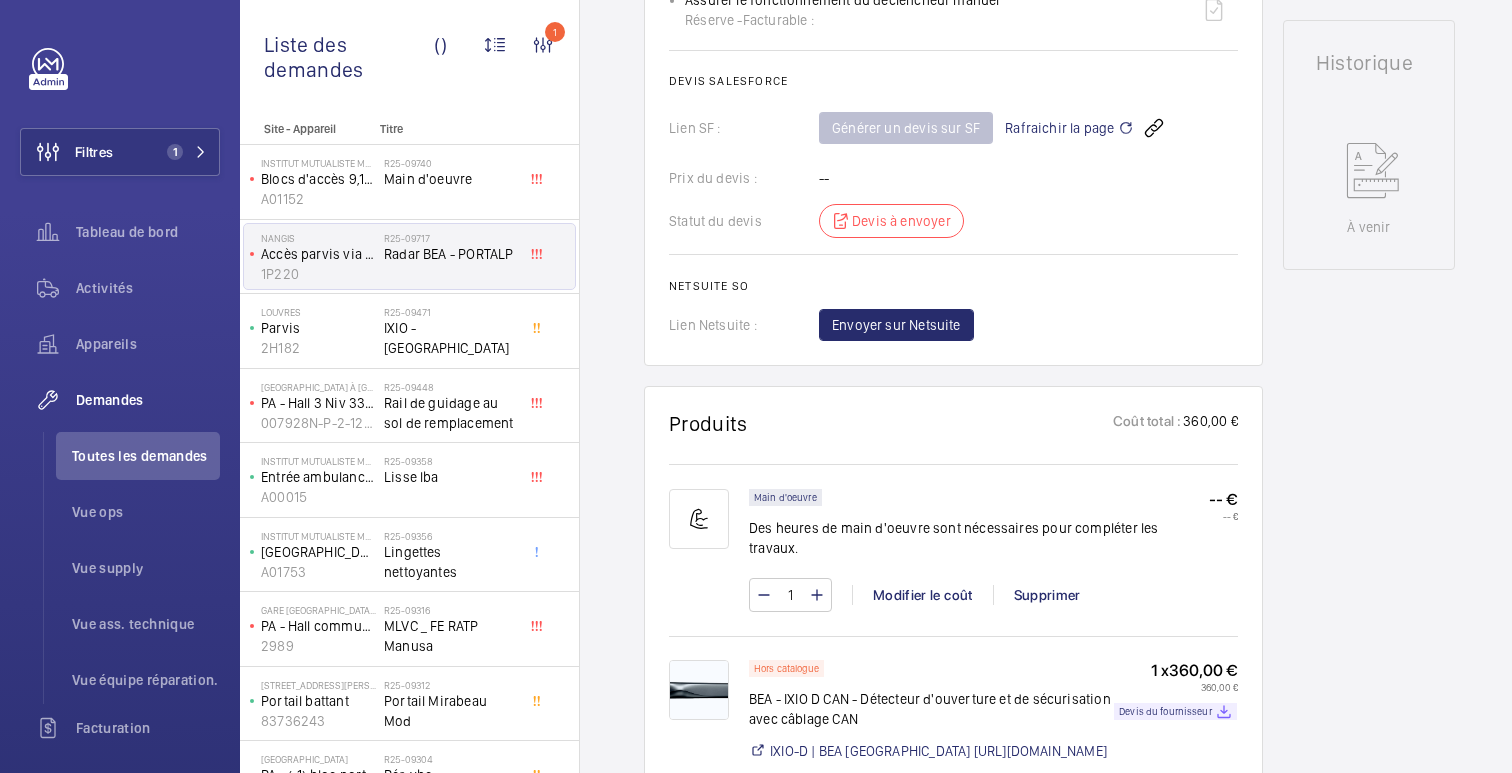 click on "Rafraichir la page" 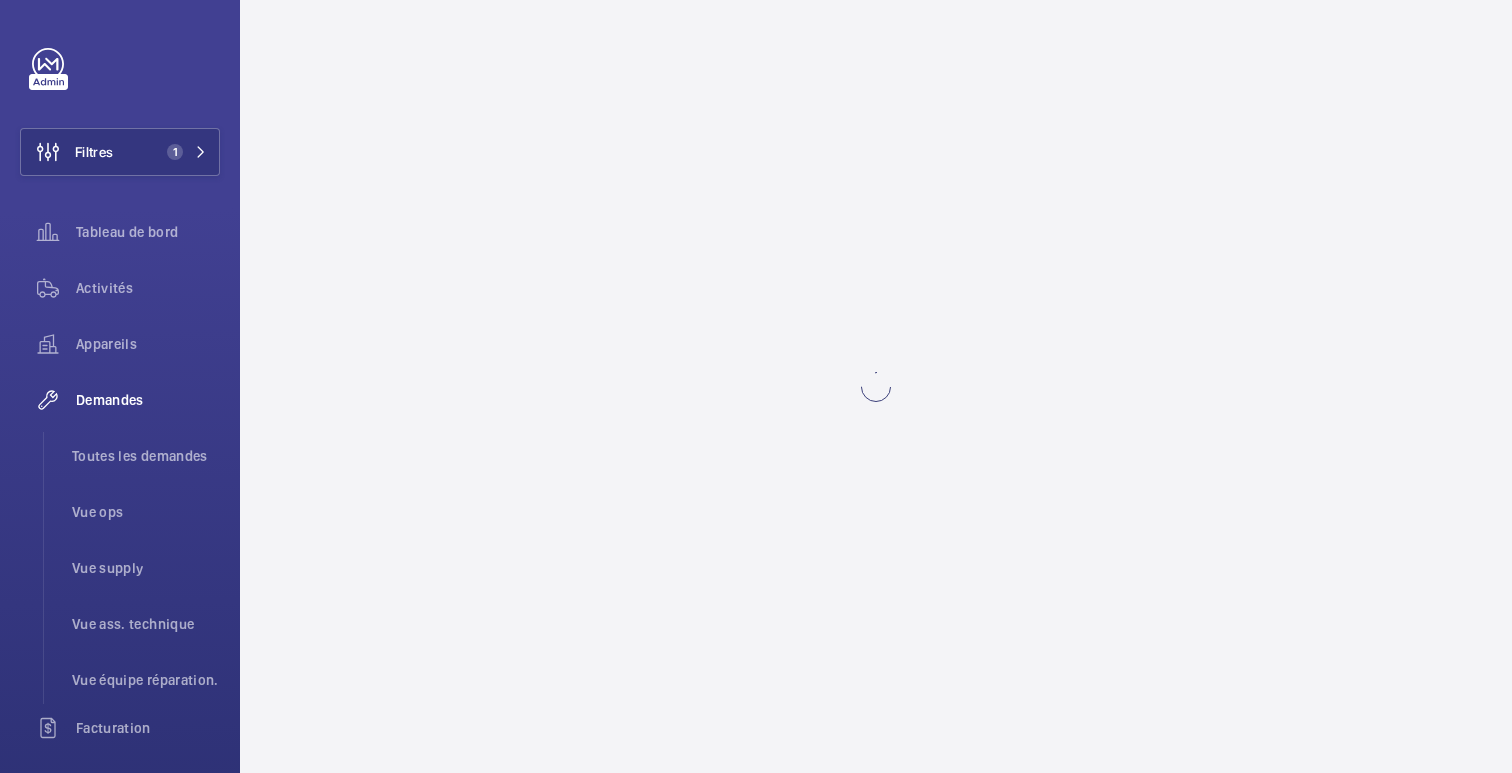 scroll, scrollTop: 0, scrollLeft: 0, axis: both 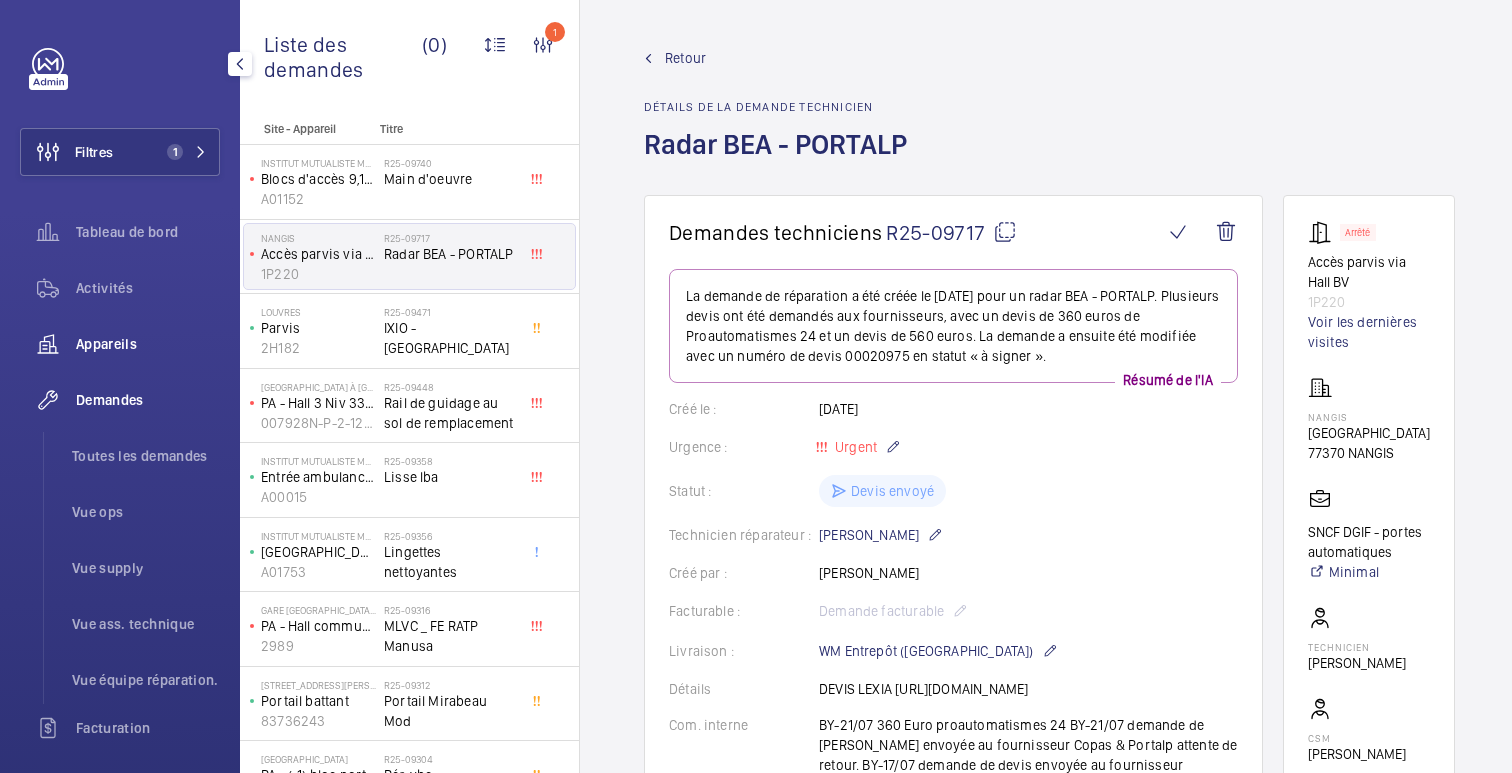 click on "Appareils" 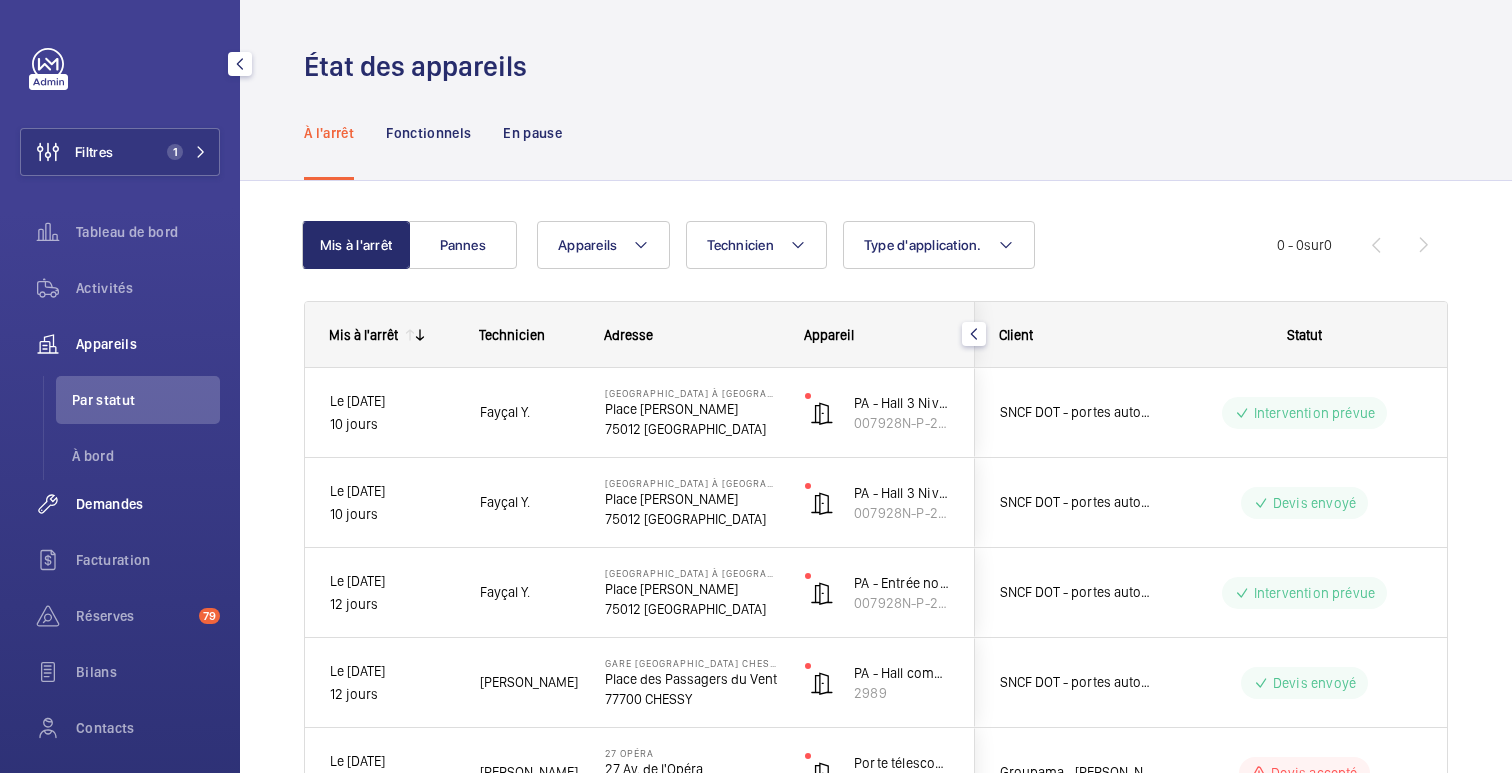 click on "Demandes" 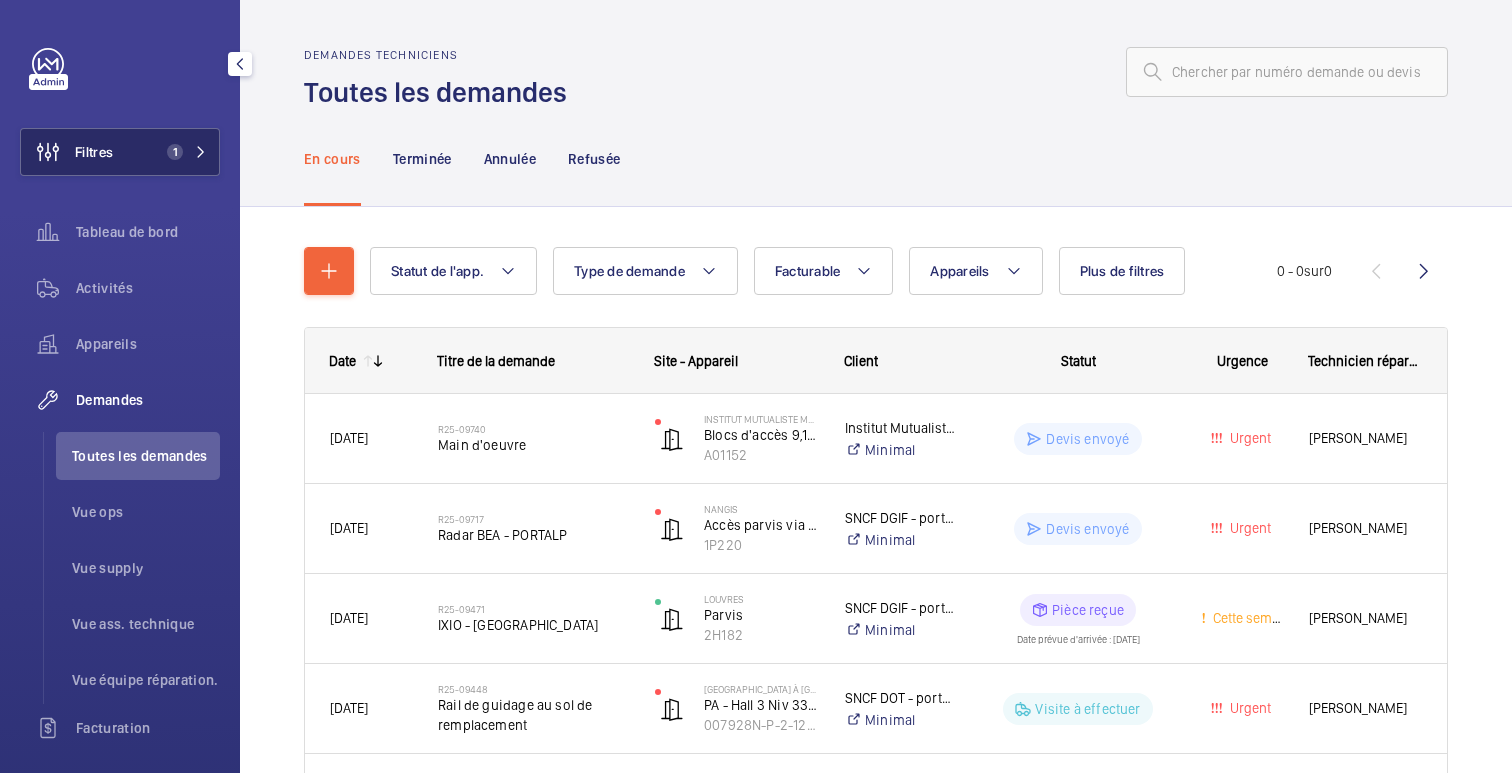 click on "Filtres 1" 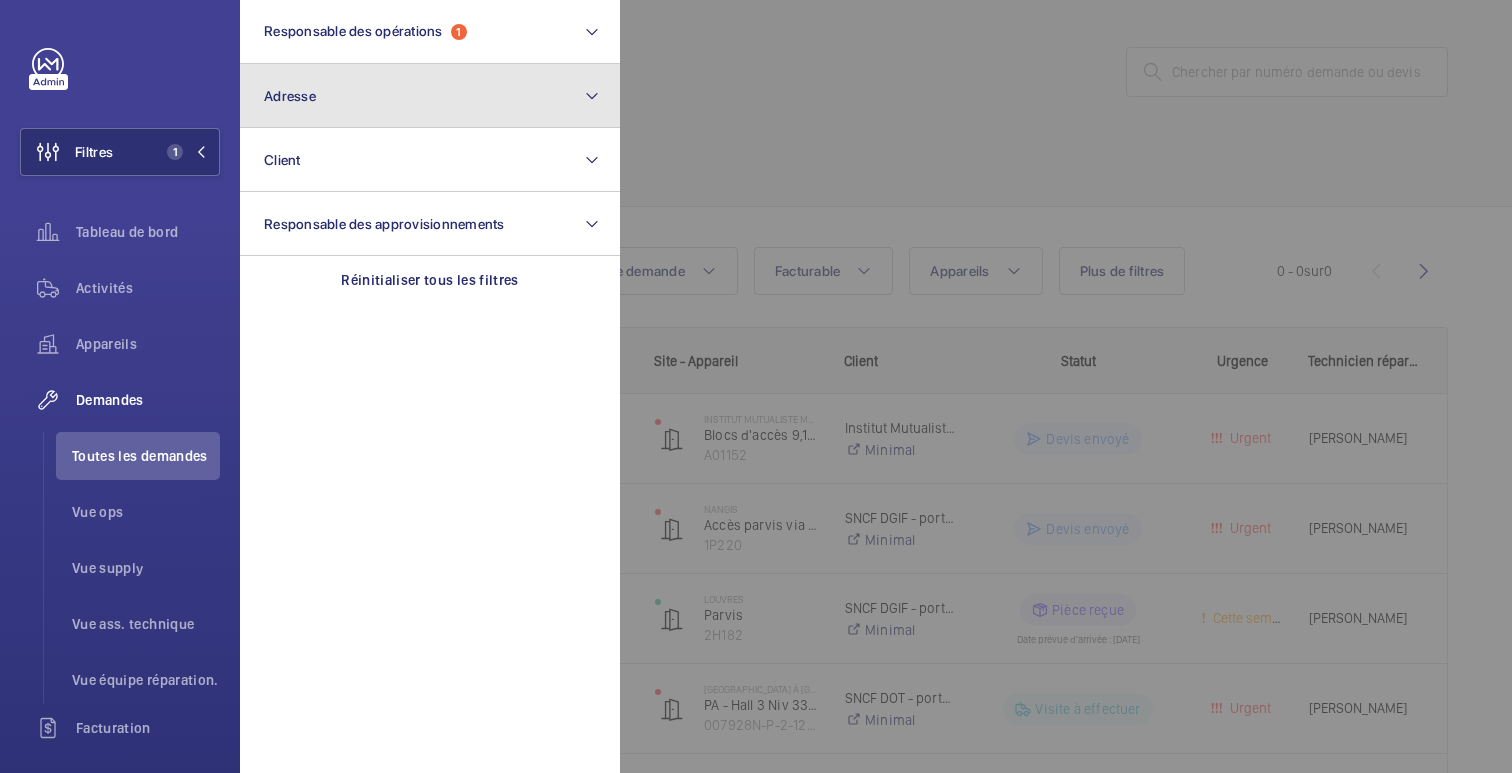click on "Adresse" 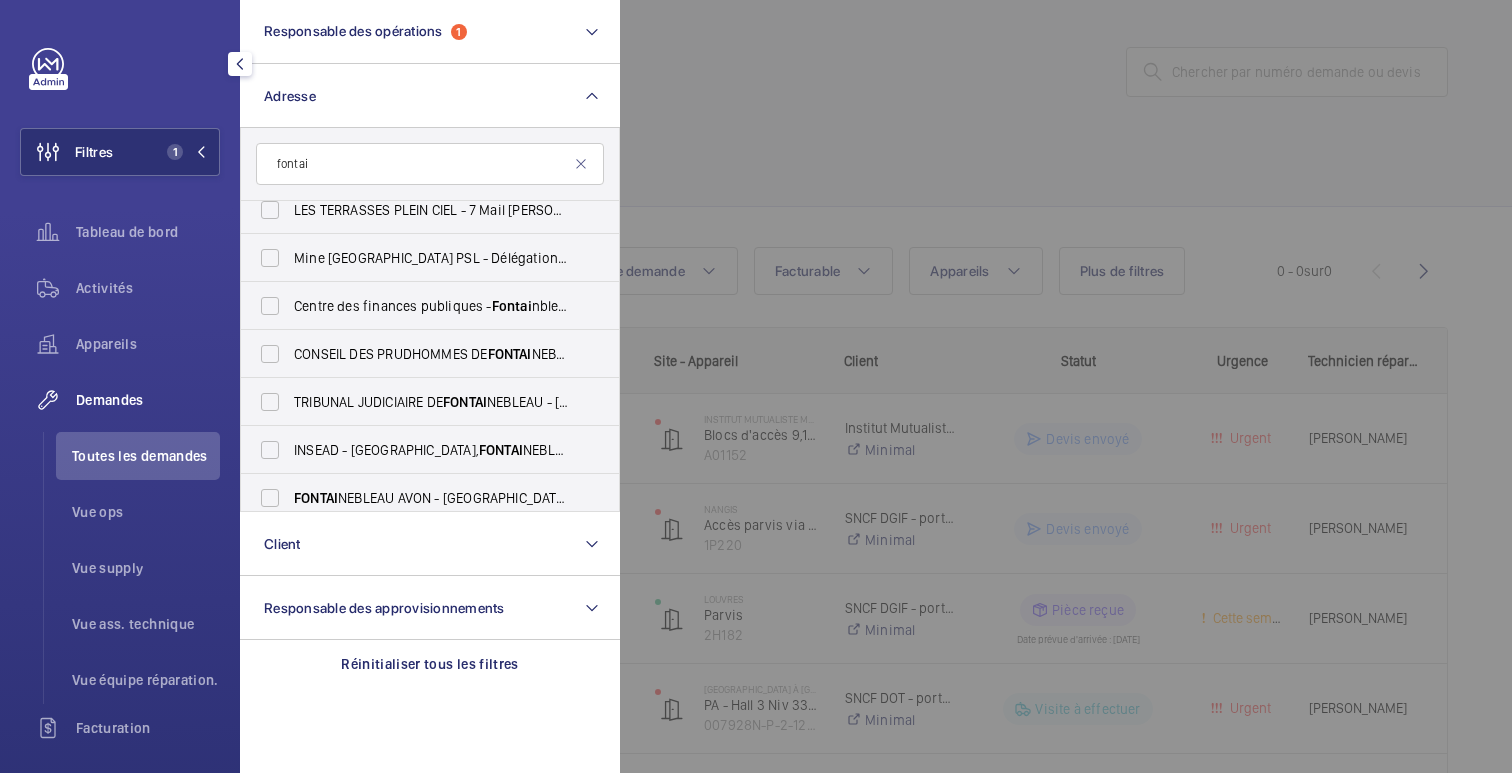 scroll, scrollTop: 1034, scrollLeft: 0, axis: vertical 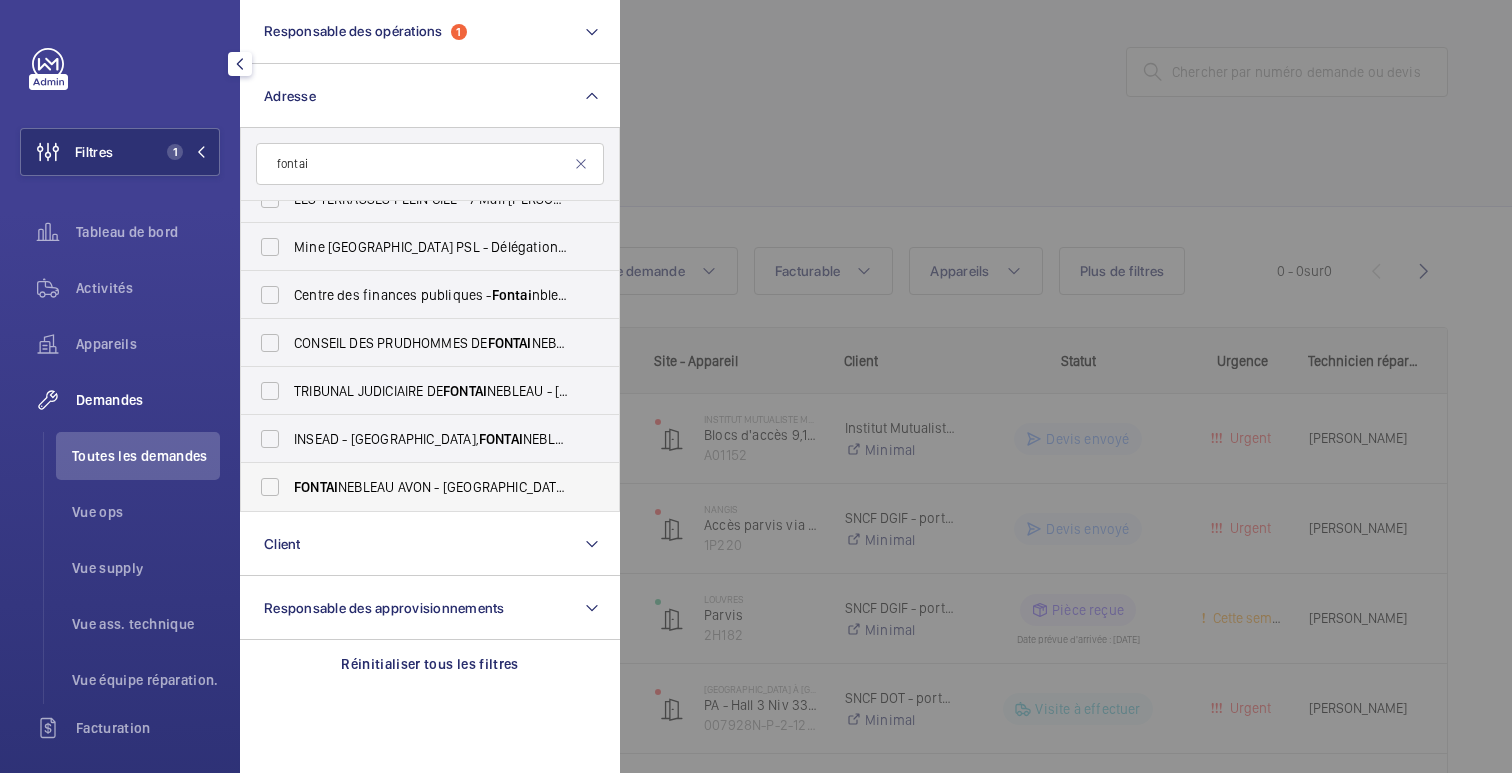 type on "fontai" 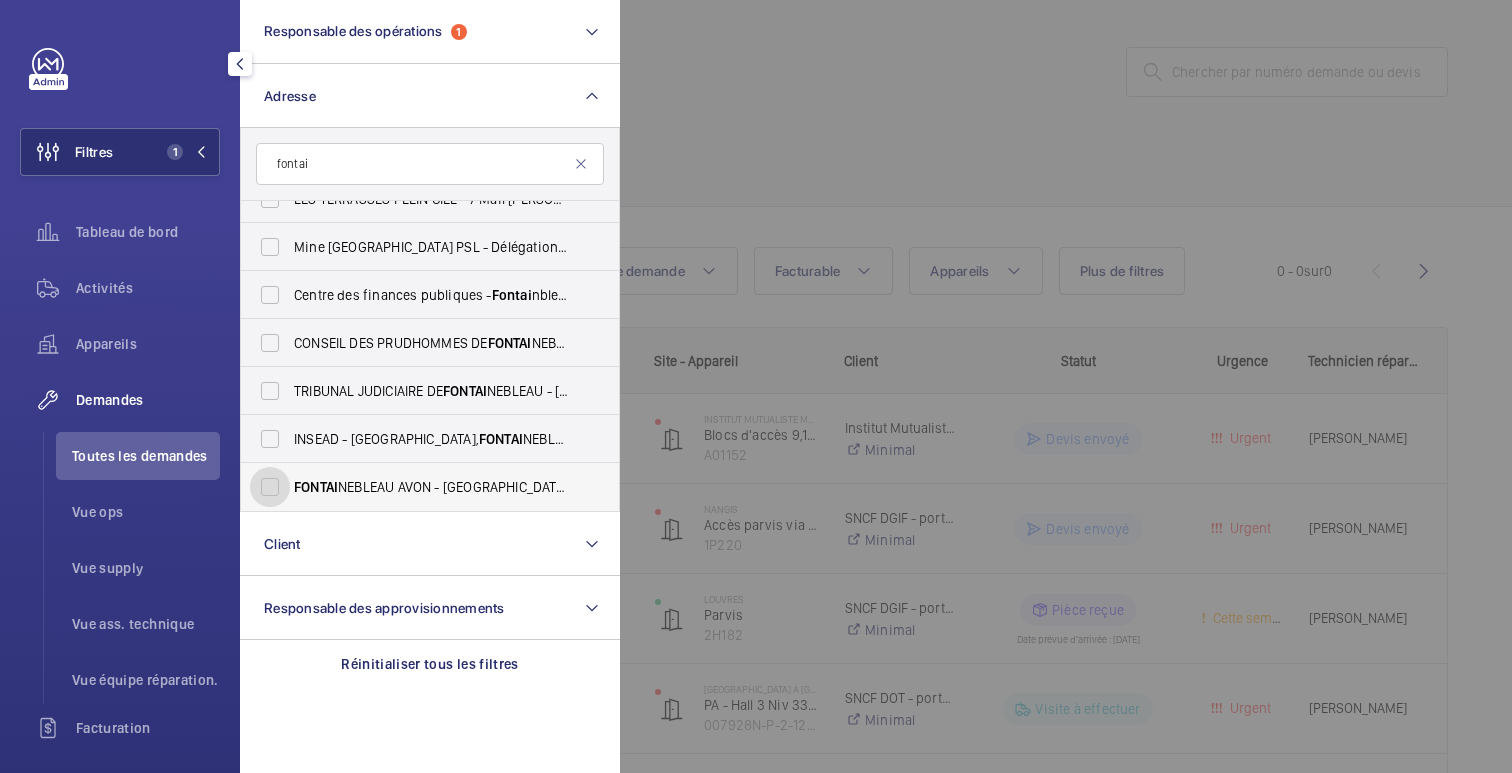click on "FONTAI  NEBLEAU AVON - Place de la Gare, AVON 77210" at bounding box center (270, 487) 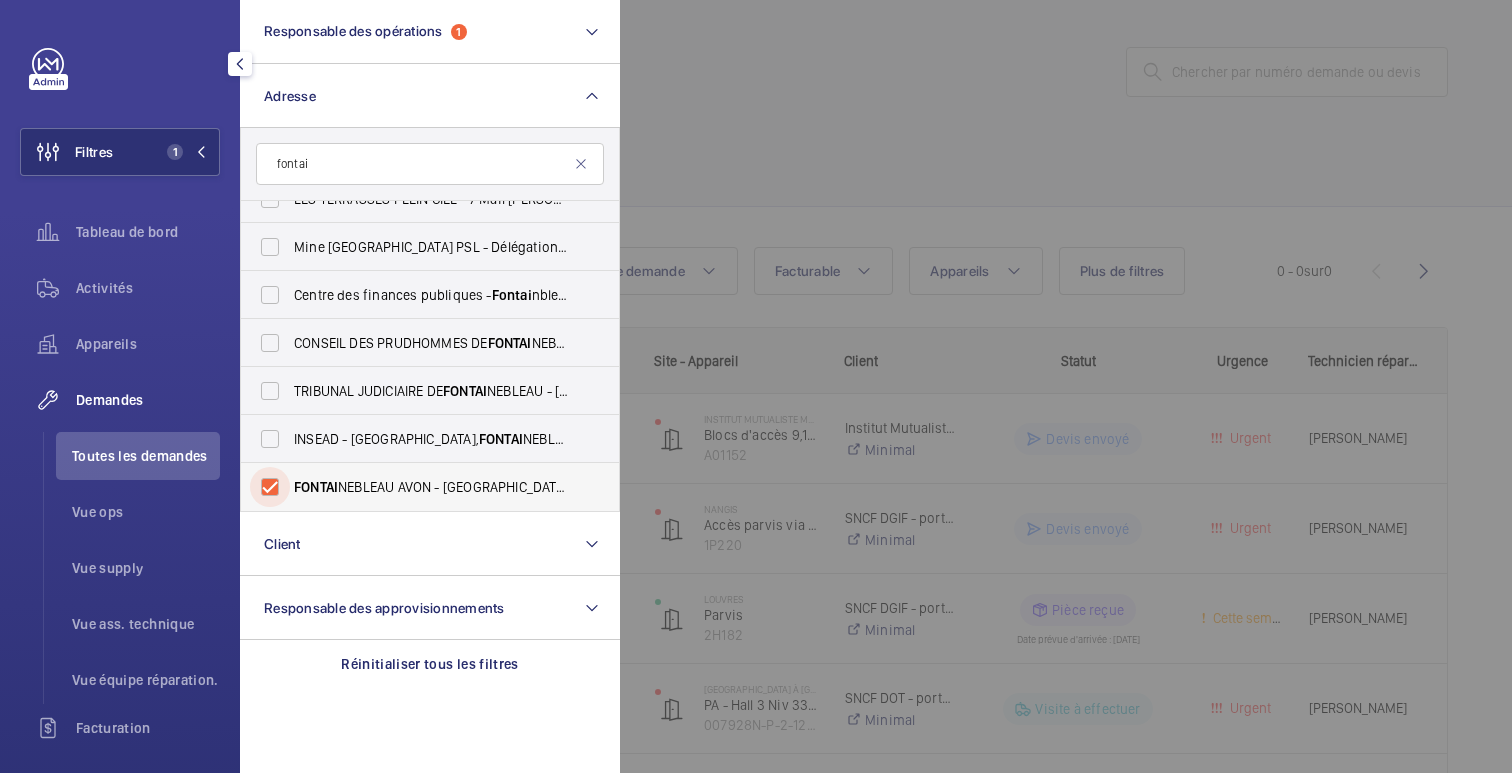 checkbox on "true" 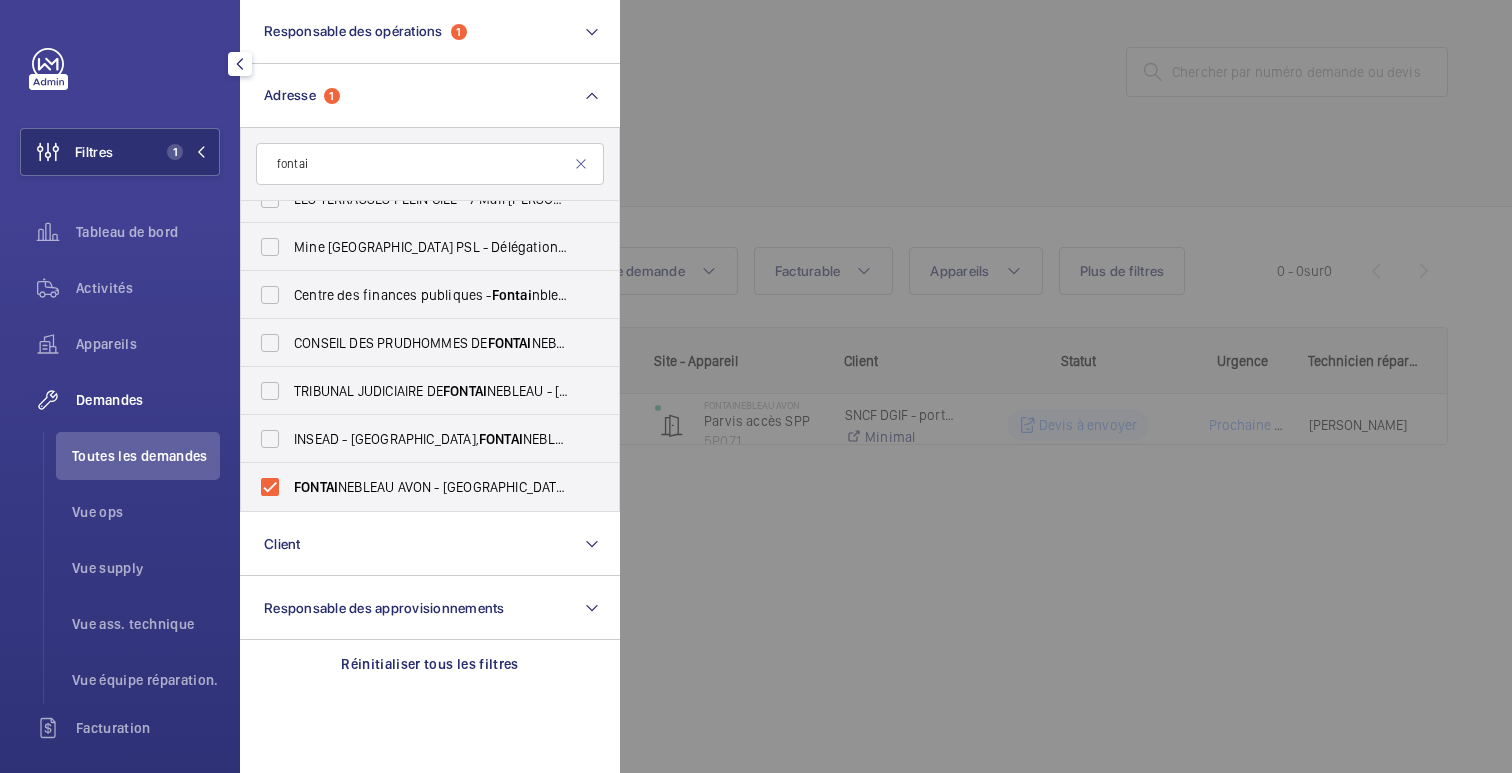 click 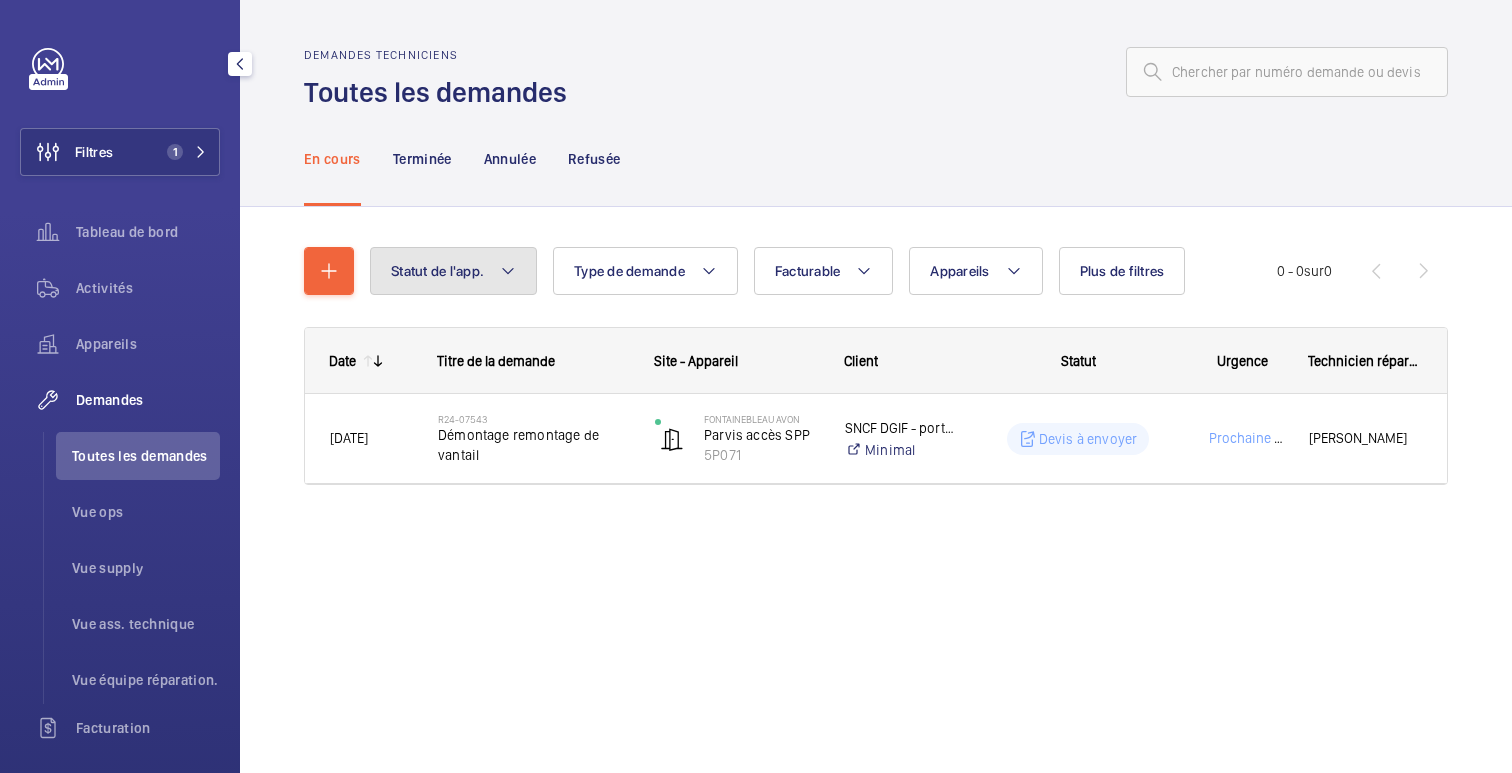 click on "Statut de l'app." 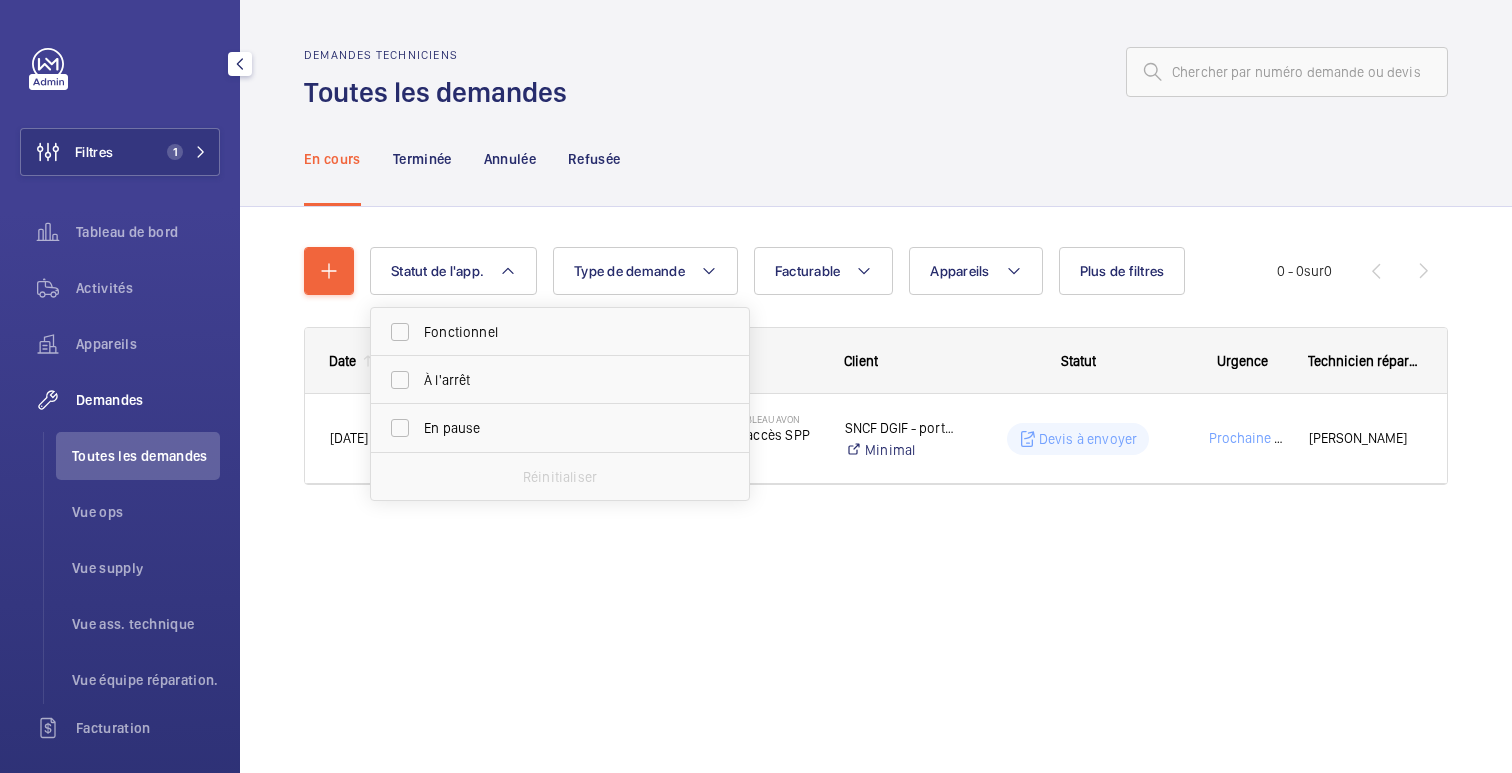 click on "Statut de l'app. Fonctionnel À l'arrêt En pause Réinitialiser  Type de demande Facturable Appareils Plus de filtres Statut de la demande Urgence Technicien réparateur Technicien Type d'app. Réinitialiser tous les filtres 0 - 0  sur  0
Date
Titre de la demande
Site - Appareil
Client" 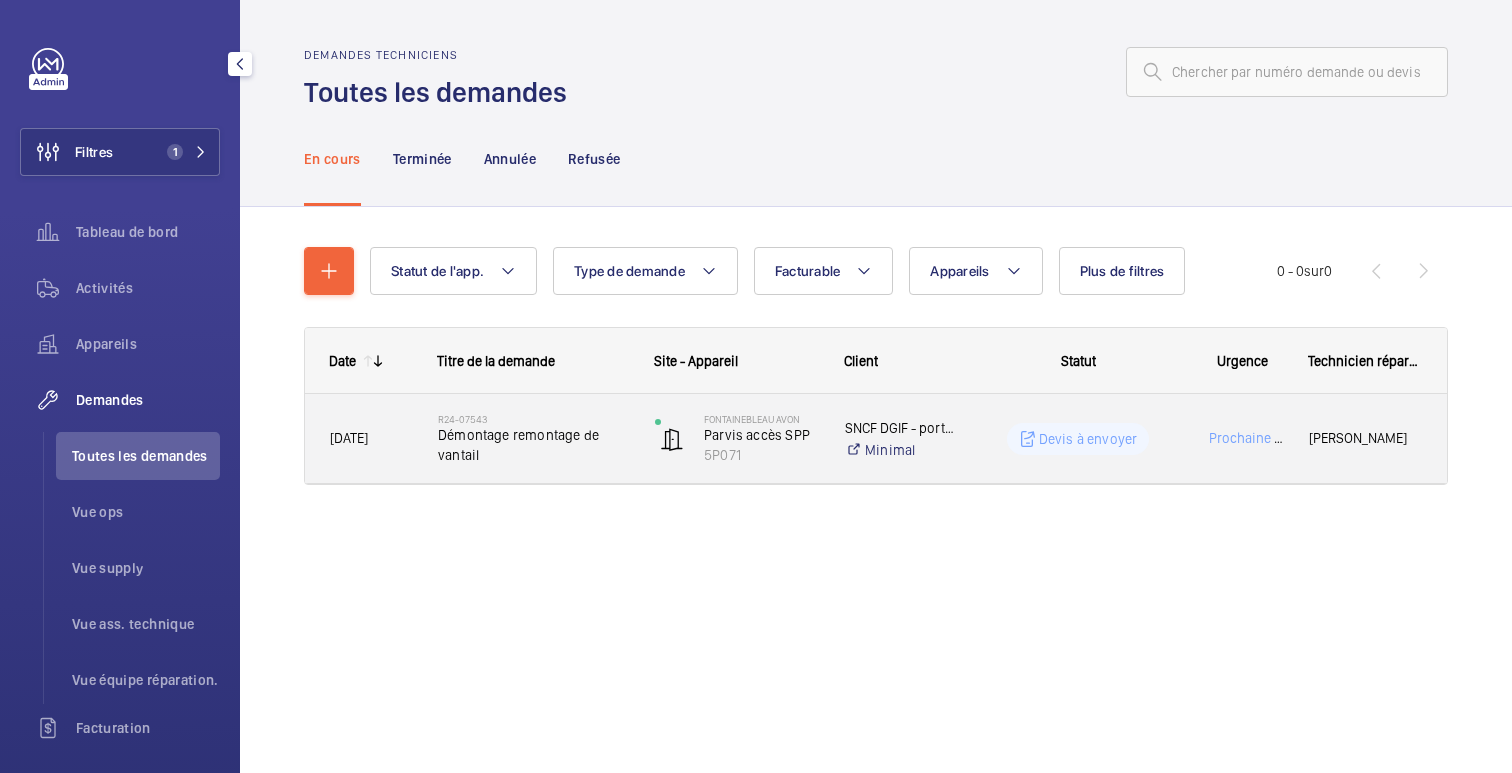 click on "Devis à envoyer" 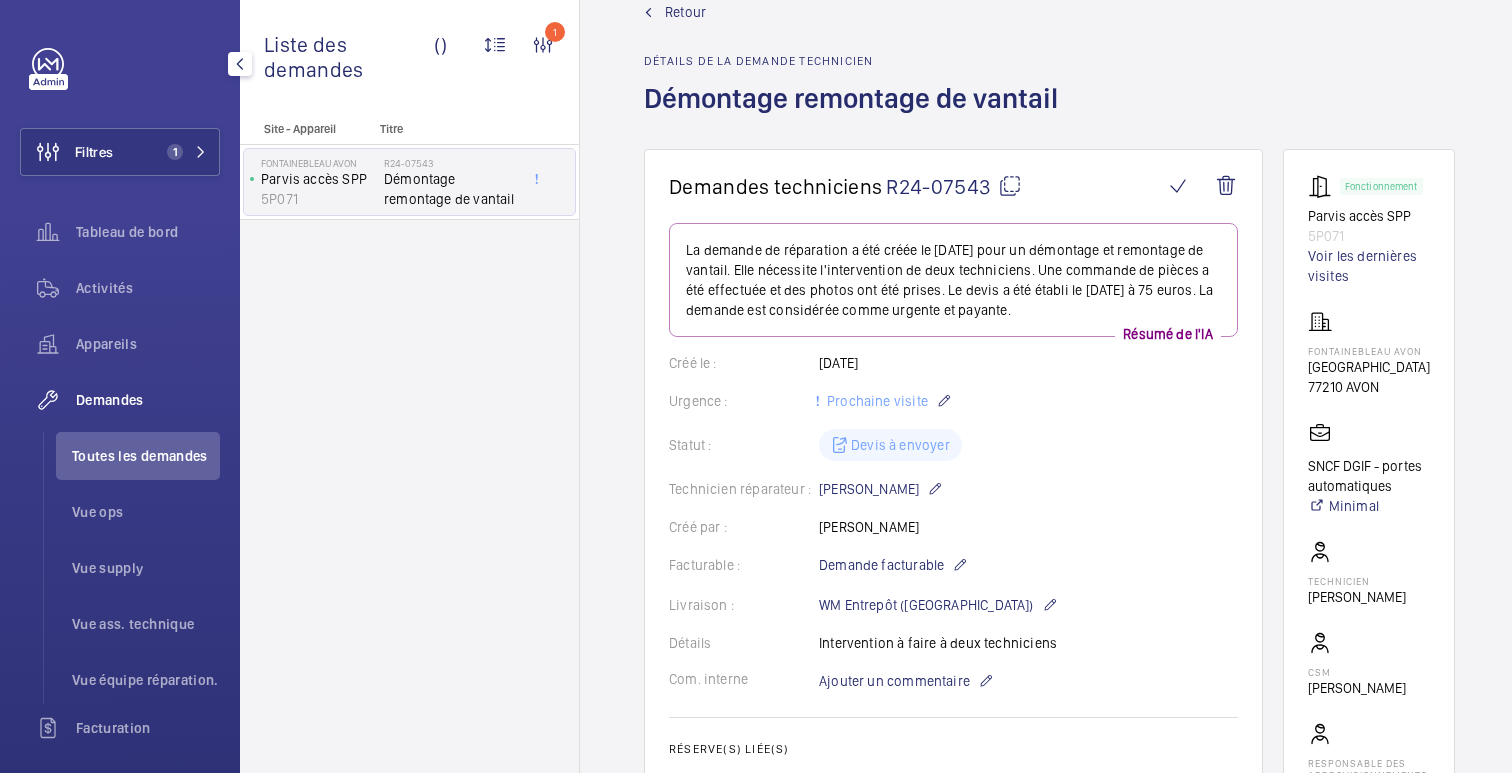 scroll, scrollTop: 0, scrollLeft: 0, axis: both 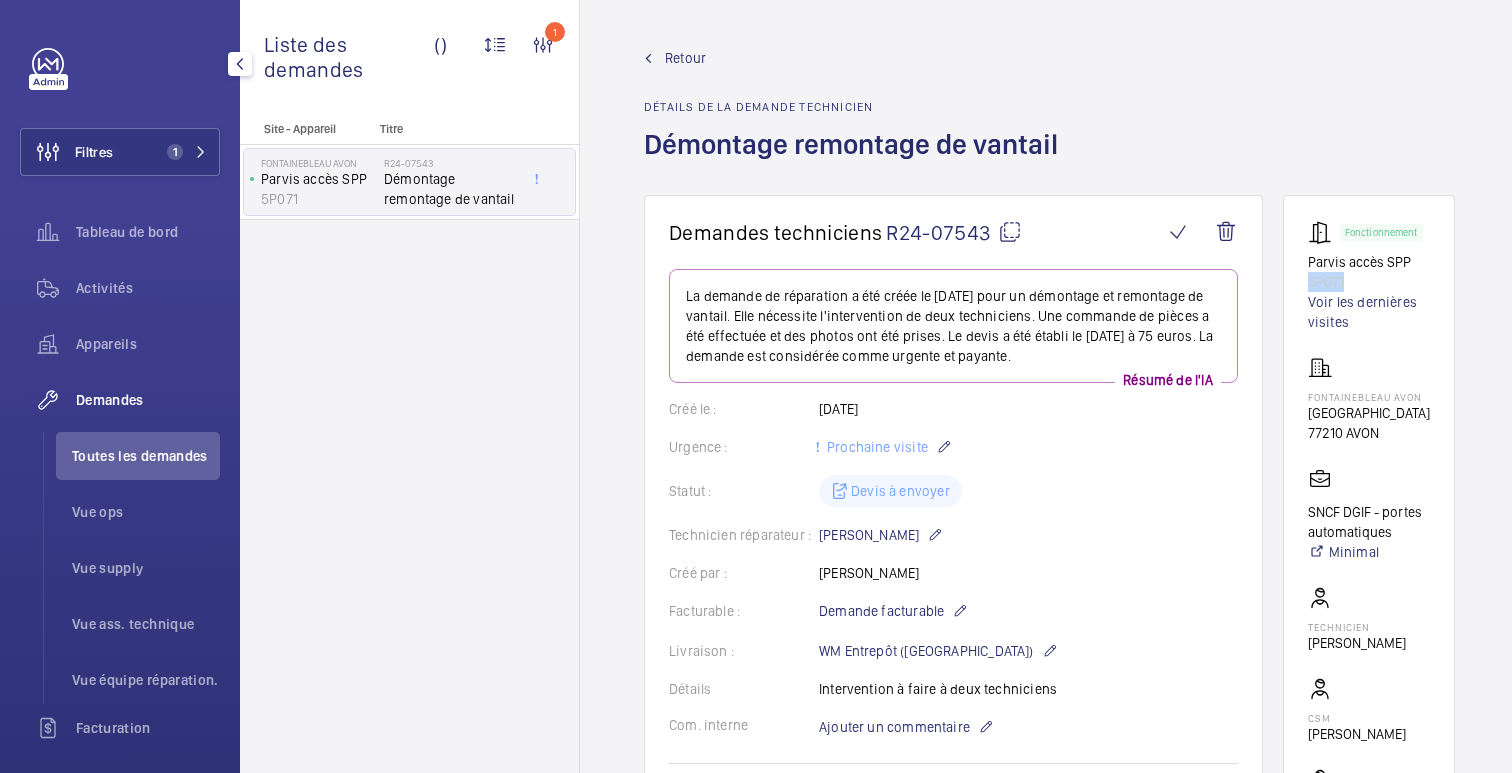 drag, startPoint x: 1345, startPoint y: 282, endPoint x: 1309, endPoint y: 283, distance: 36.013885 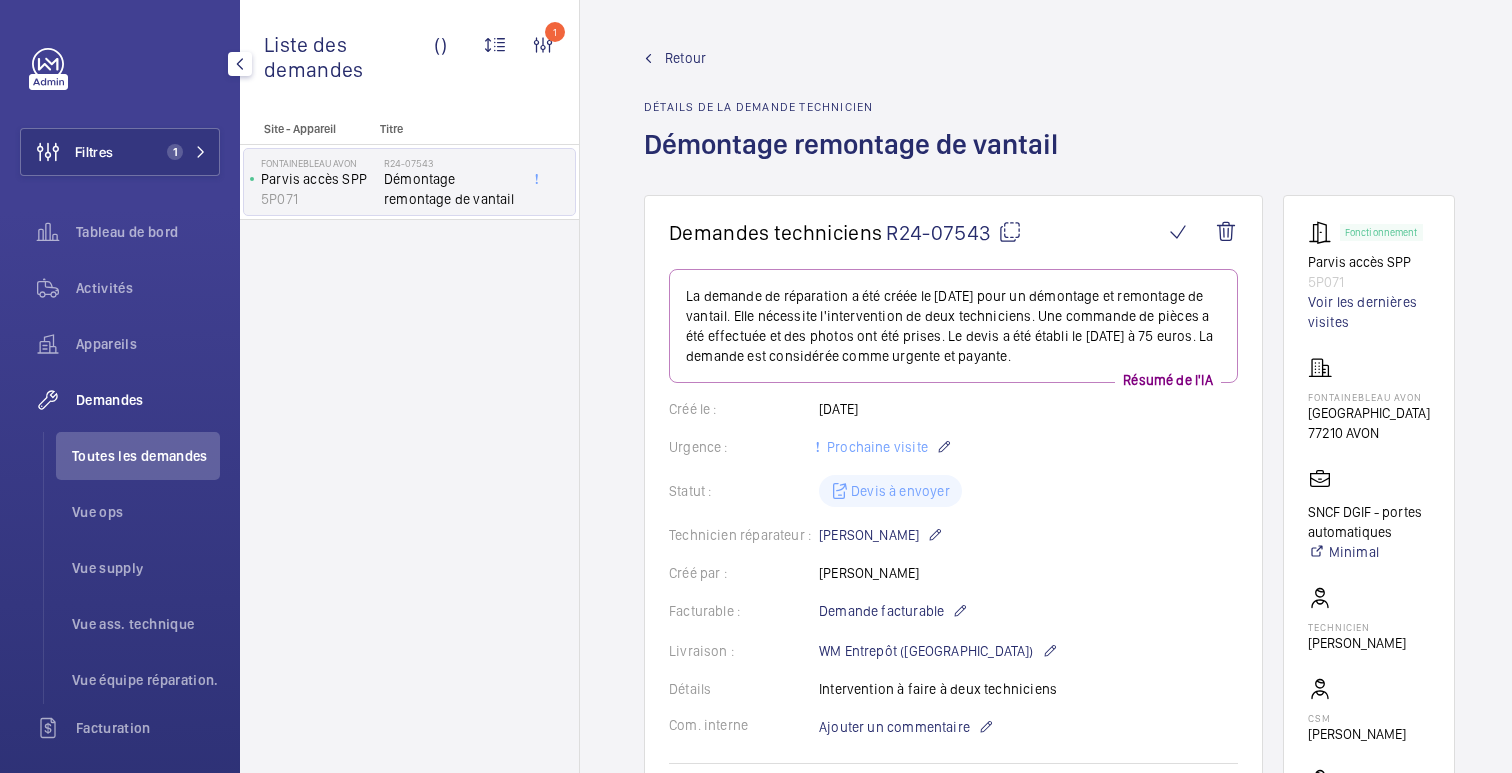 click on "Retour Détails de la demande technicien Démontage remontage de vantail" 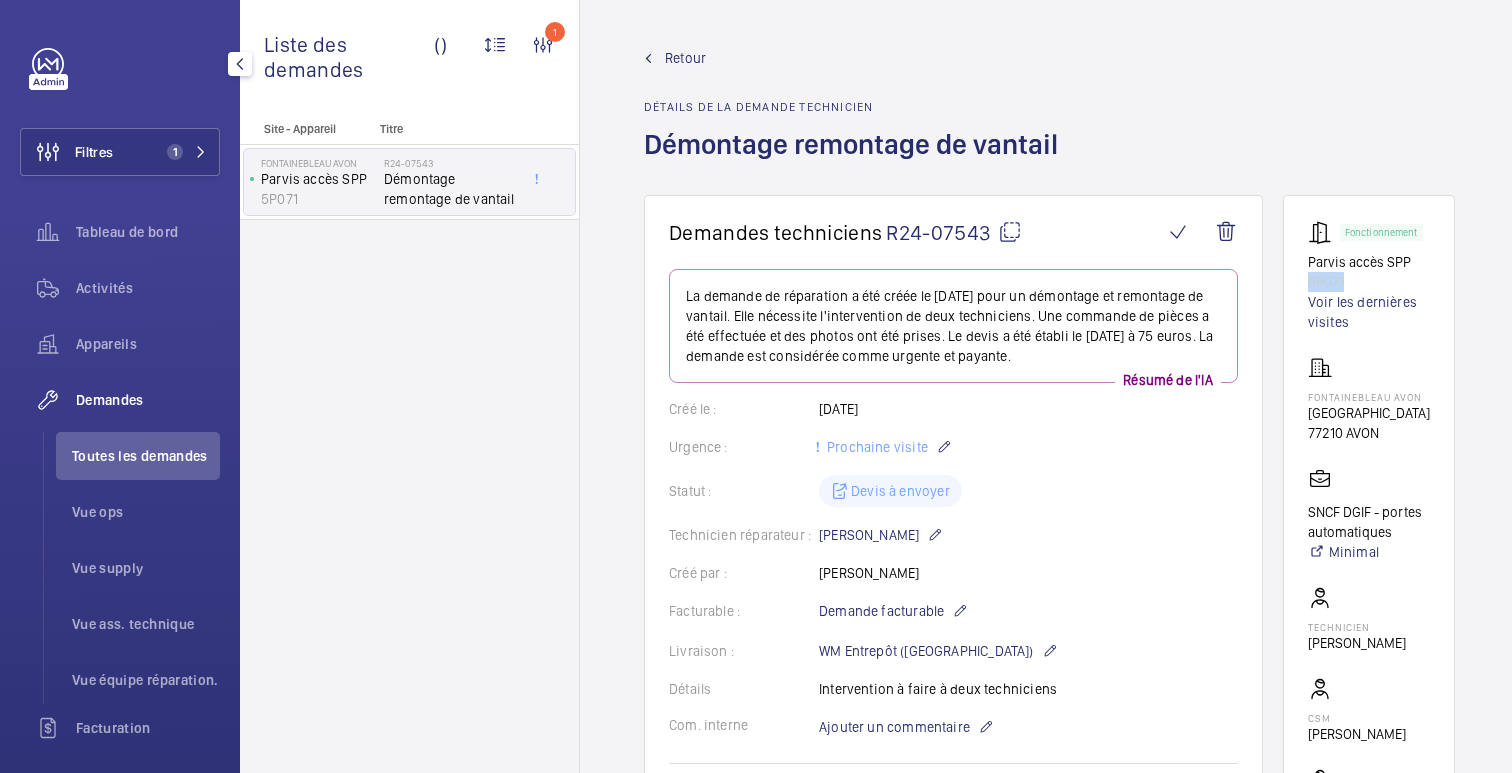 drag, startPoint x: 1350, startPoint y: 275, endPoint x: 1304, endPoint y: 277, distance: 46.043457 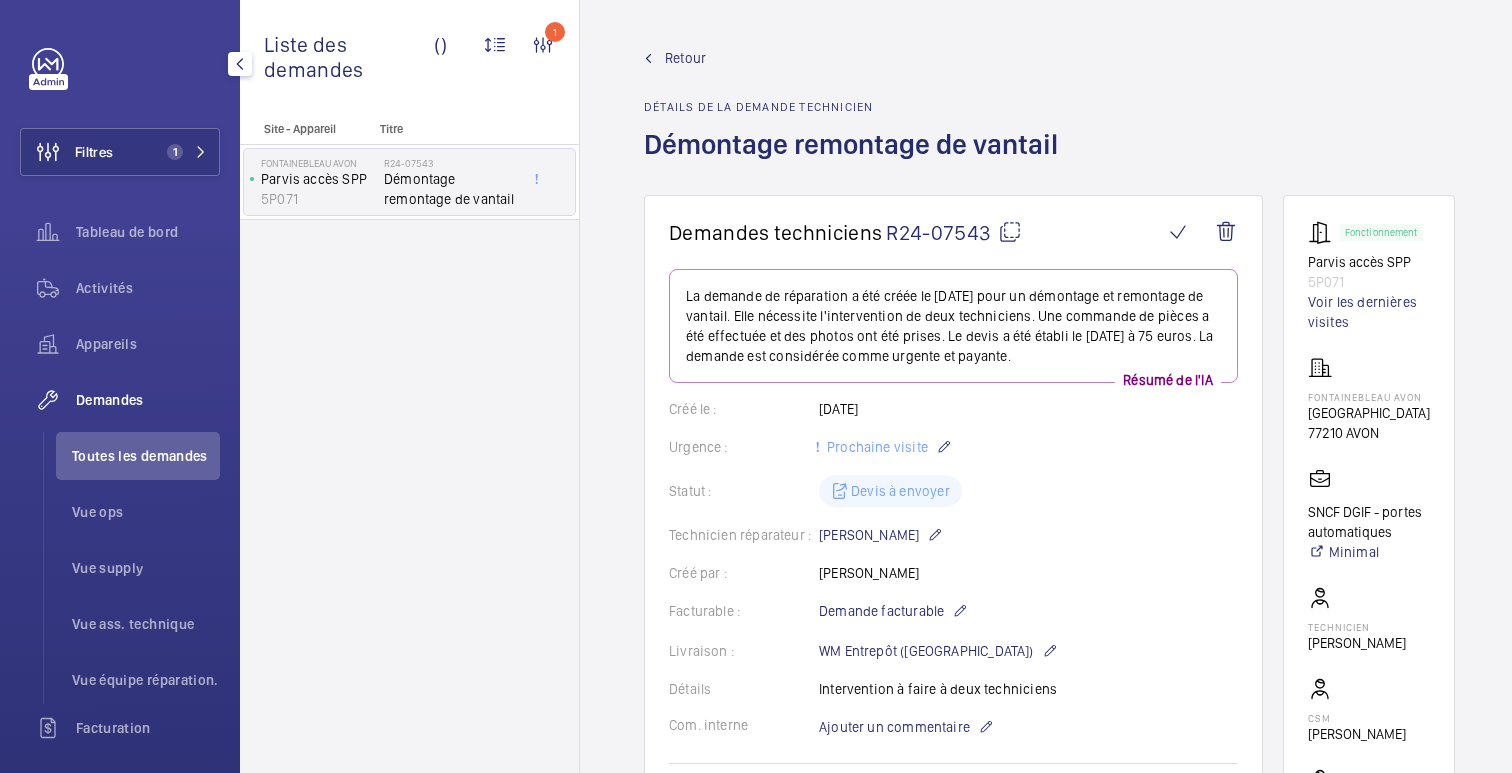 click on "Retour Détails de la demande technicien Démontage remontage de vantail" 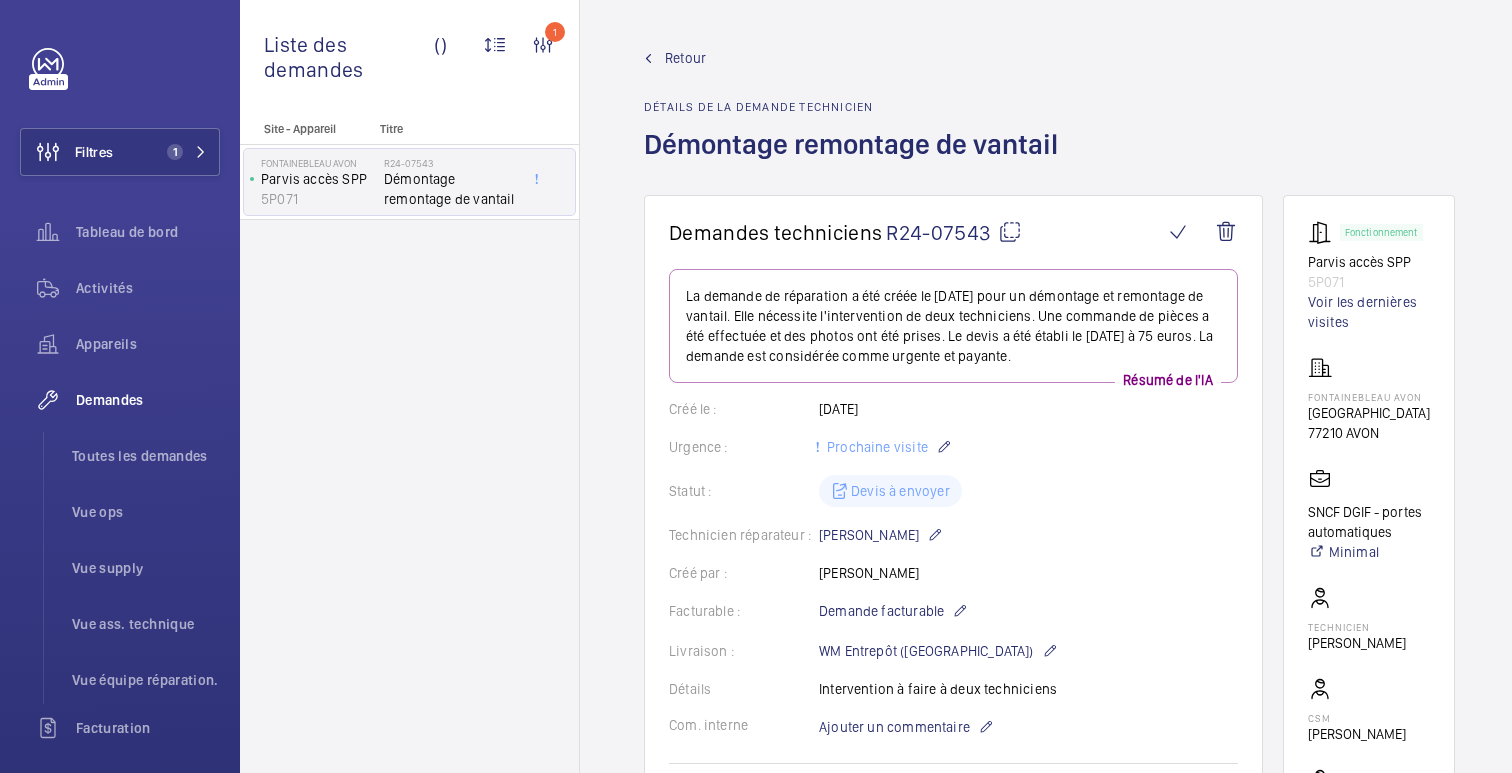 click on "Retour Détails de la demande technicien Démontage remontage de vantail" 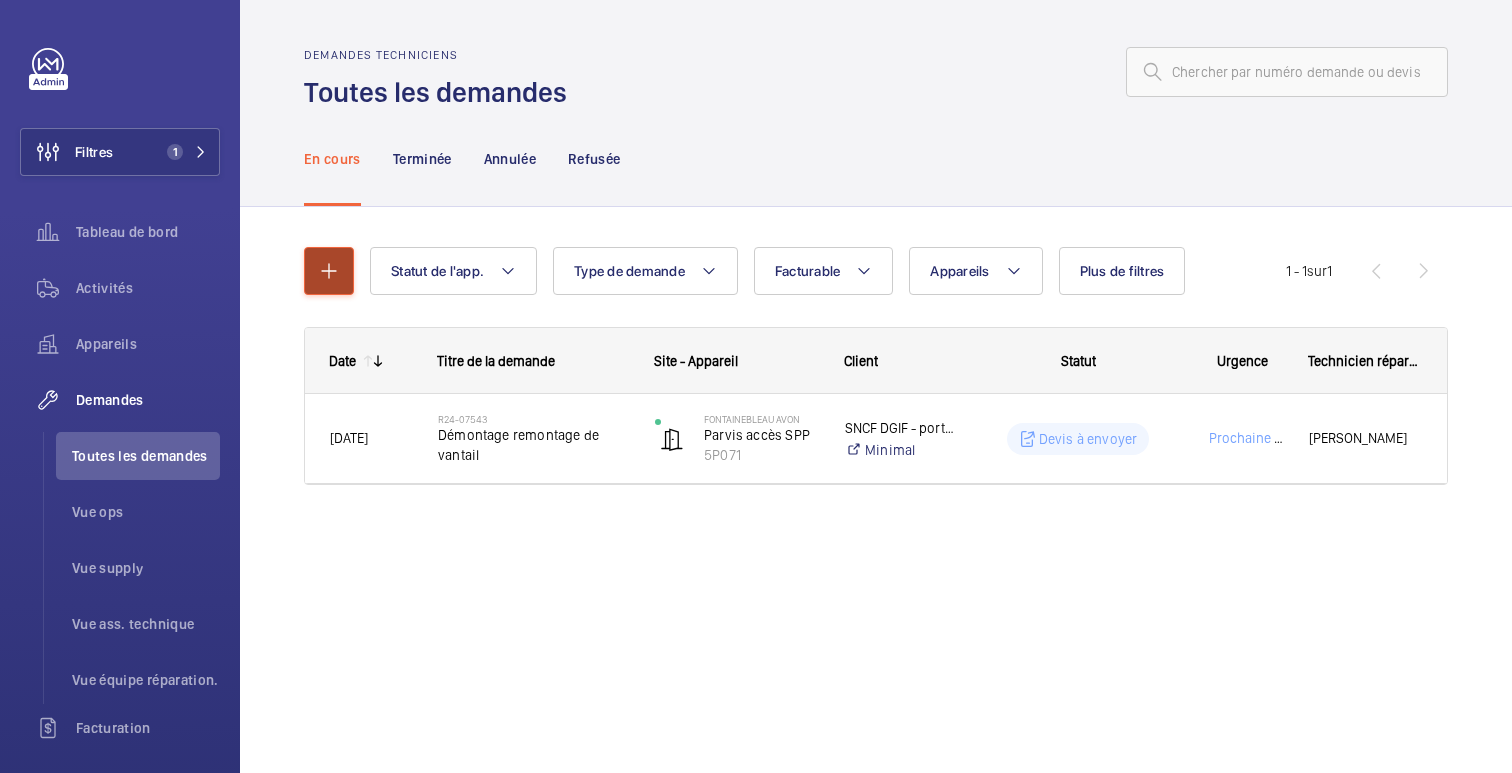 click 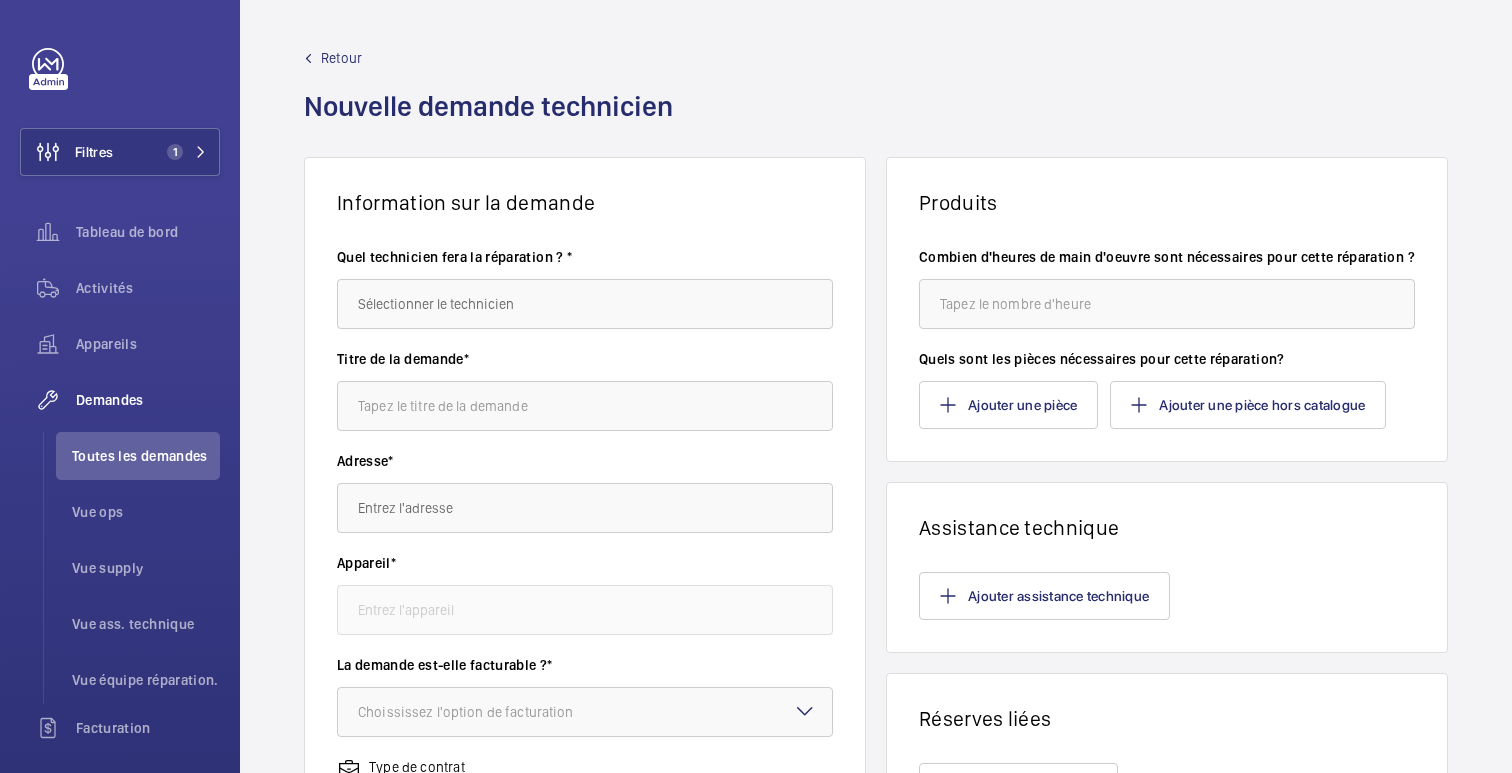click on "Quel technicien fera la réparation ? * Titre de la demande* Adresse* Appareil* La demande est-elle facturable ?* Choississez l'option de facturation Type de contrat  --  Niveau d'urgence Choisissez le niveau d'urgence Livraison* Sélectionnez une option de livraison Détails" 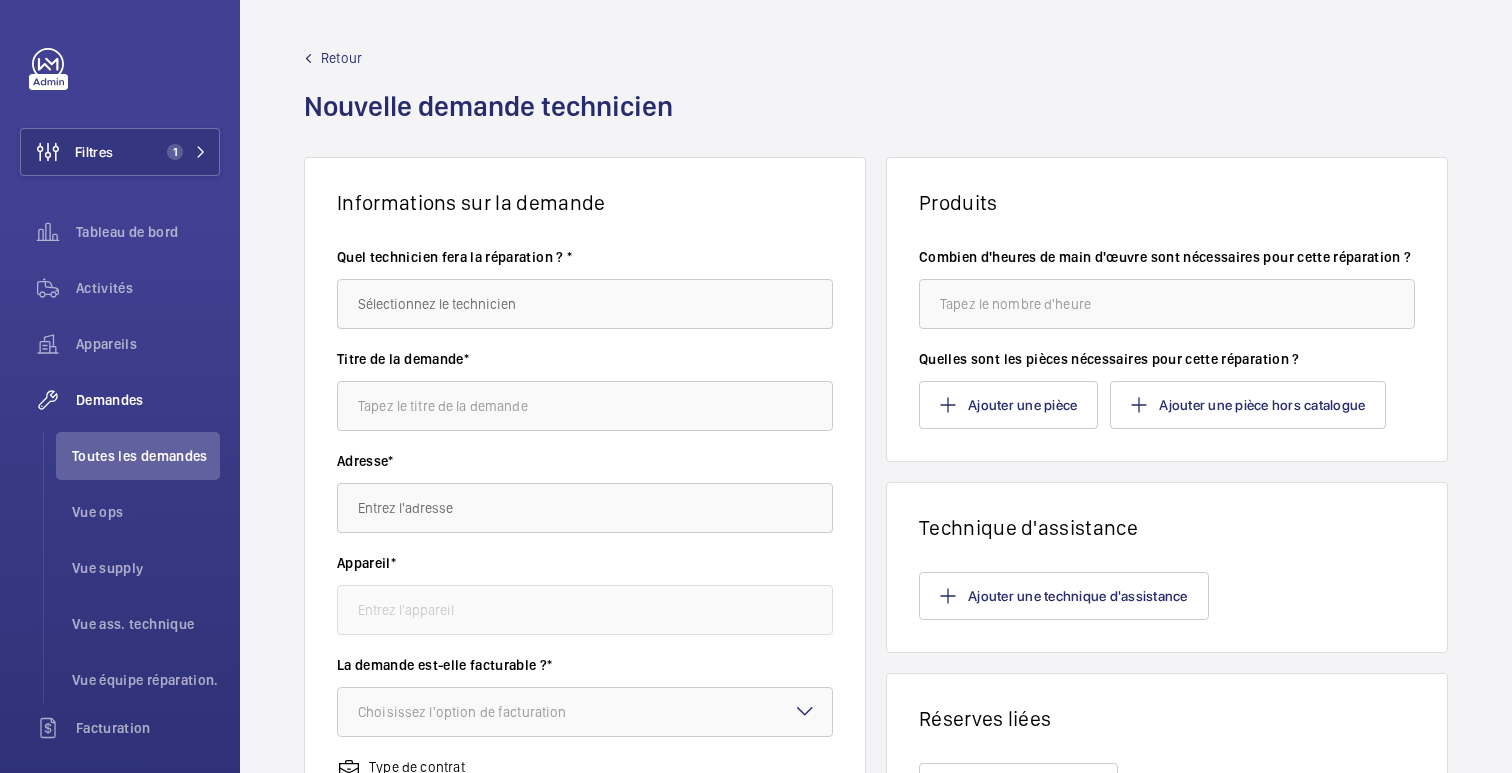 click on "Informations sur la demande" 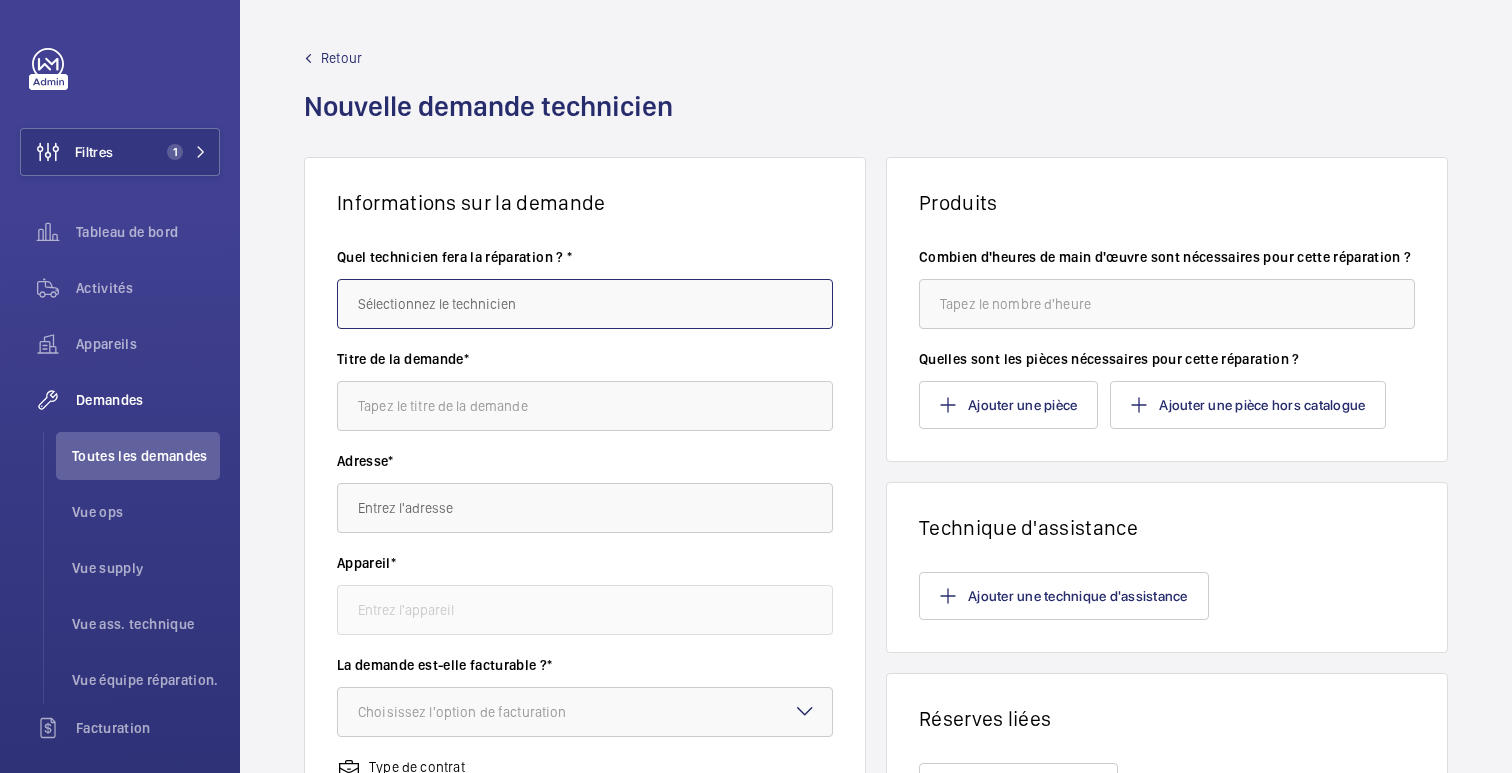 click at bounding box center (585, 304) 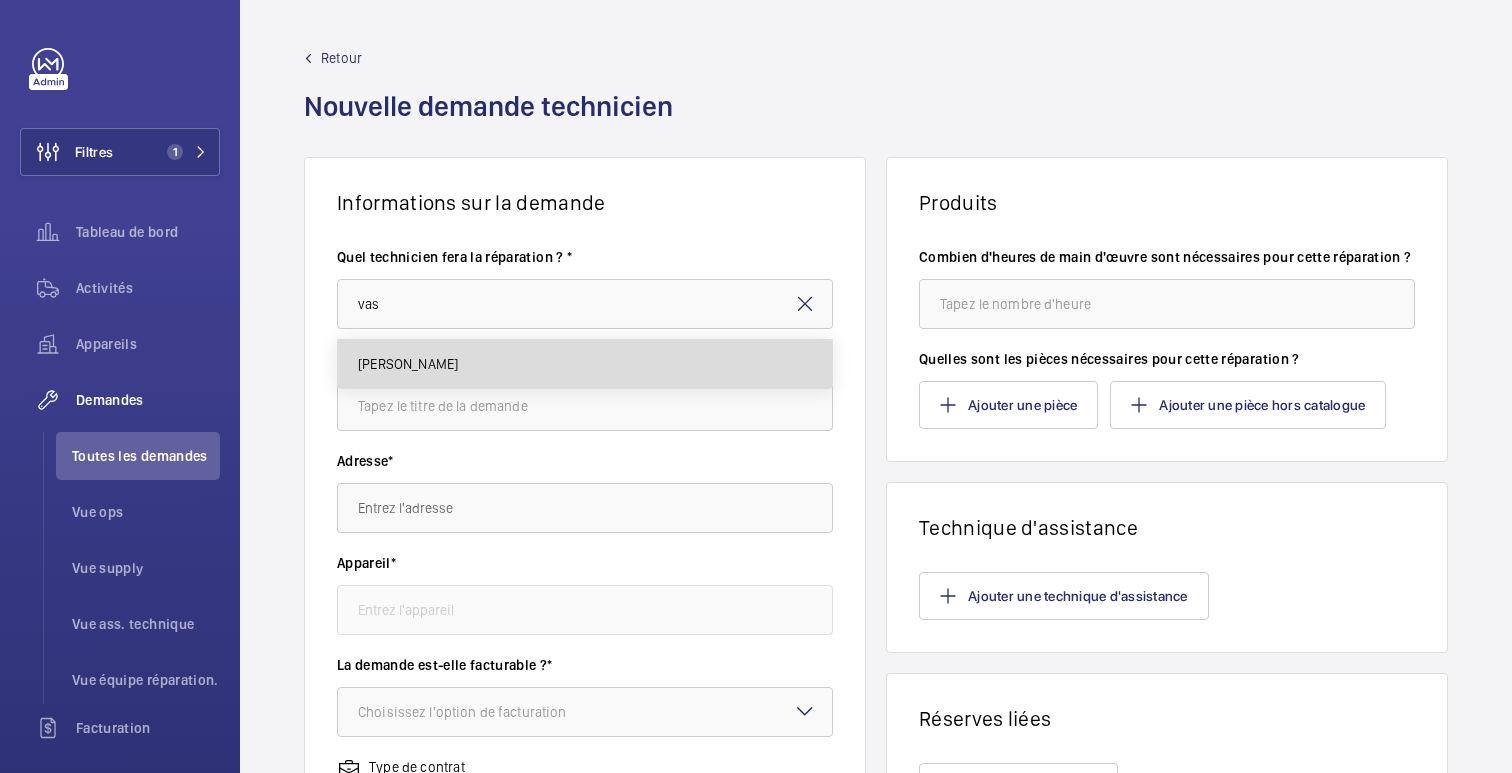 click on "[PERSON_NAME]" at bounding box center (585, 364) 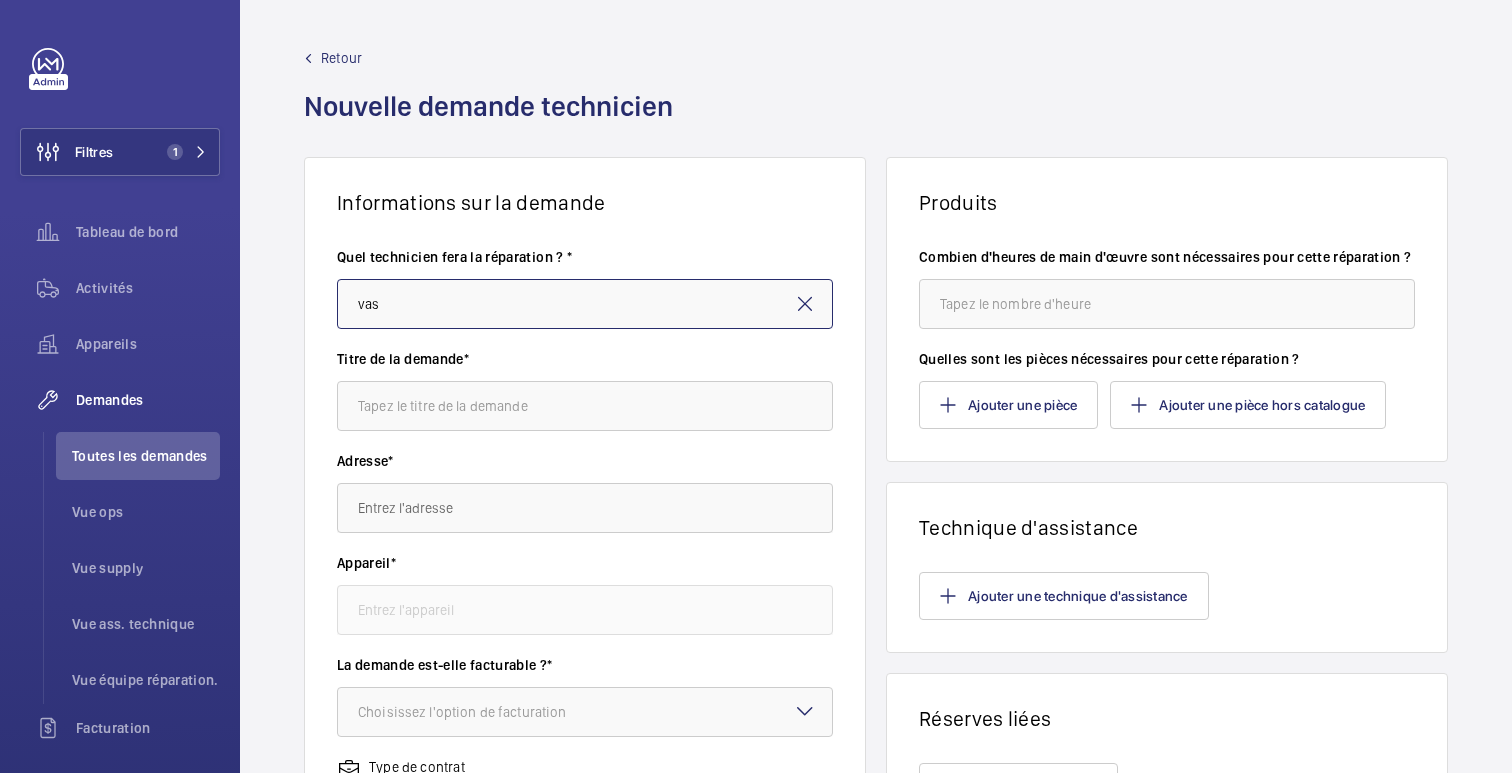 type on "[PERSON_NAME]" 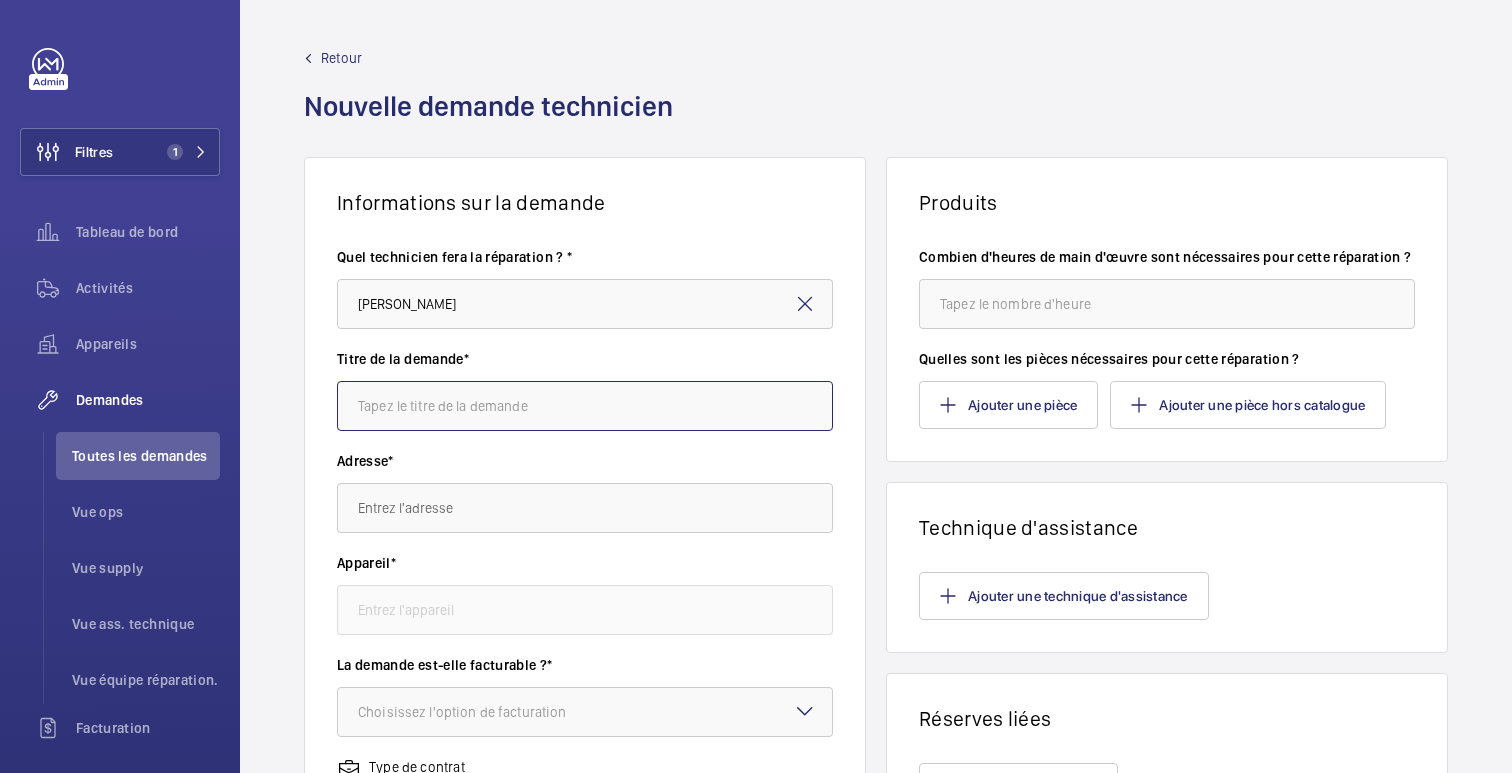 click 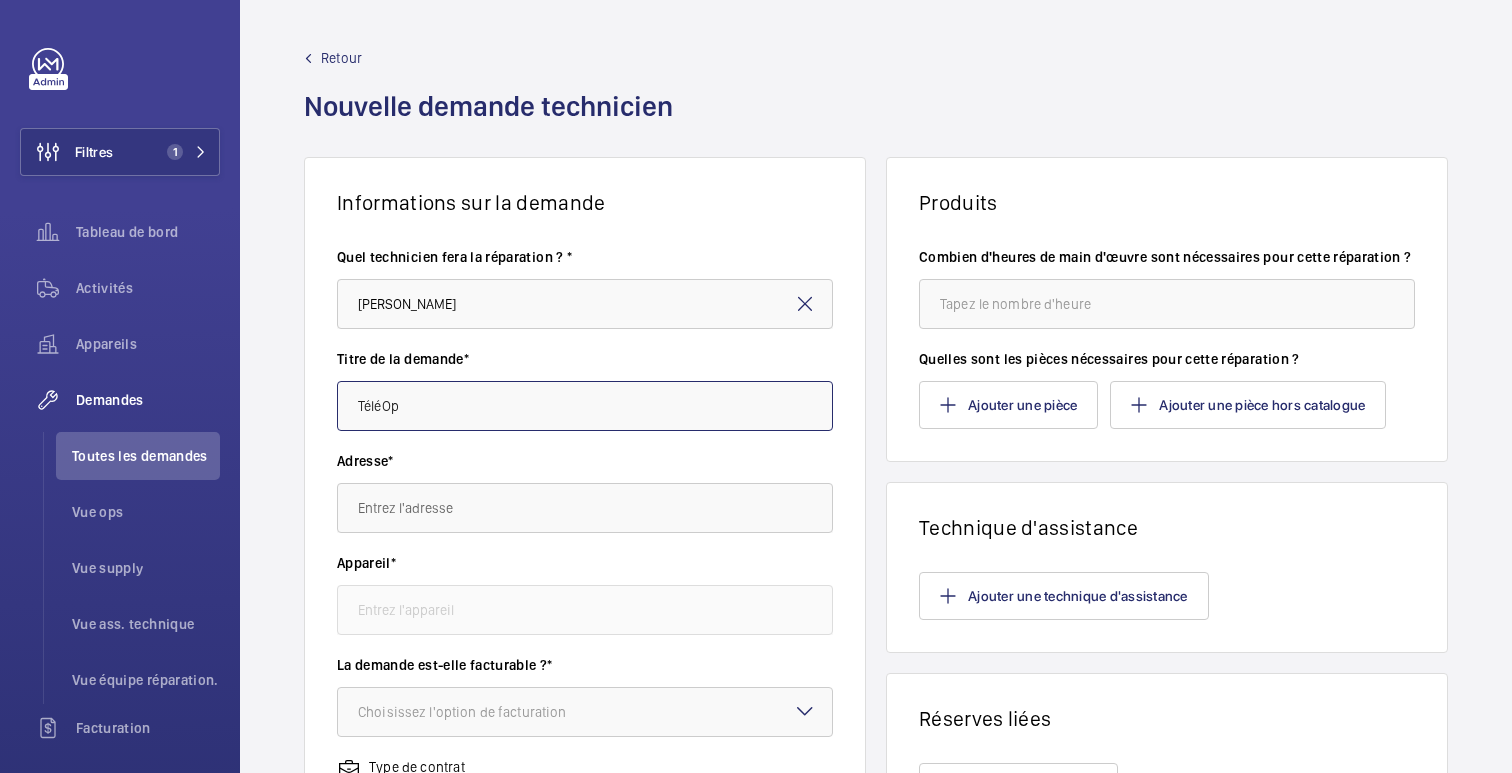 type on "TéléOp" 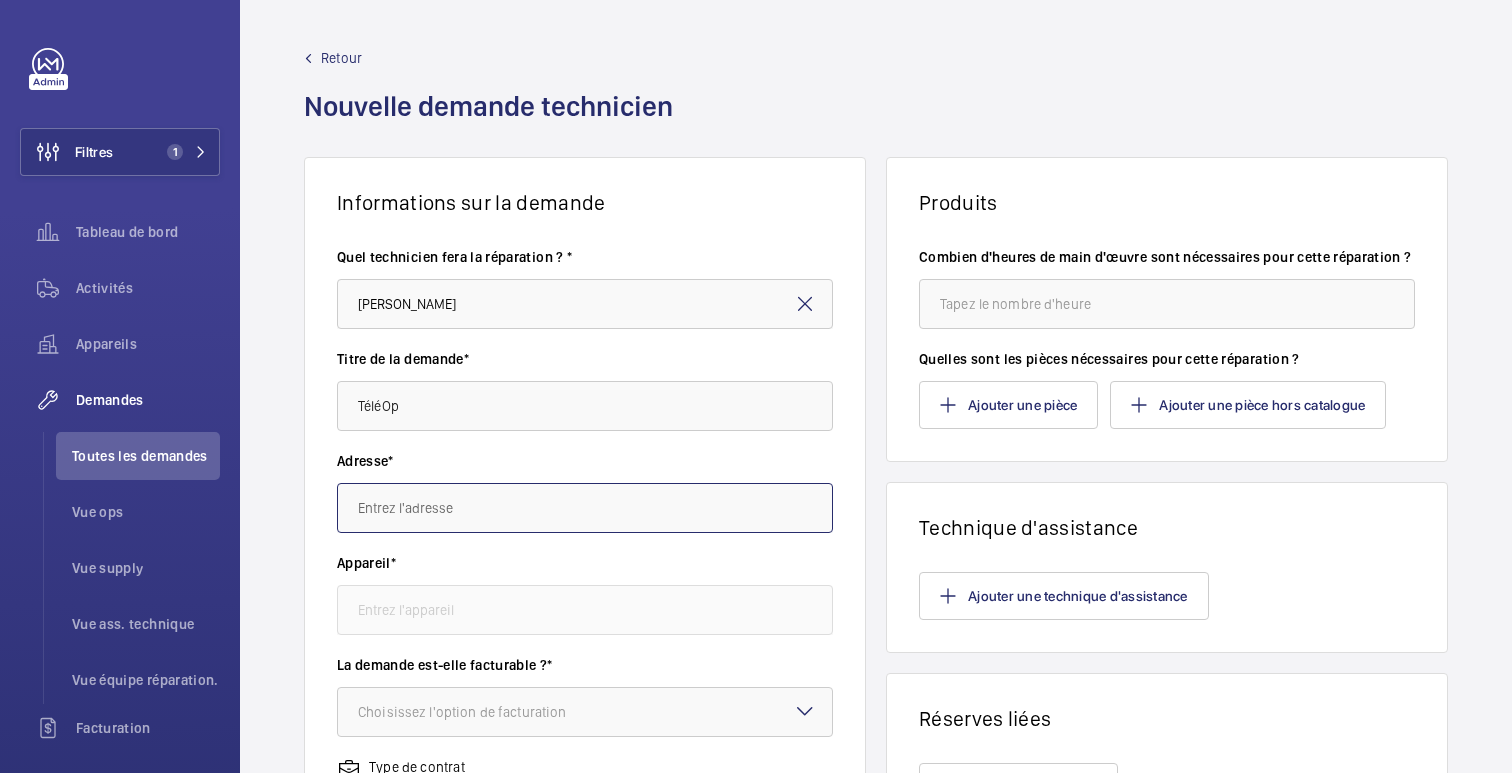 click at bounding box center (585, 508) 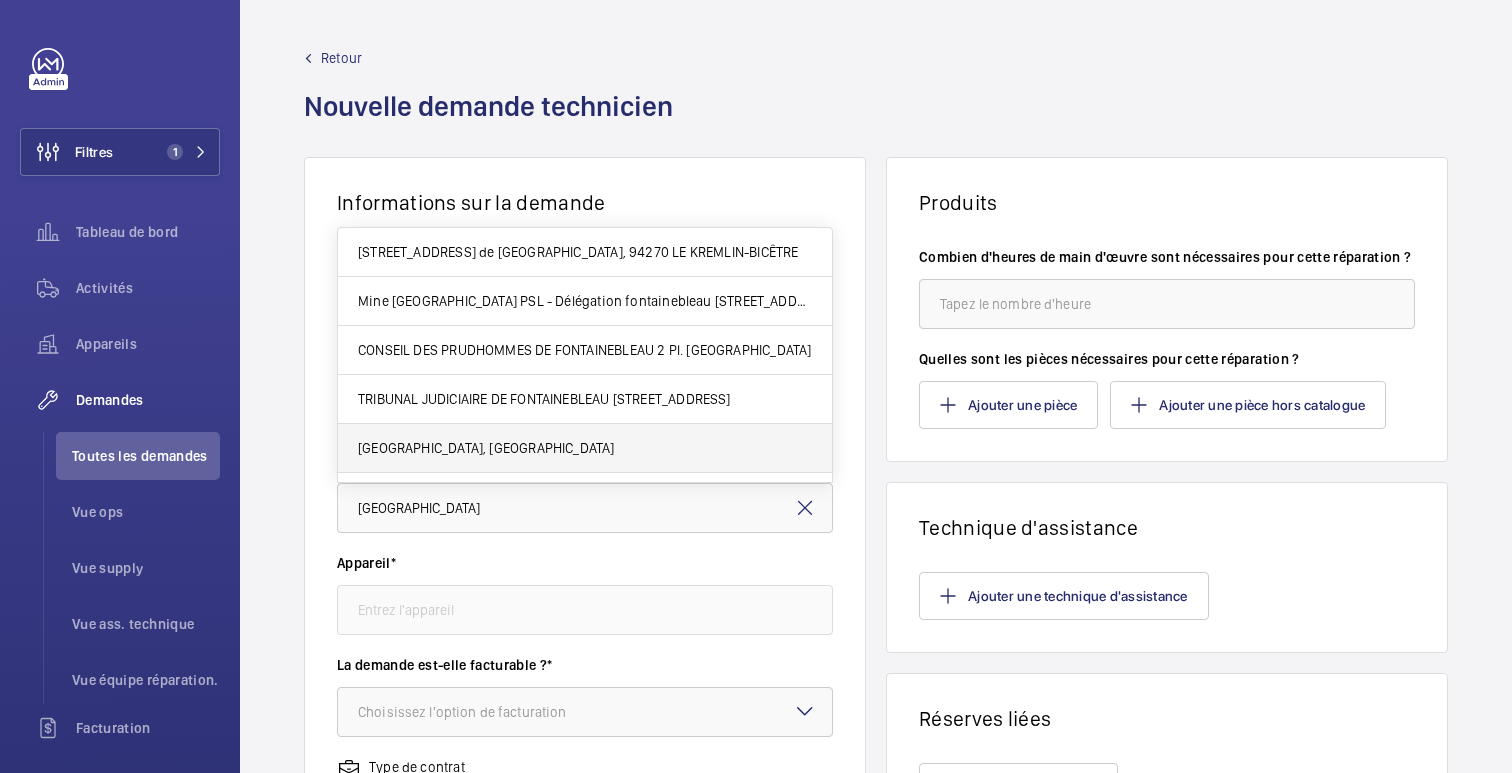 click on "FONTAINEBLEAU AVON Place de la Gare, 77210 AVON" at bounding box center (585, 448) 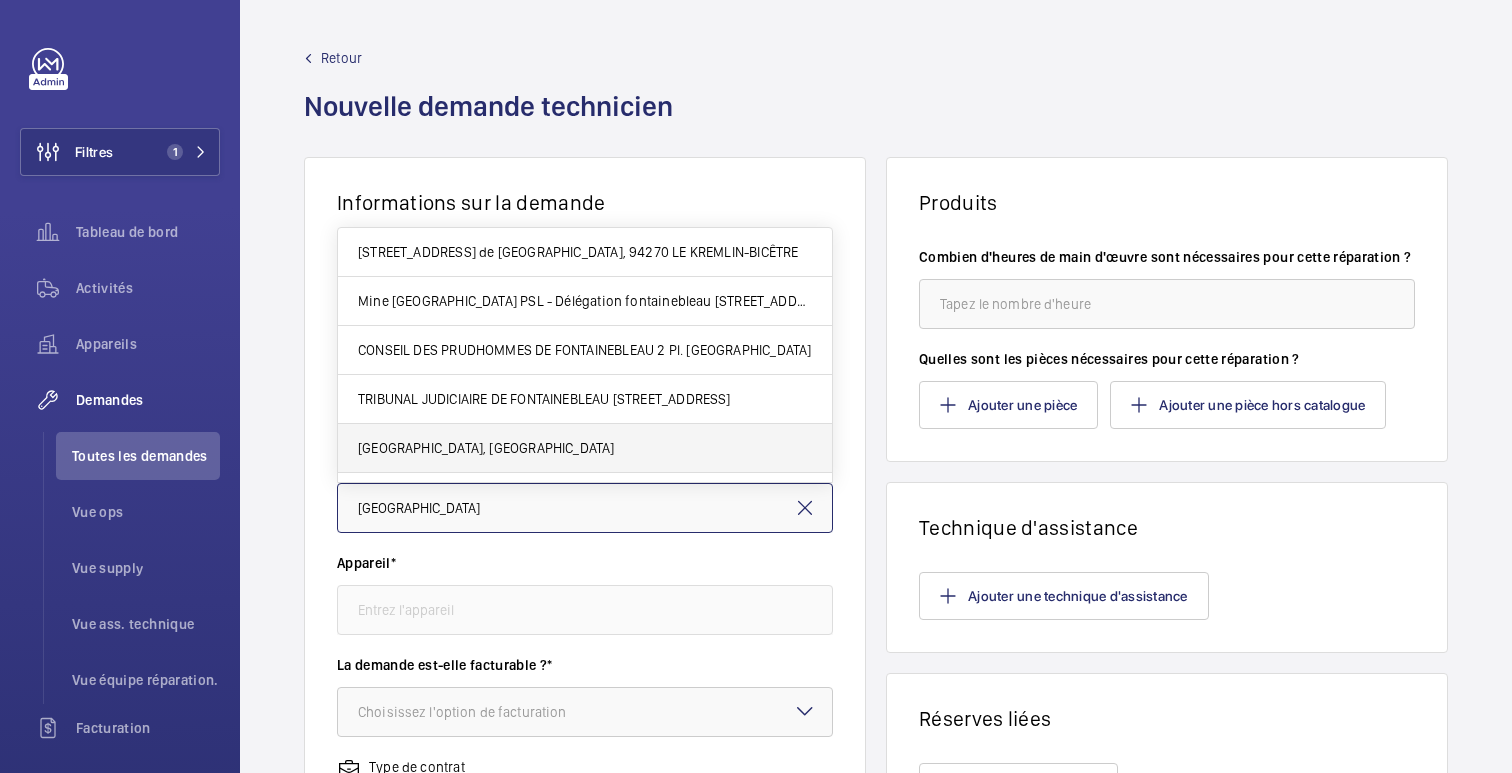 type on "FONTAINEBLEAU AVON Place de la Gare, 77210 AVON" 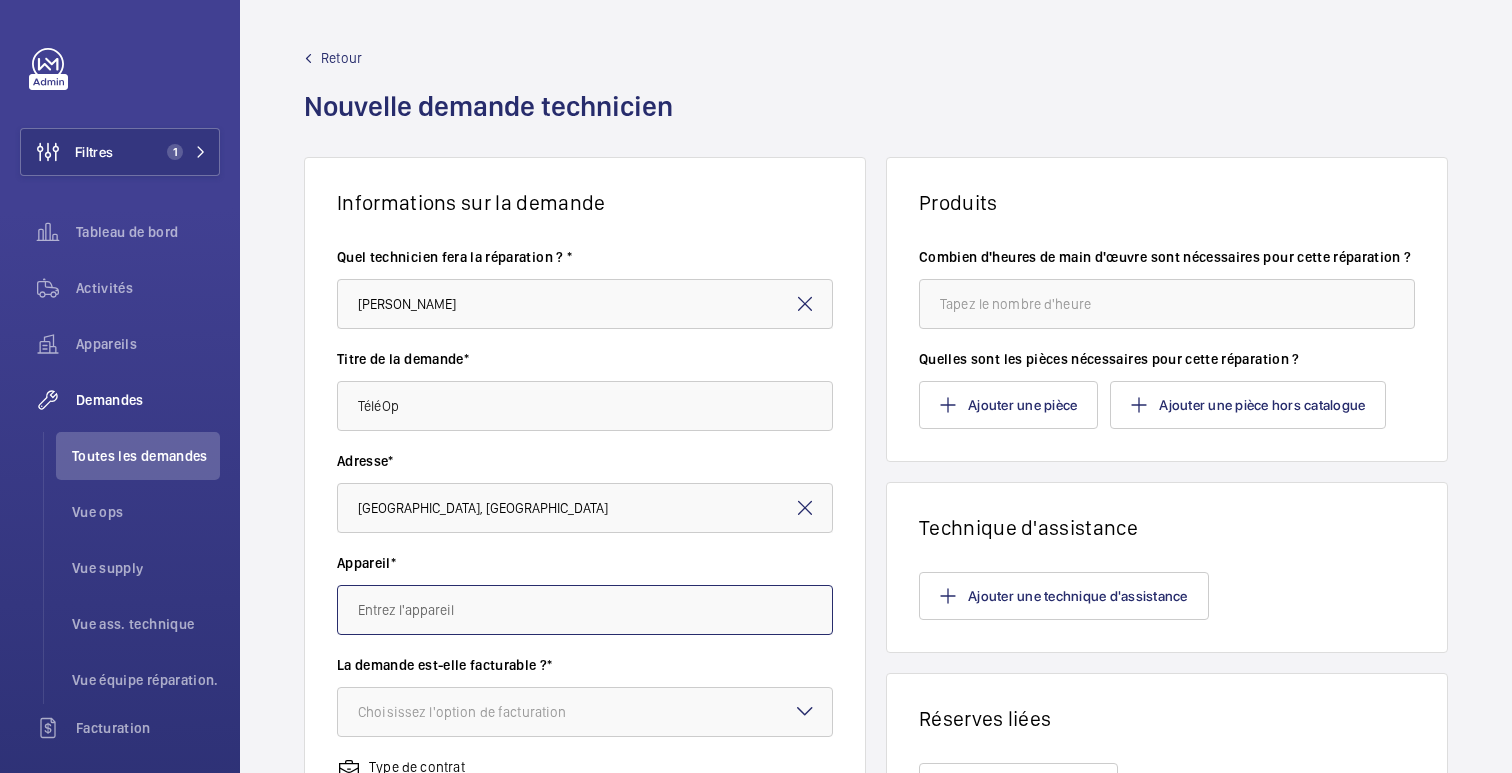 click at bounding box center (585, 610) 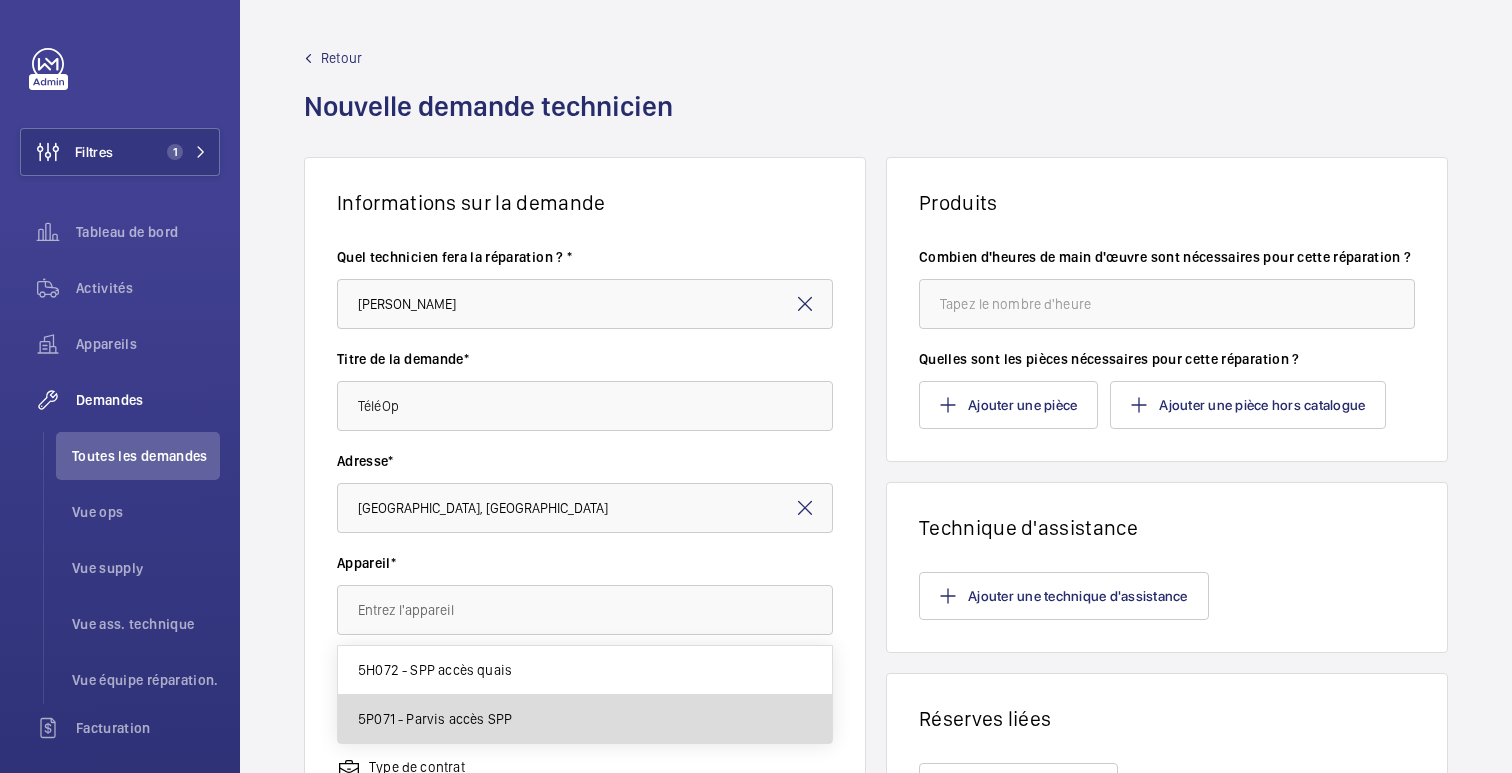 click on "5P071 - Parvis accès SPP" at bounding box center [435, 719] 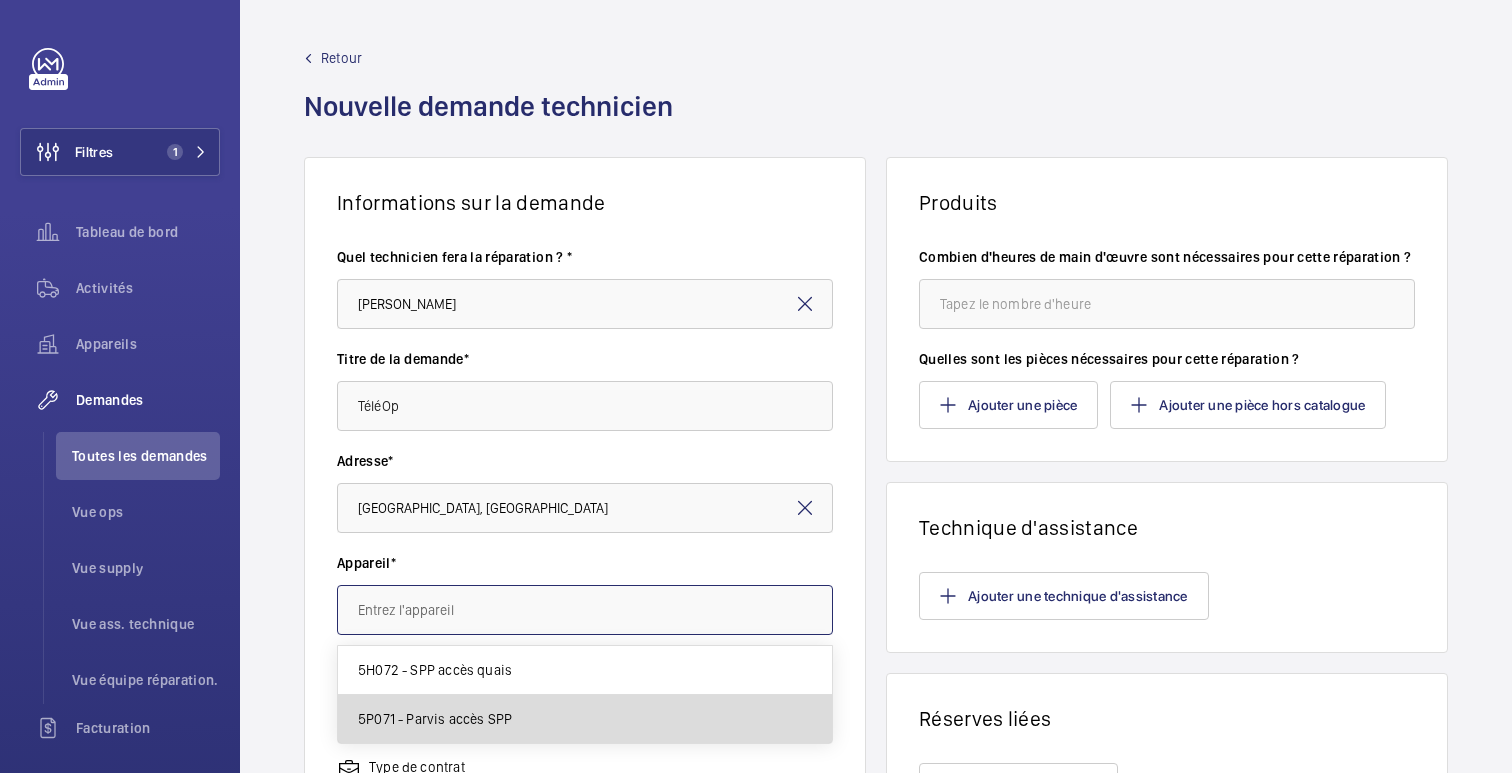 type on "5P071 - Parvis accès SPP" 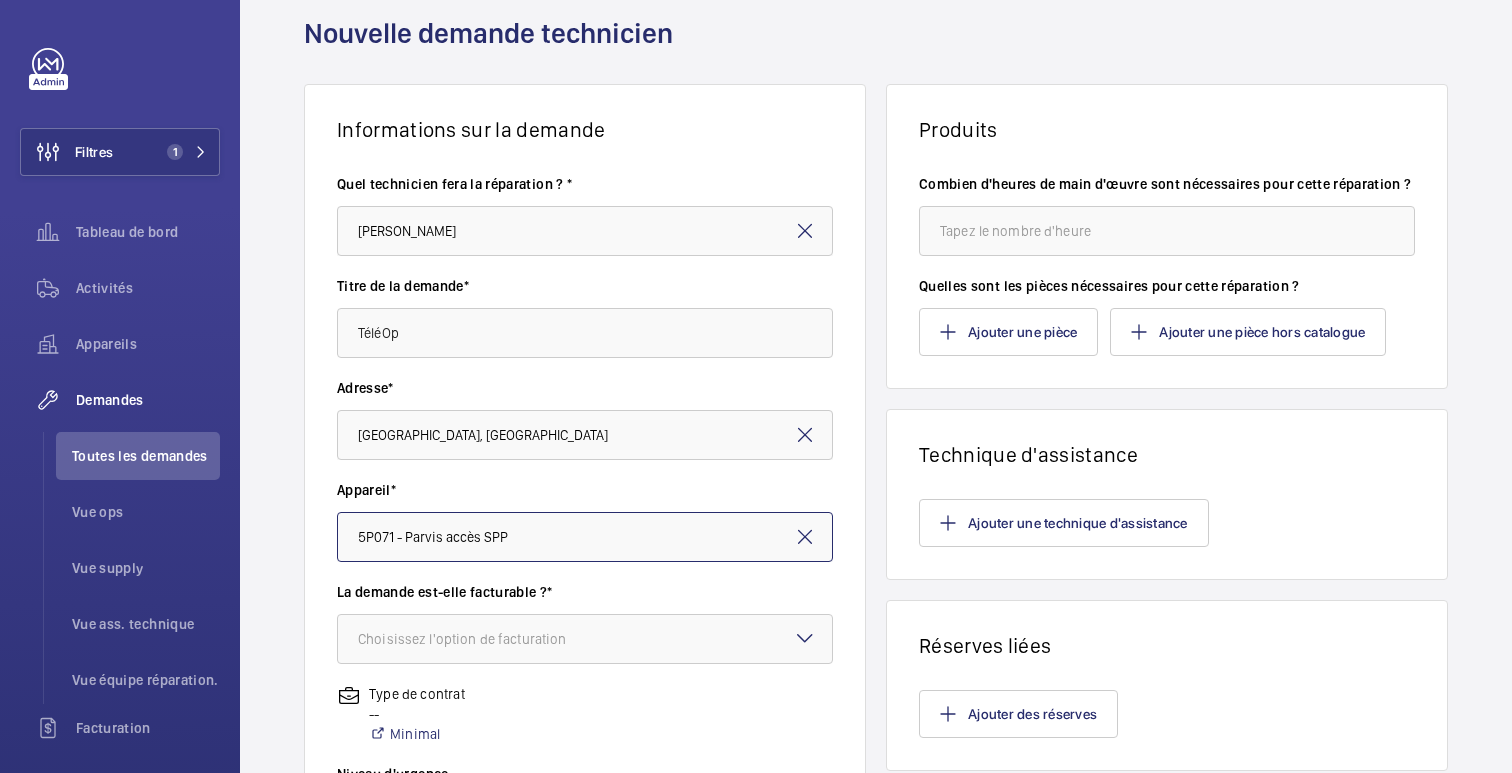 scroll, scrollTop: 76, scrollLeft: 0, axis: vertical 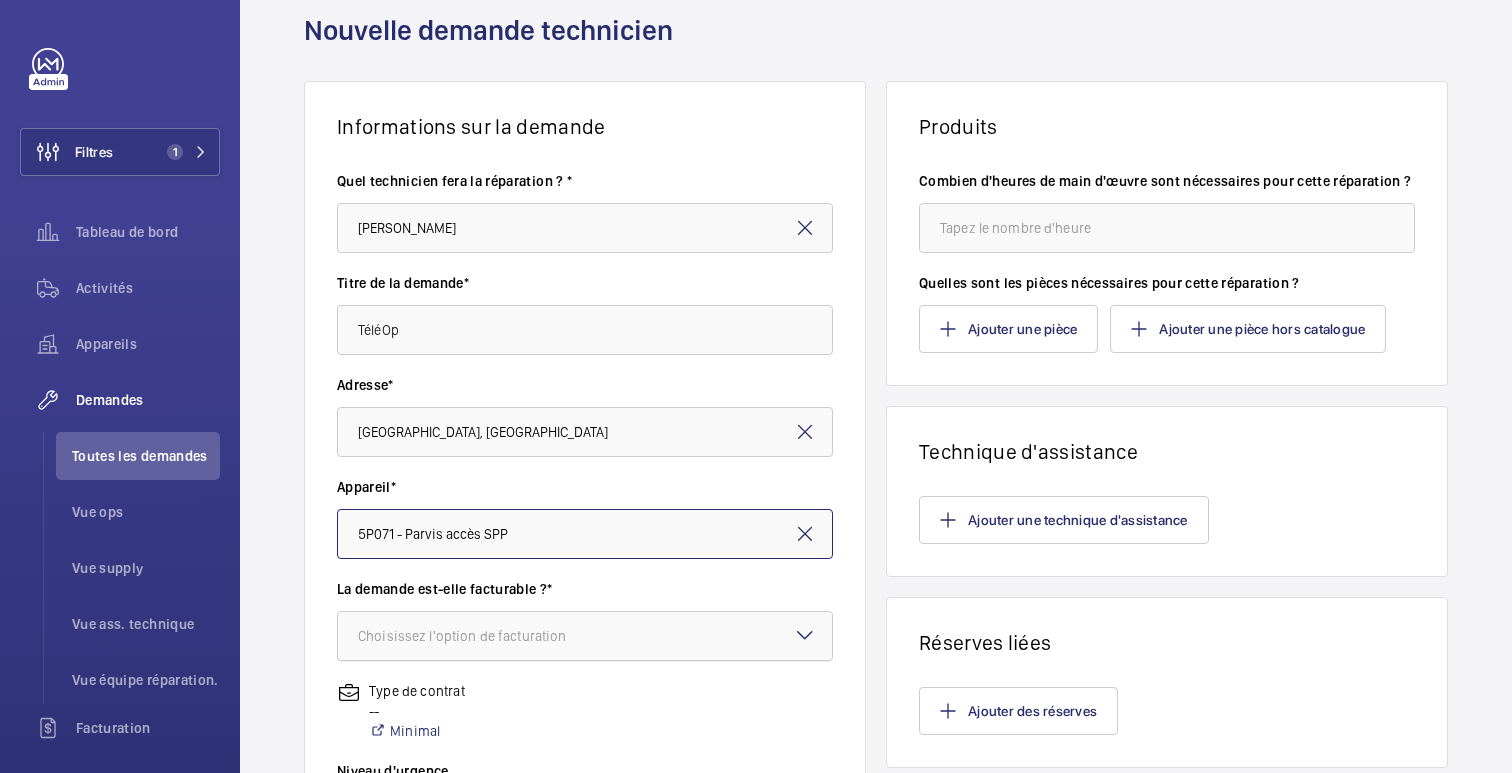 click on "Choisissez l'option de facturation" at bounding box center (487, 636) 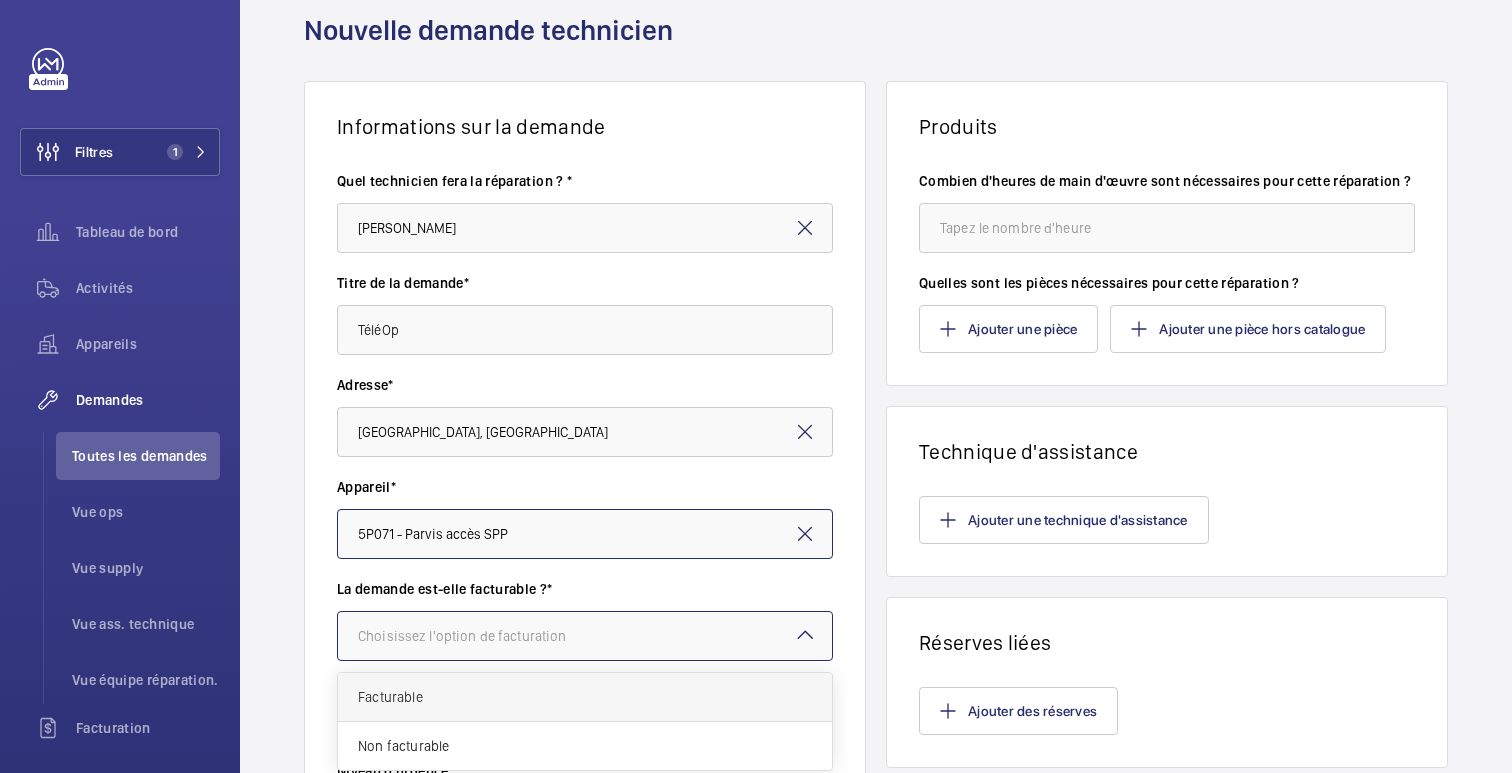 click on "Facturable" at bounding box center [585, 697] 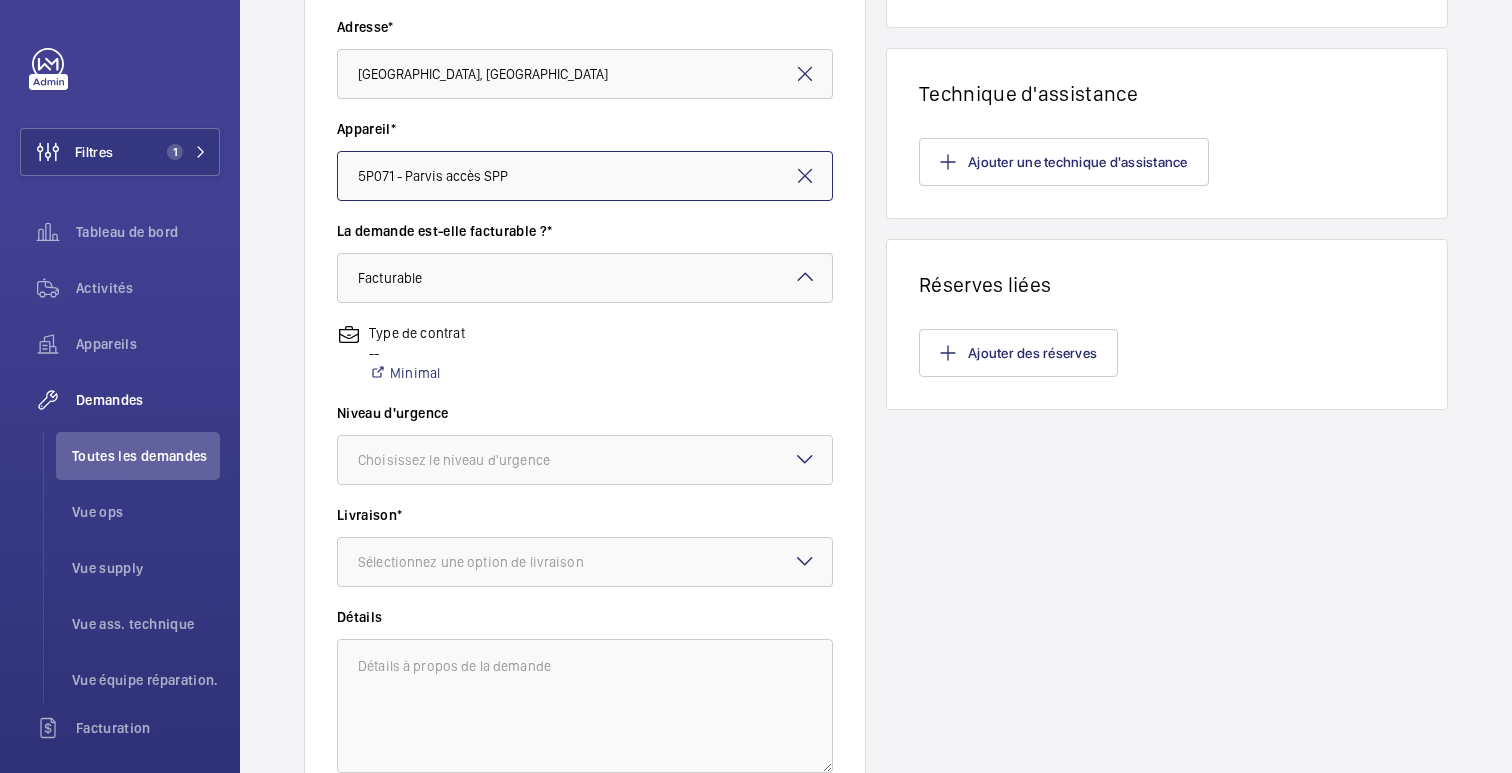 scroll, scrollTop: 439, scrollLeft: 0, axis: vertical 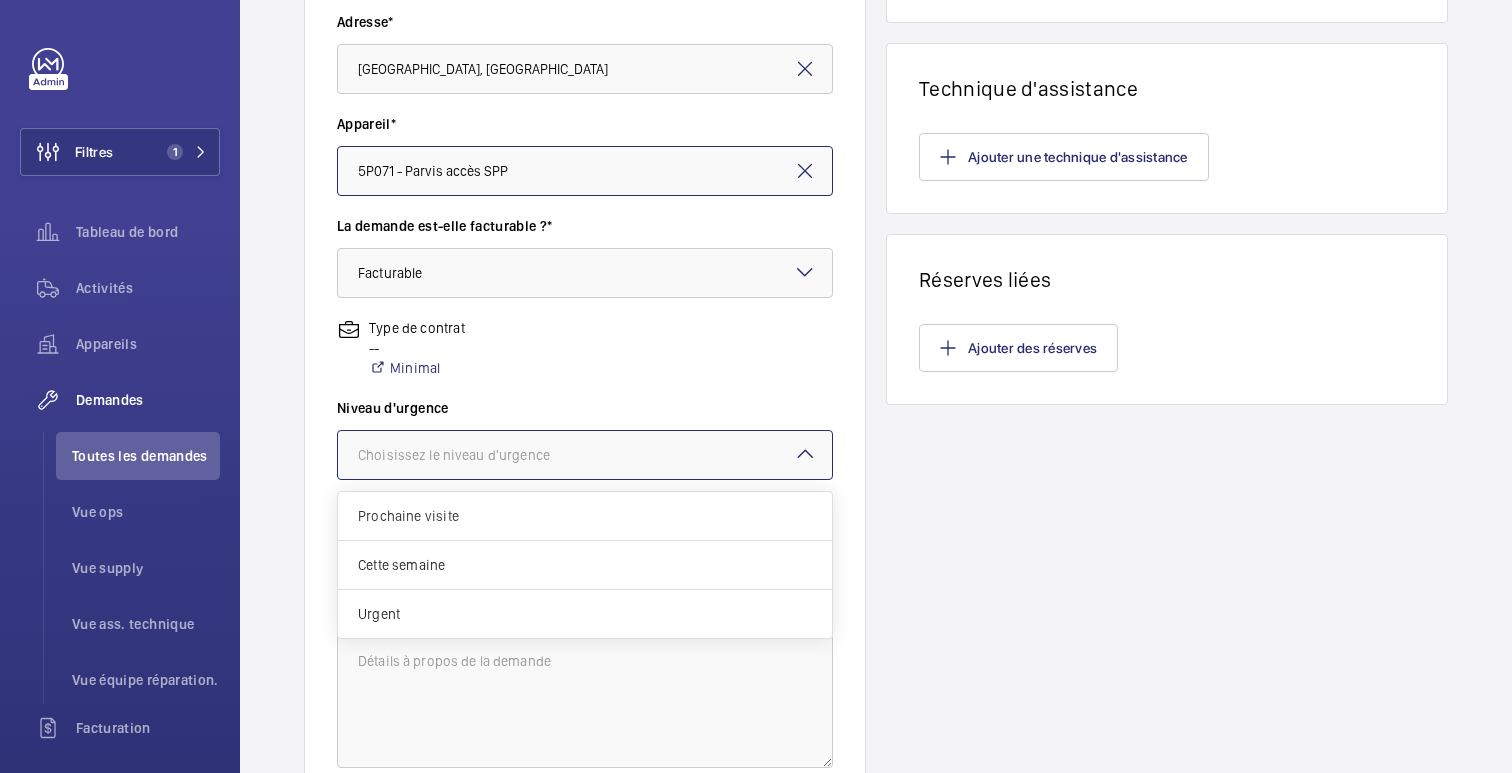 click on "Choisissez le niveau d'urgence" at bounding box center (454, 455) 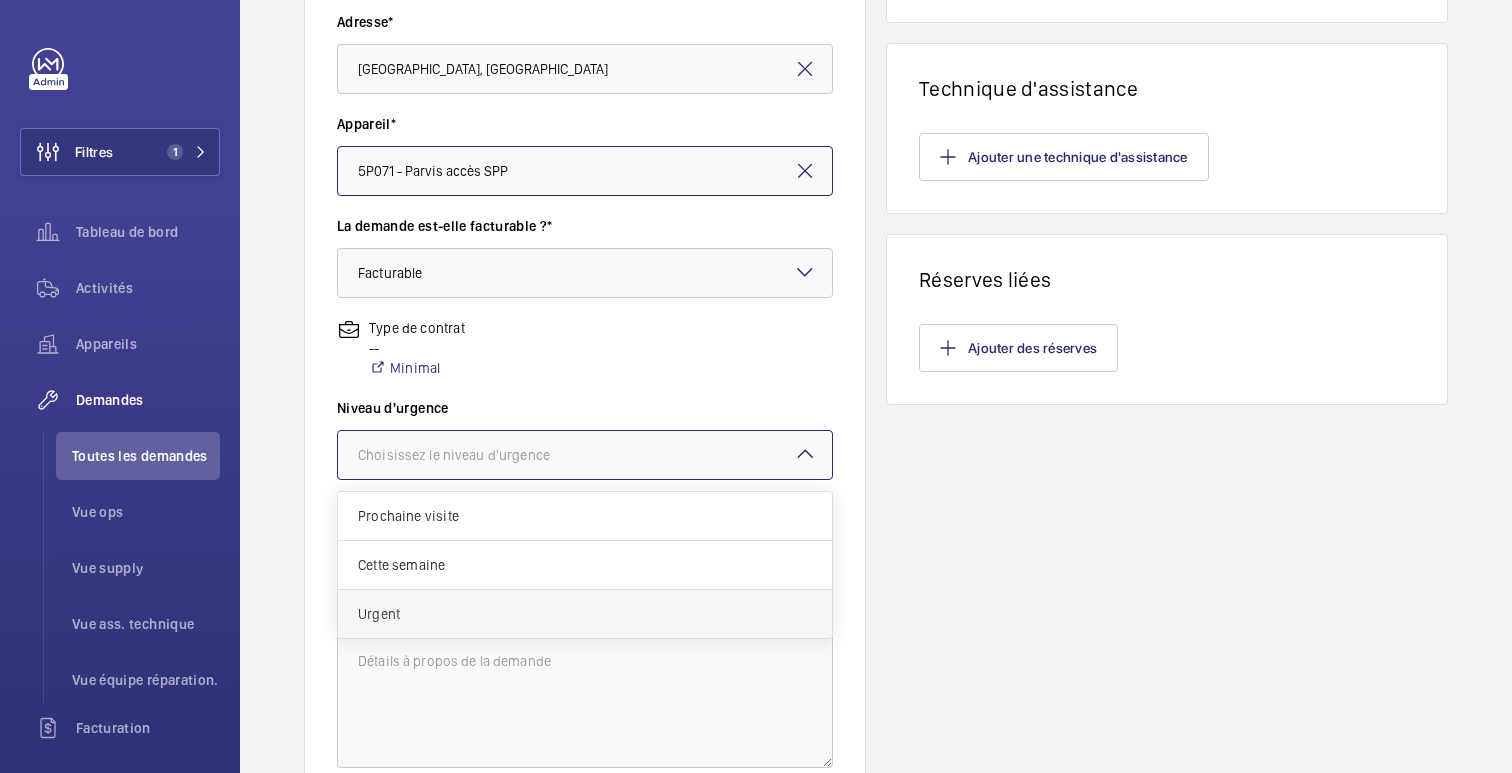 click on "Urgent" at bounding box center [585, 614] 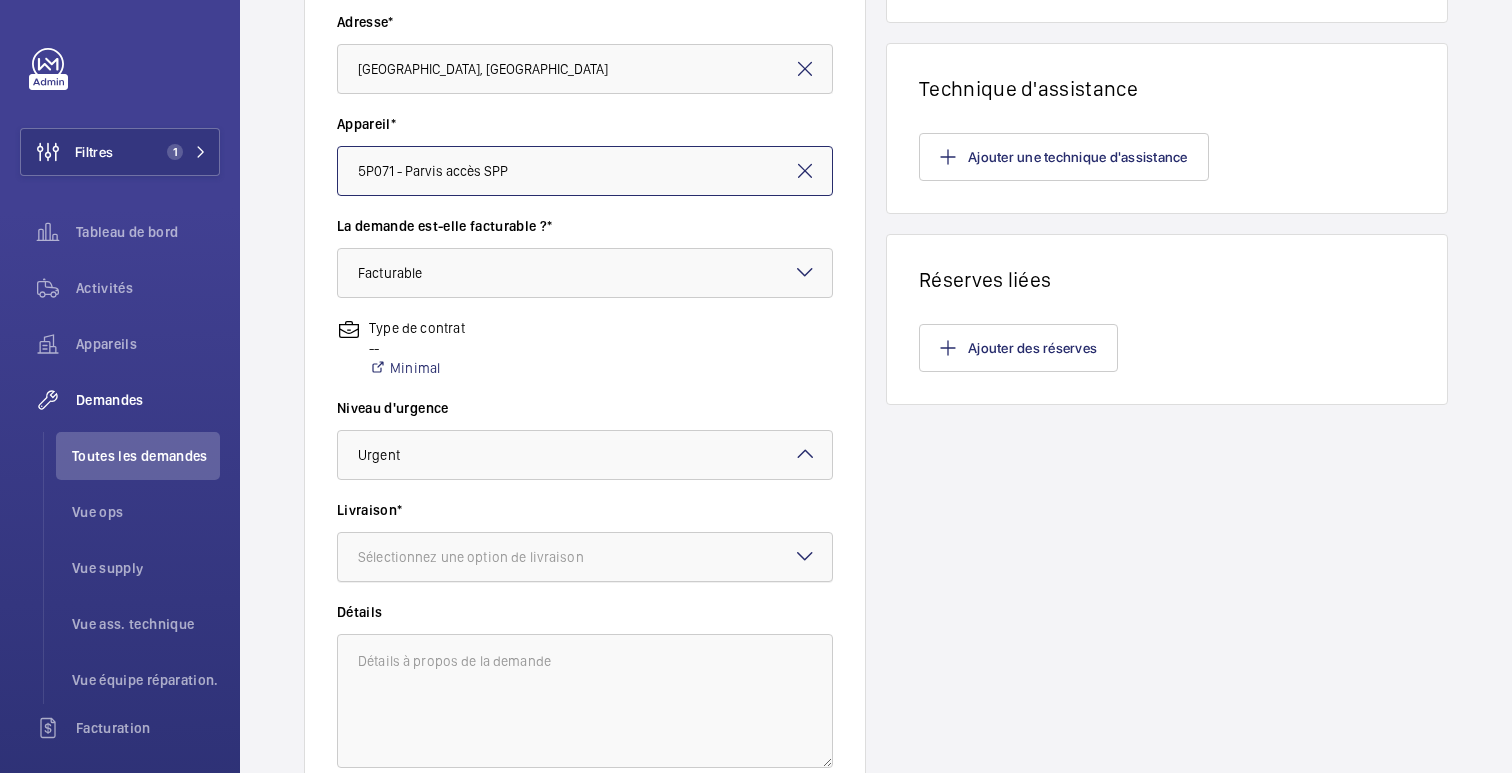 click on "Sélectionnez une option de livraison" at bounding box center [496, 557] 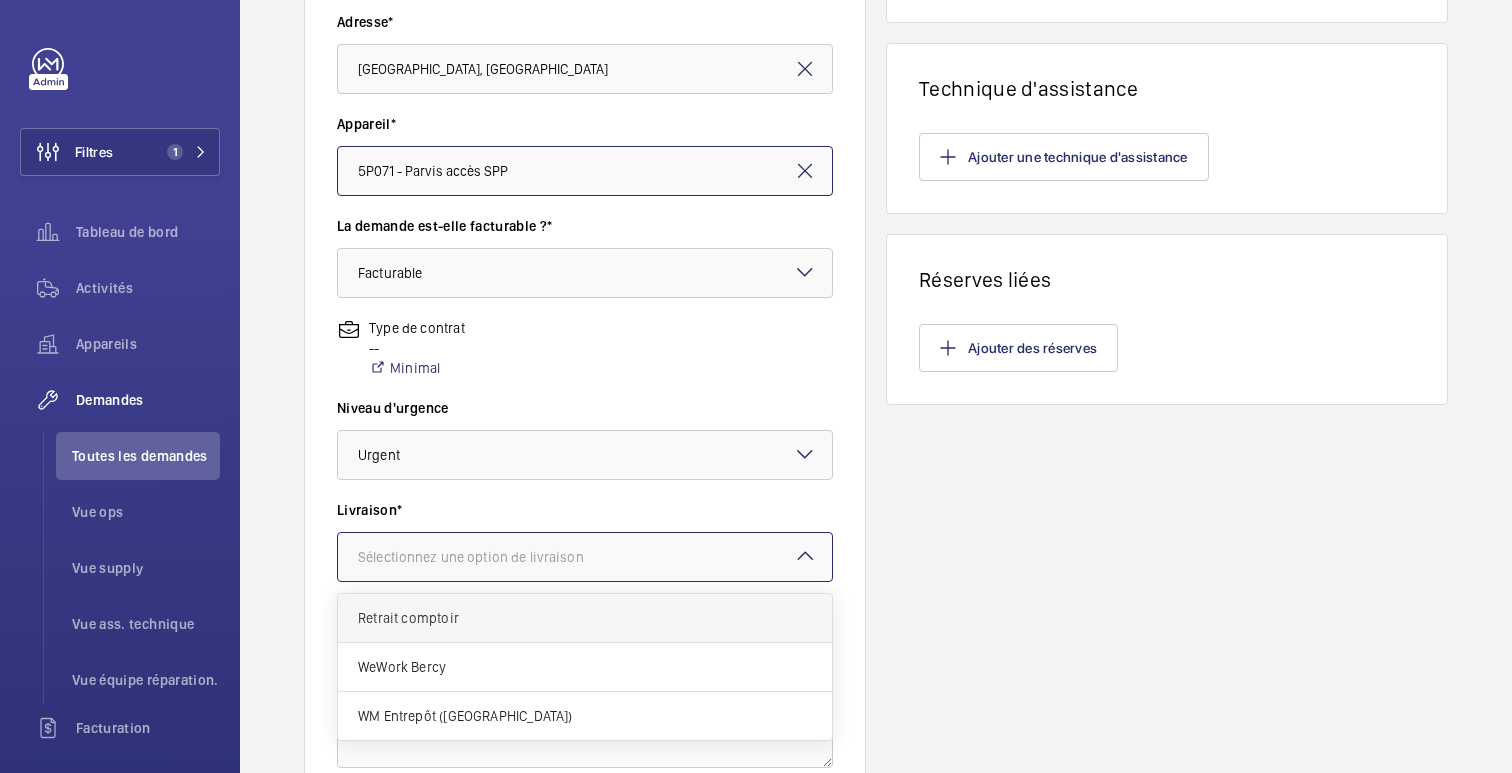 click on "Retrait comptoir" at bounding box center [585, 618] 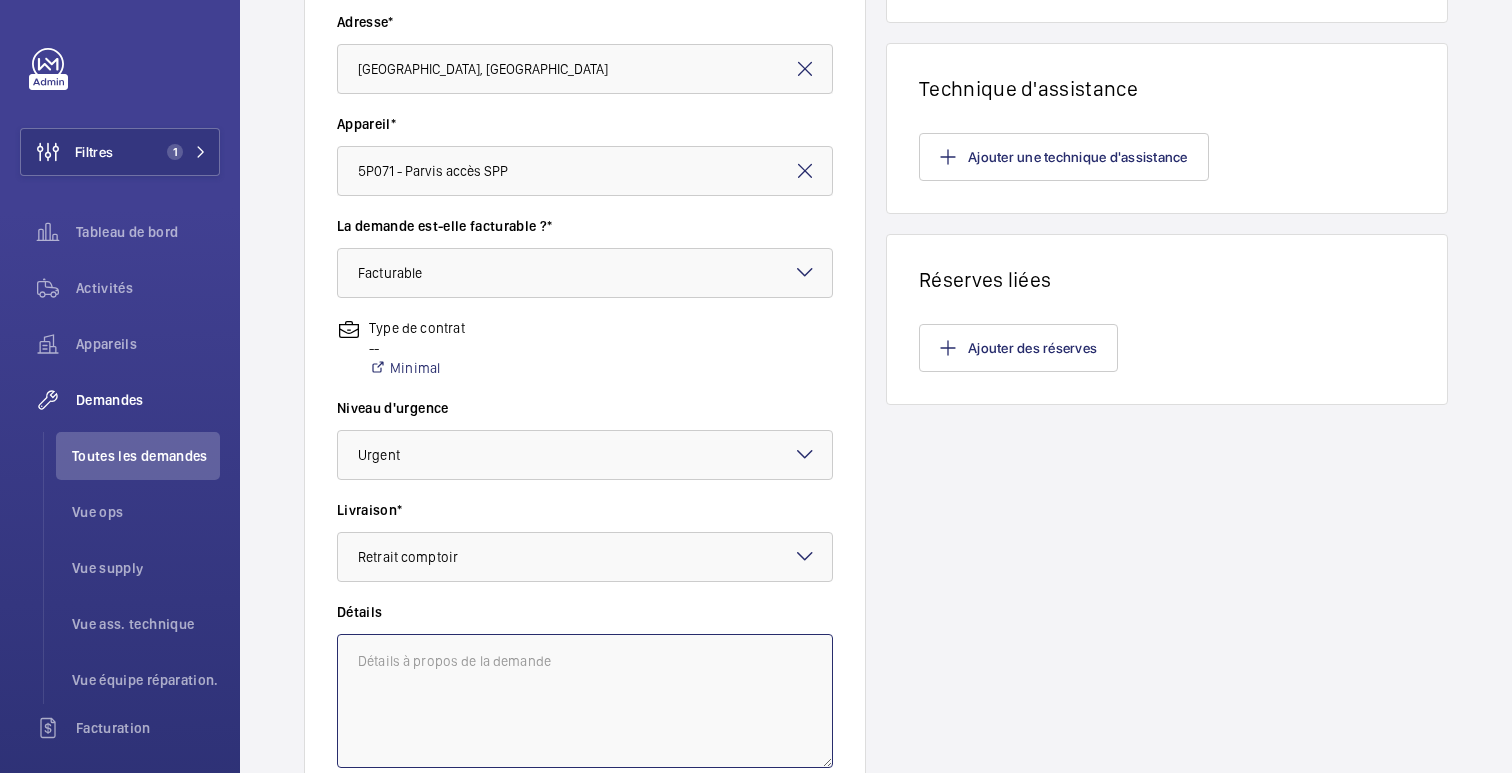 click at bounding box center (585, 701) 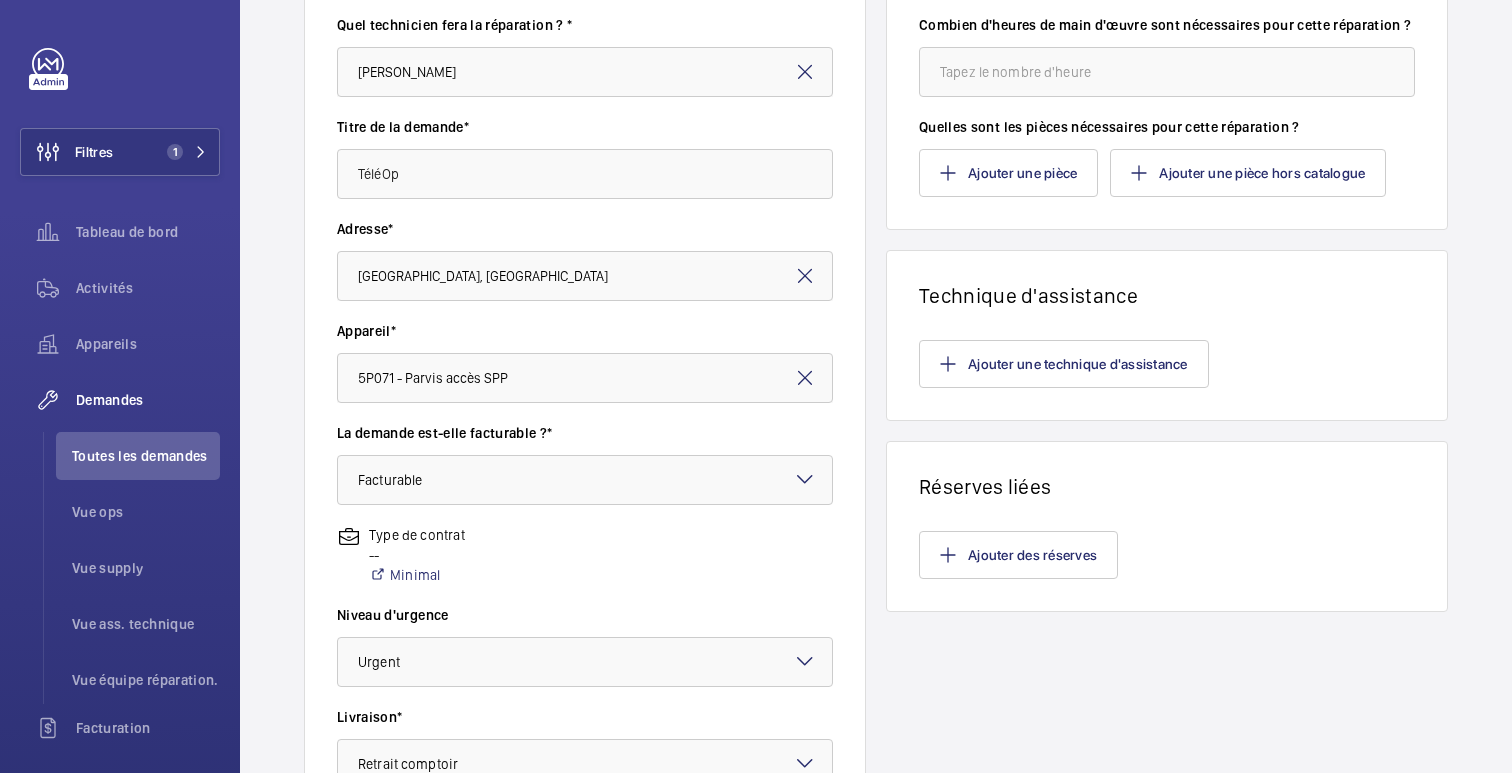 scroll, scrollTop: 0, scrollLeft: 0, axis: both 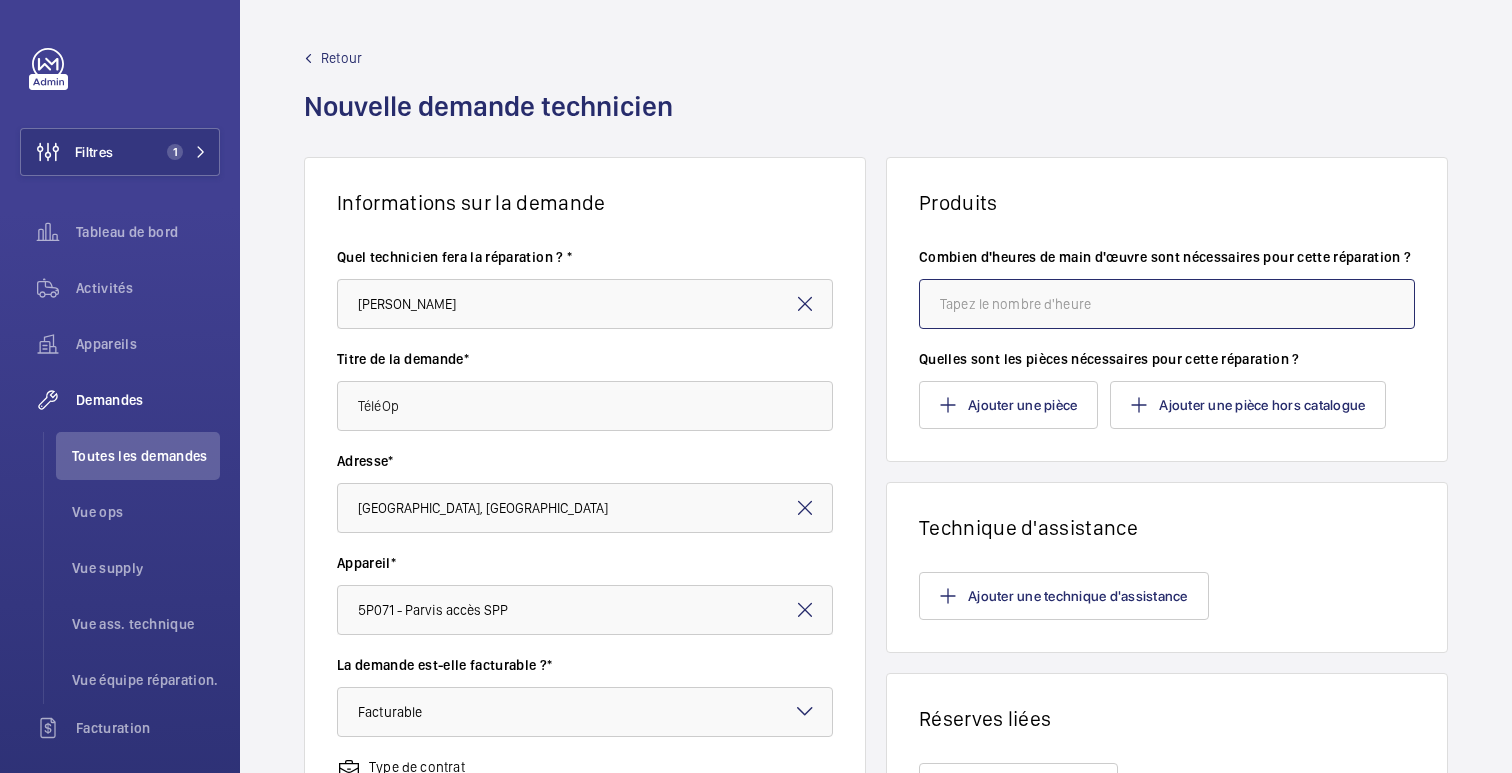 click 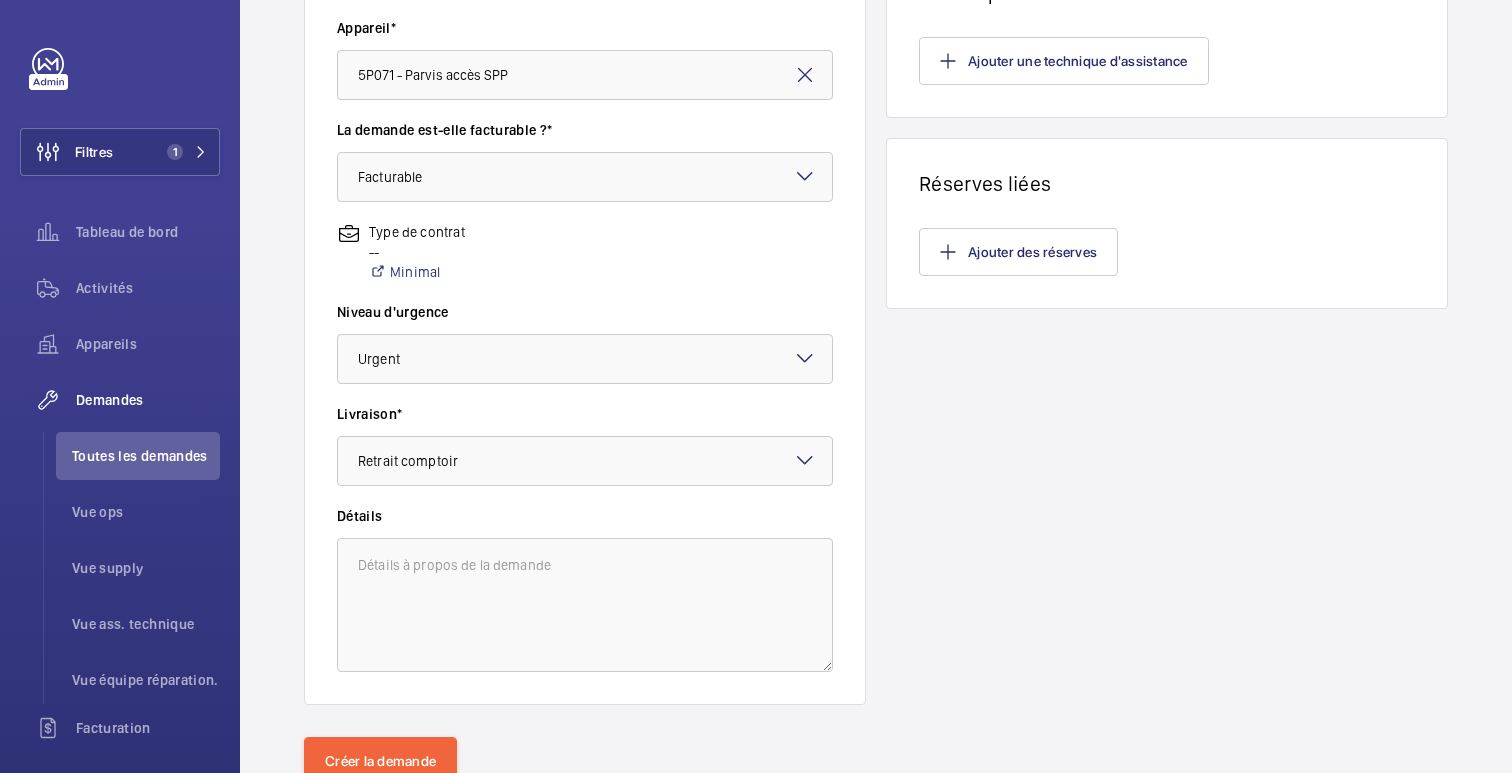 scroll, scrollTop: 611, scrollLeft: 0, axis: vertical 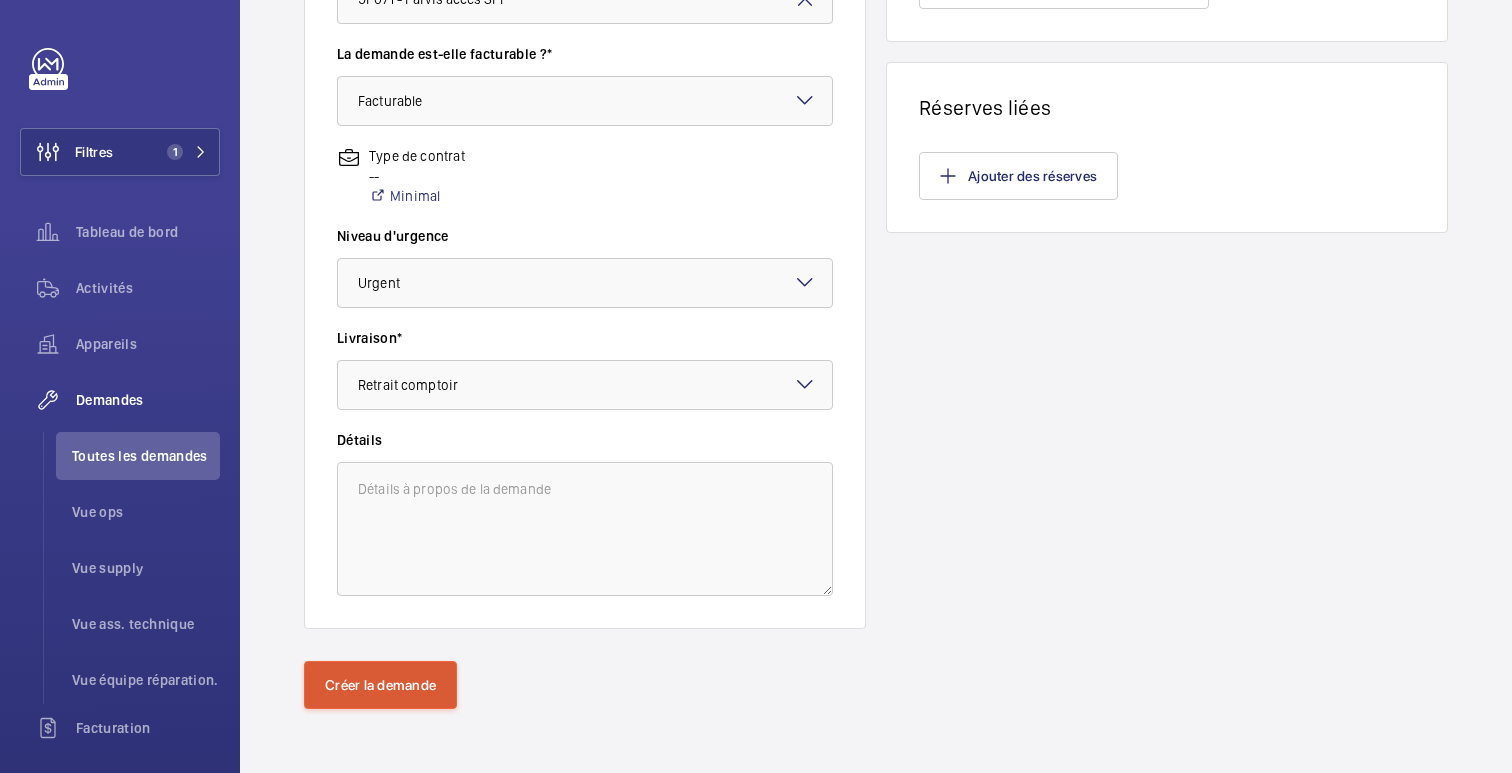 type on "6" 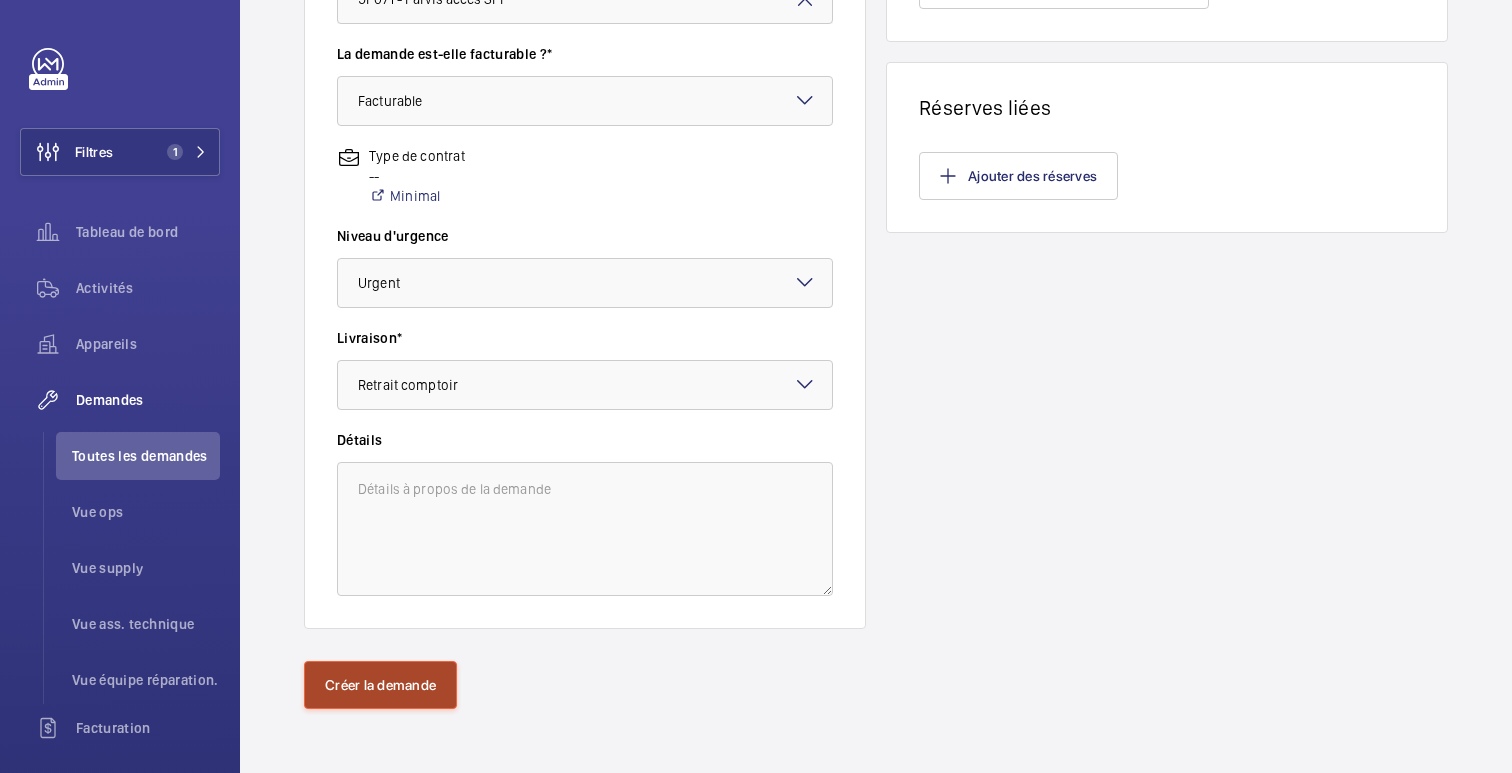 click on "Créer la demande" 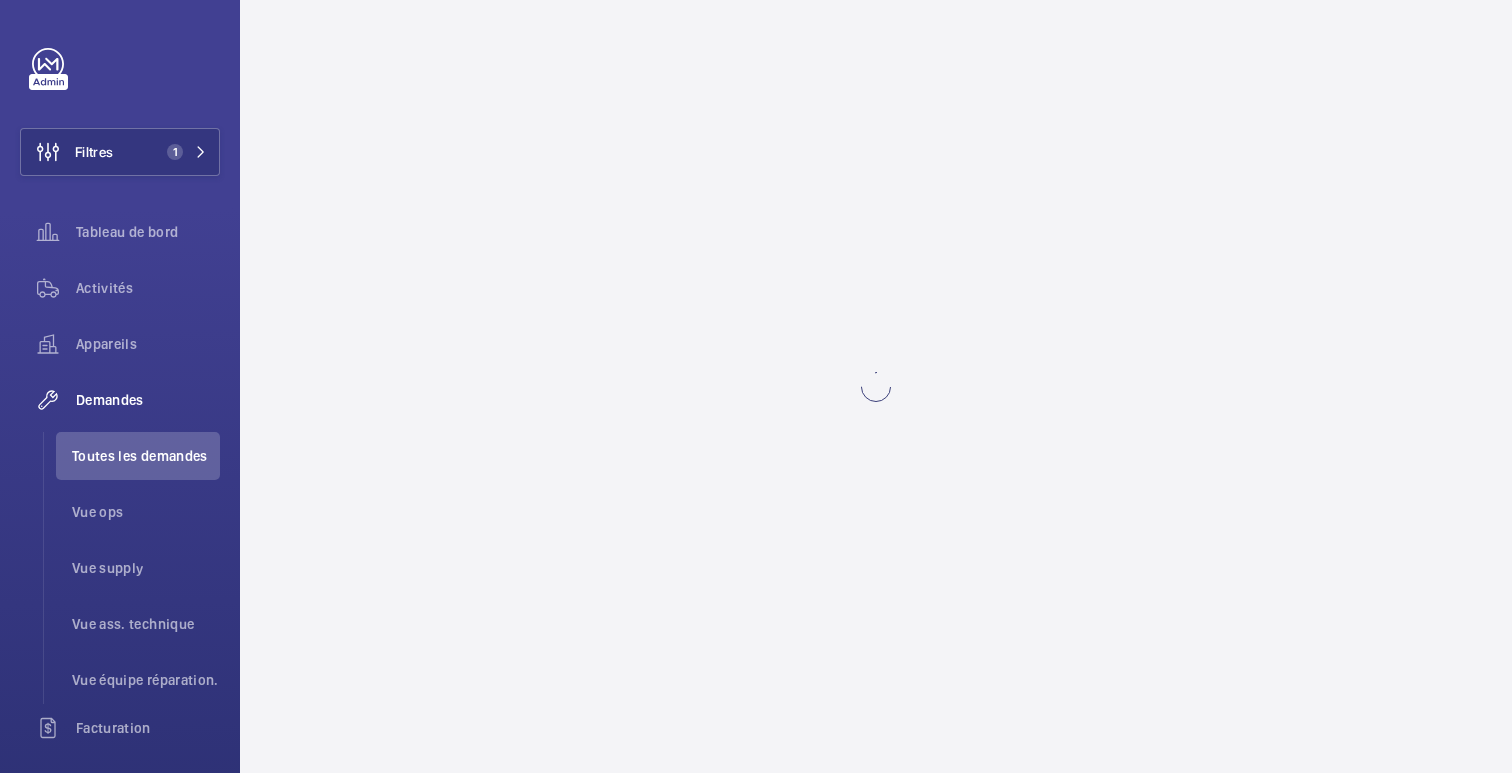 scroll, scrollTop: 0, scrollLeft: 0, axis: both 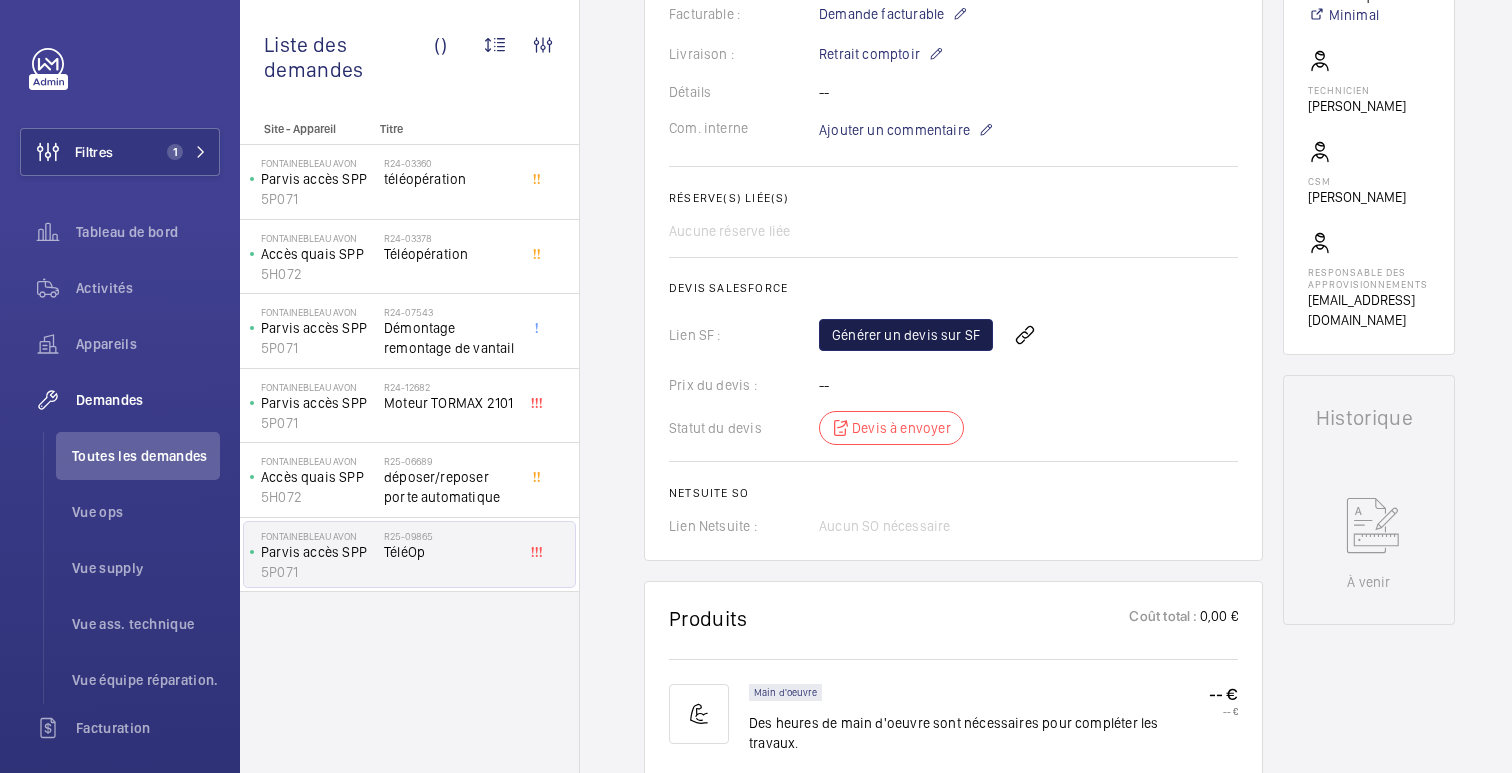 click on "Générer un devis sur SF" 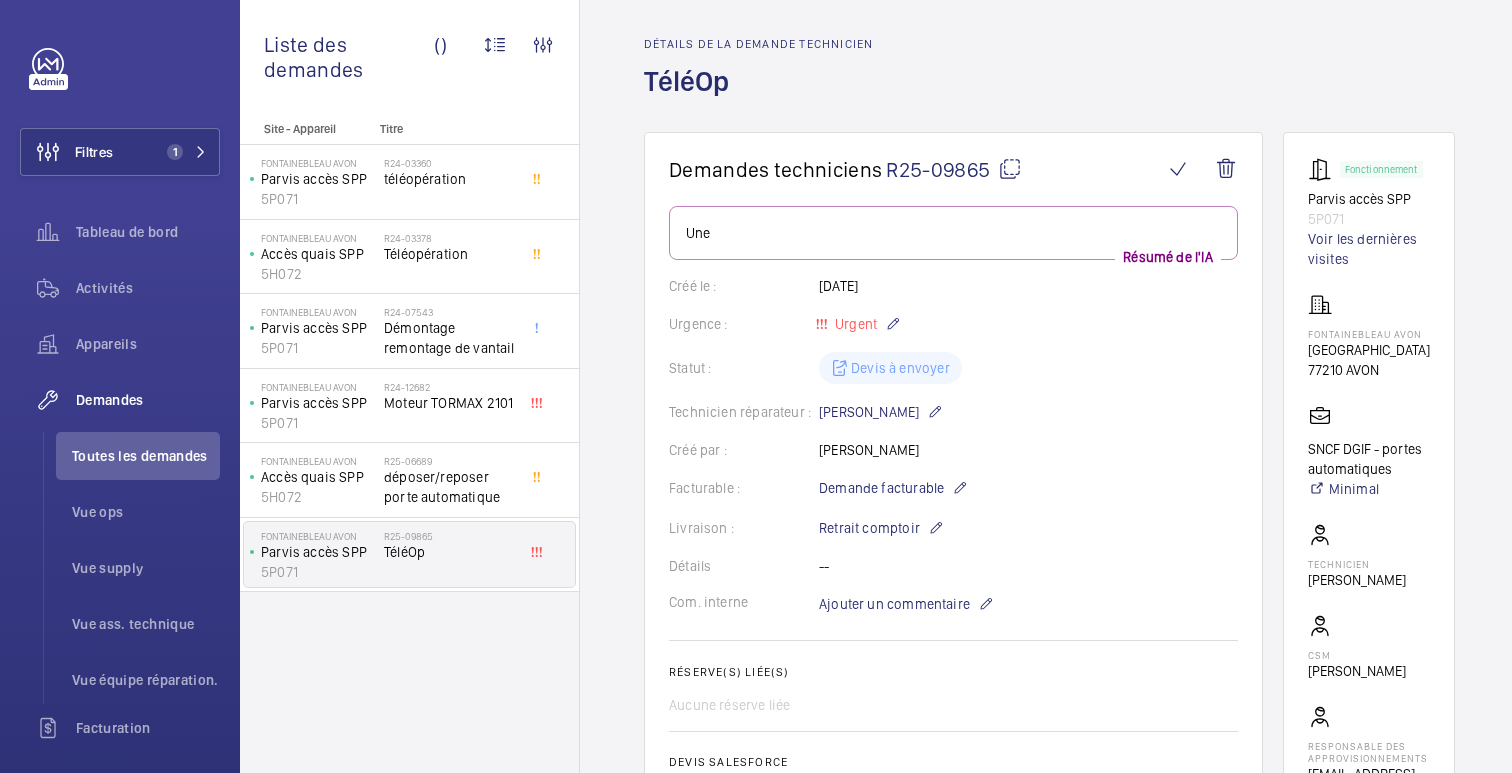 scroll, scrollTop: 24, scrollLeft: 0, axis: vertical 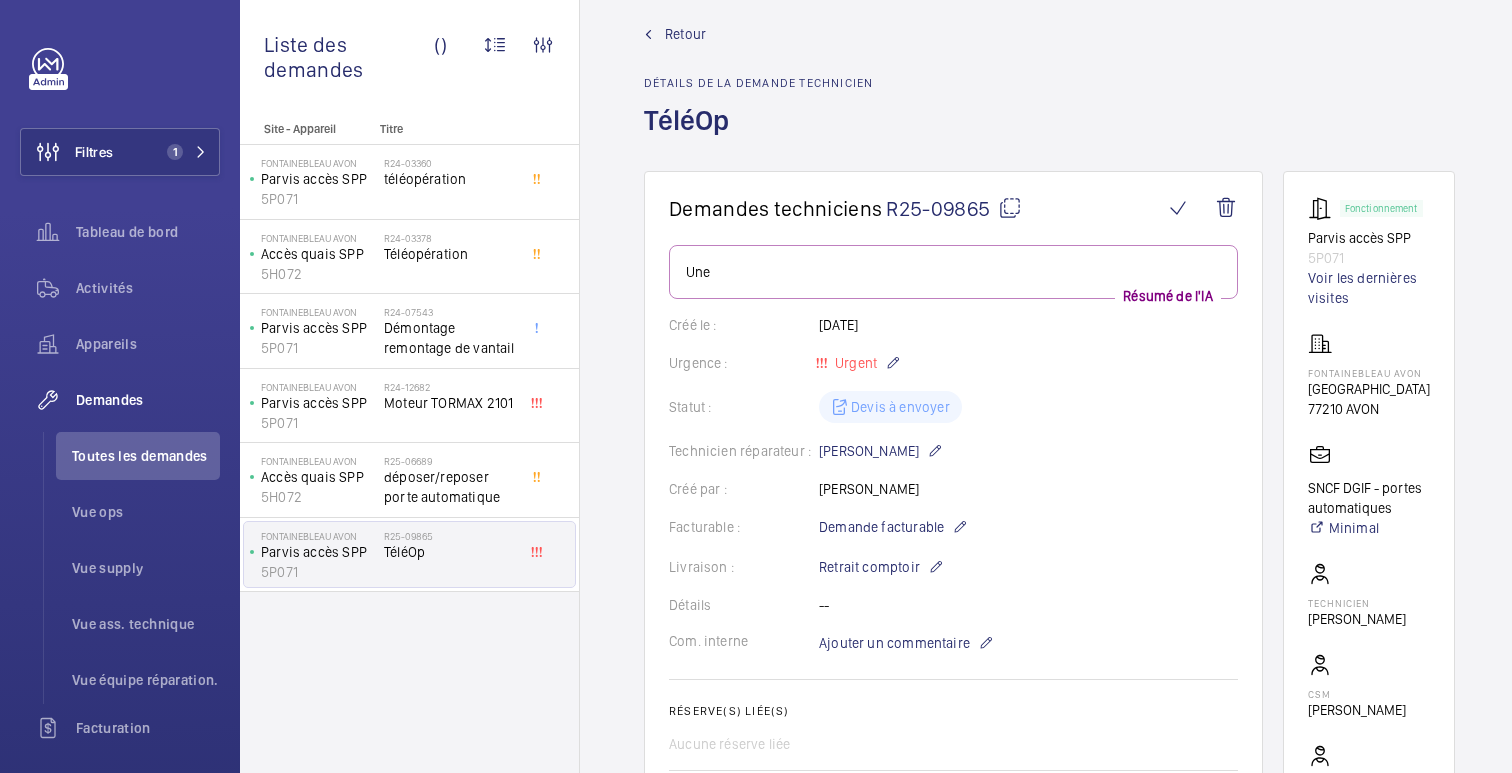 drag, startPoint x: 1384, startPoint y: 406, endPoint x: 1309, endPoint y: 408, distance: 75.026665 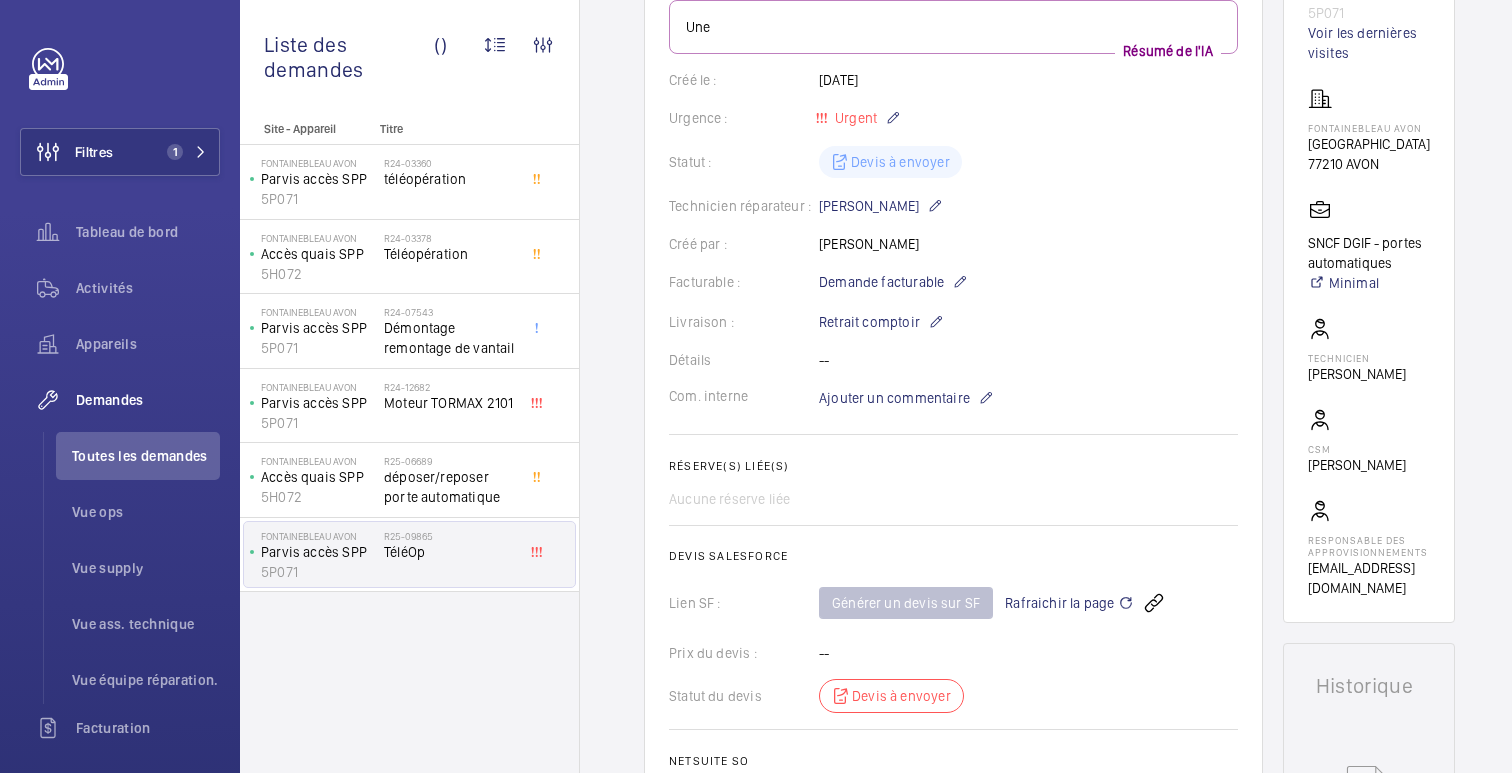 scroll, scrollTop: 271, scrollLeft: 0, axis: vertical 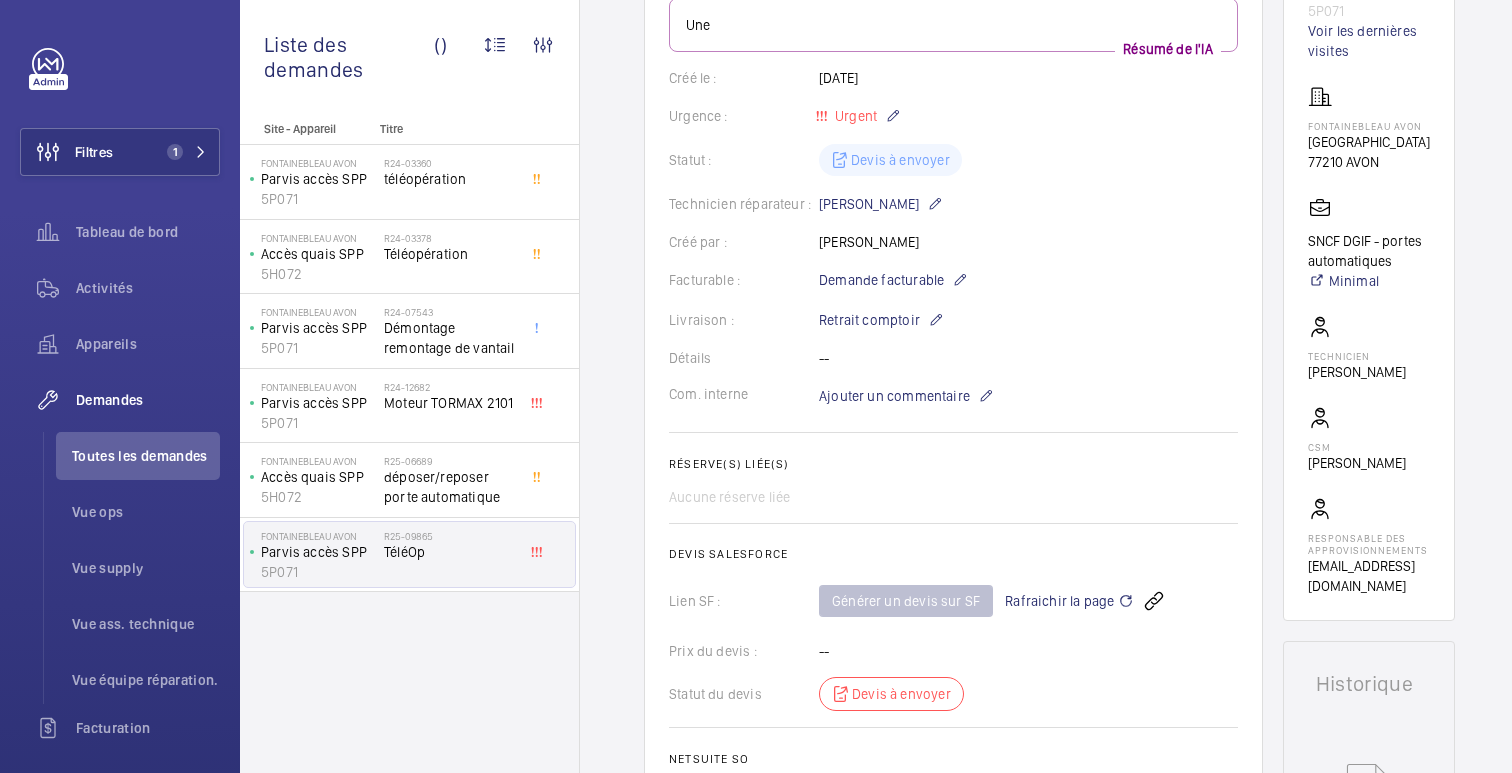 click on "Rafraichir la page" 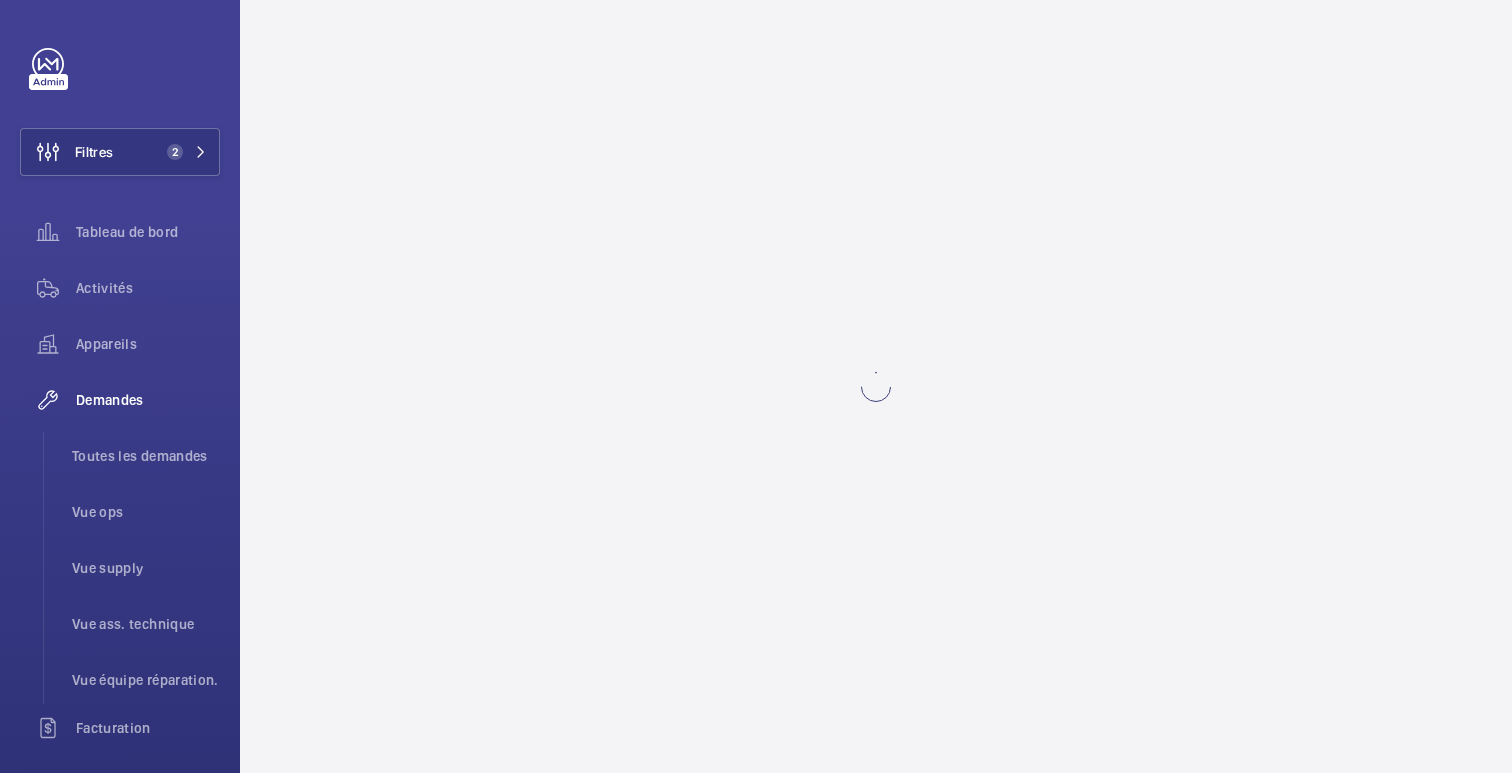 scroll, scrollTop: 0, scrollLeft: 0, axis: both 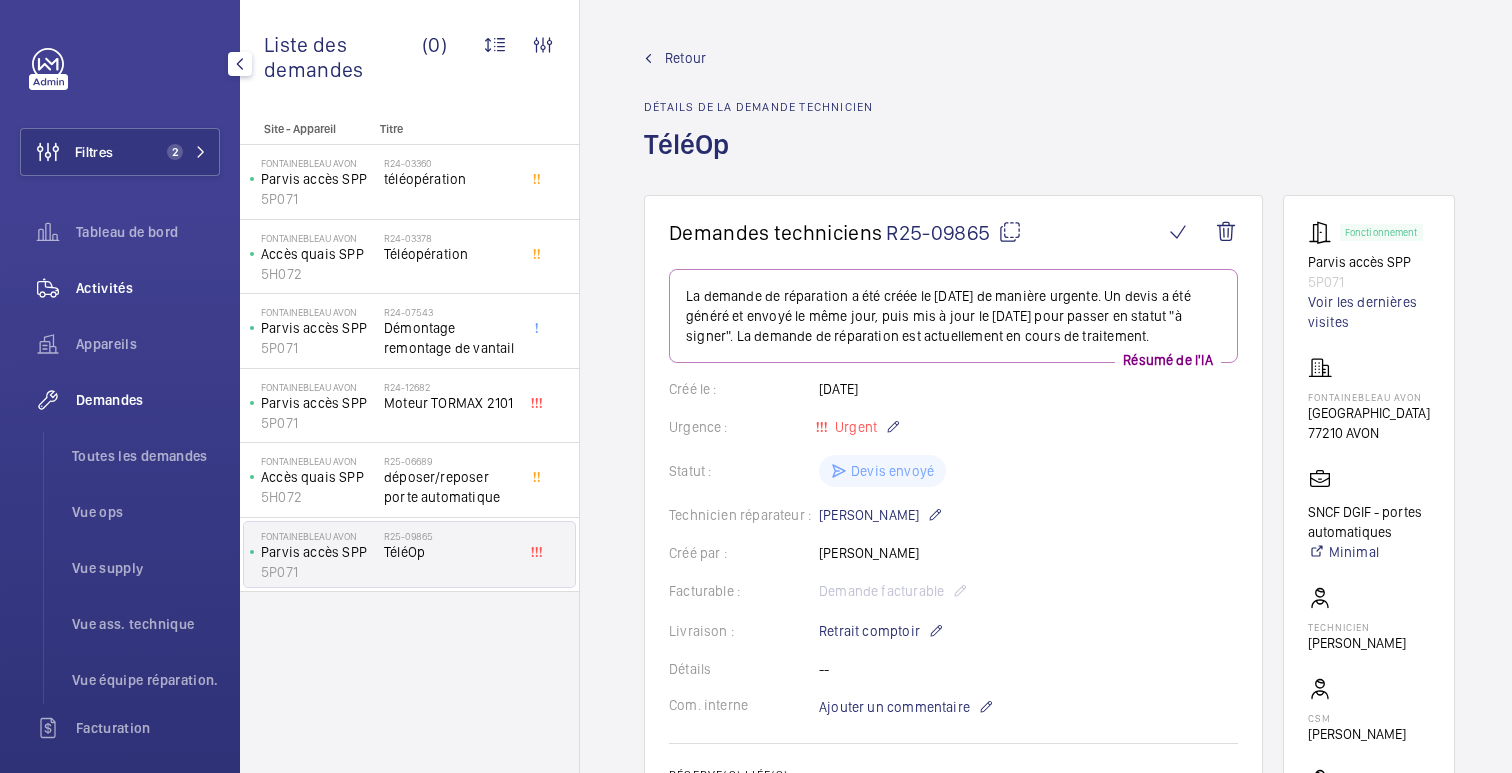 click on "Activités" 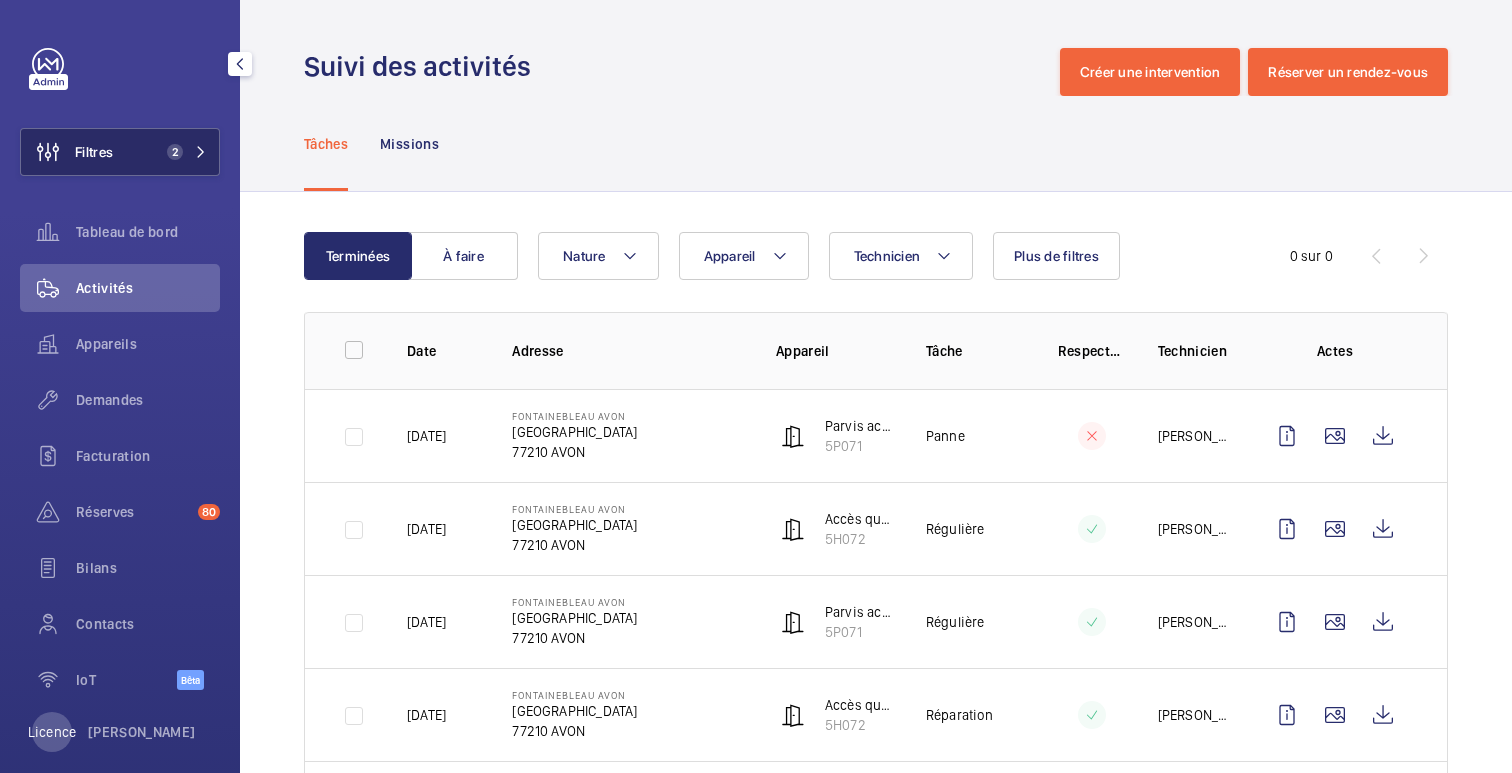 click on "Filtres 2" 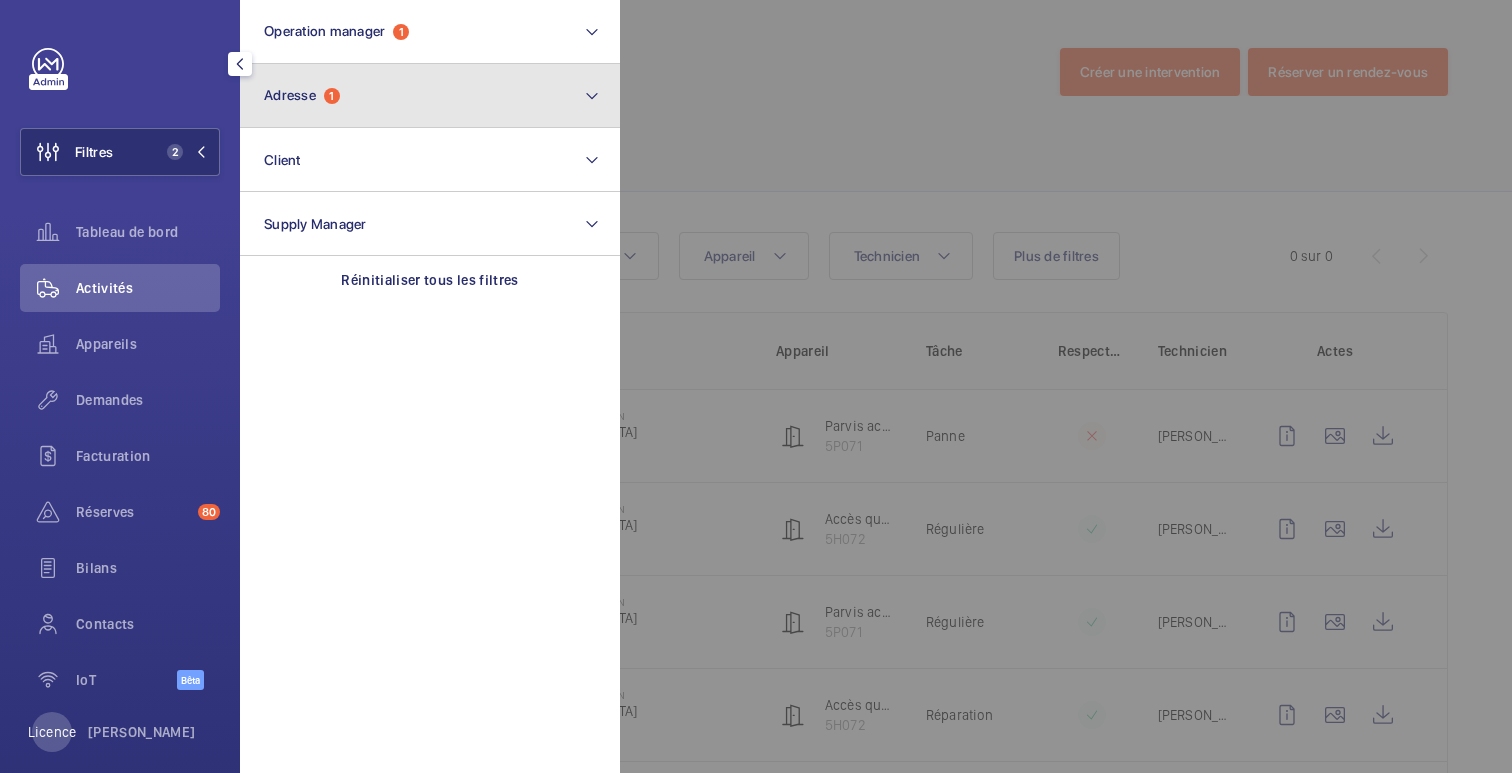 click on "Adresse  1" 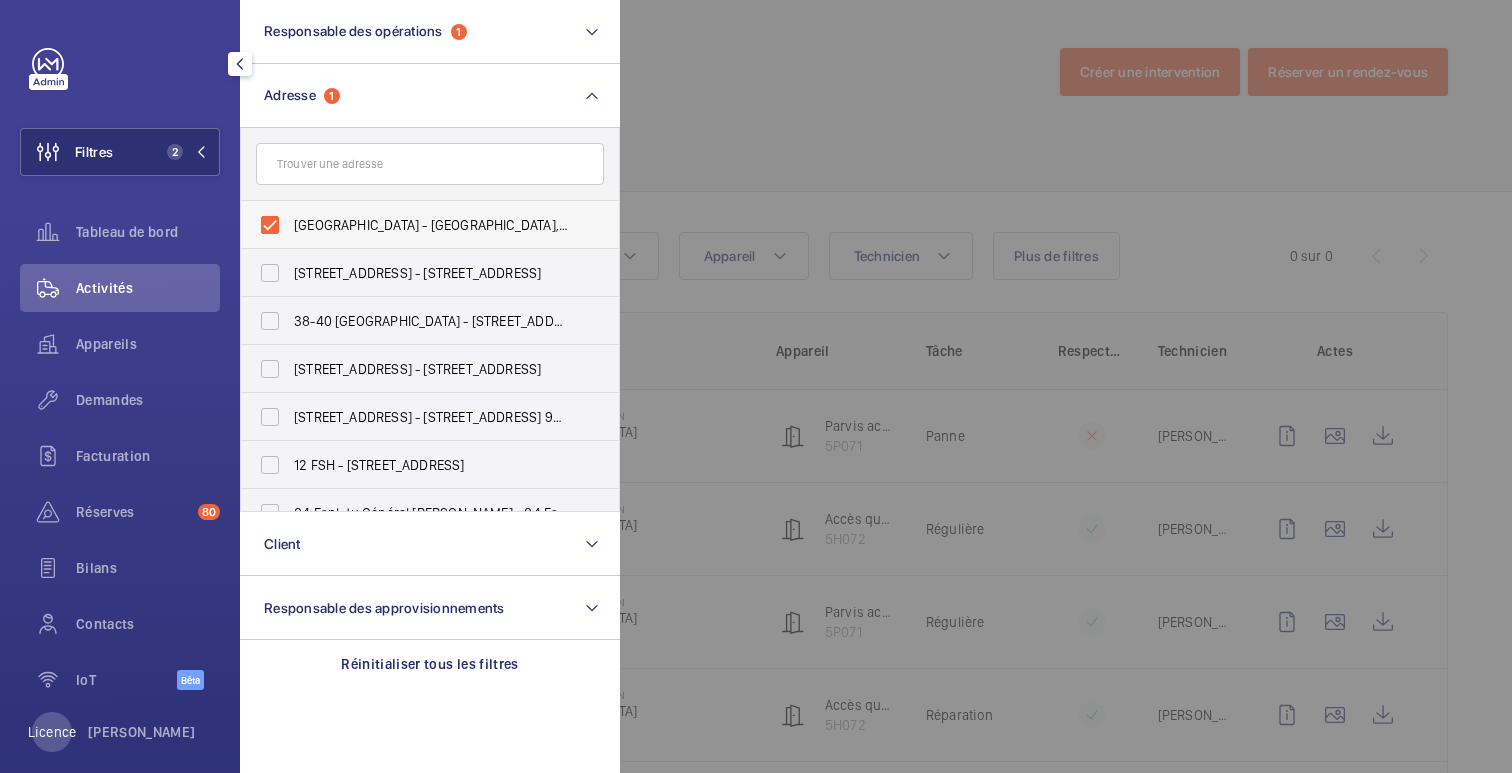 click on "FONTAINEBLEAU AVON - Place de la Gare, AVON 77210" at bounding box center [415, 225] 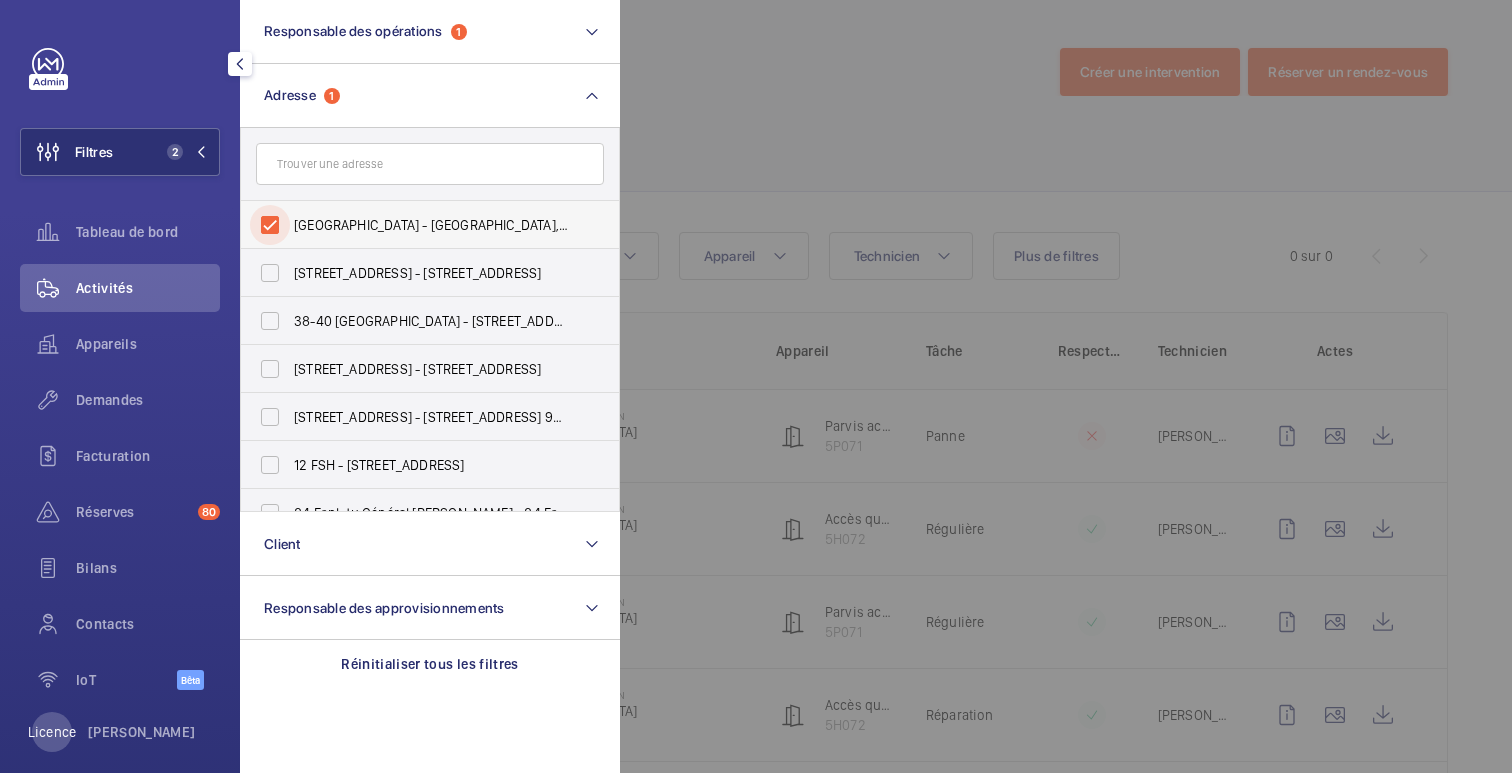 click on "FONTAINEBLEAU AVON - Place de la Gare, AVON 77210" at bounding box center [270, 225] 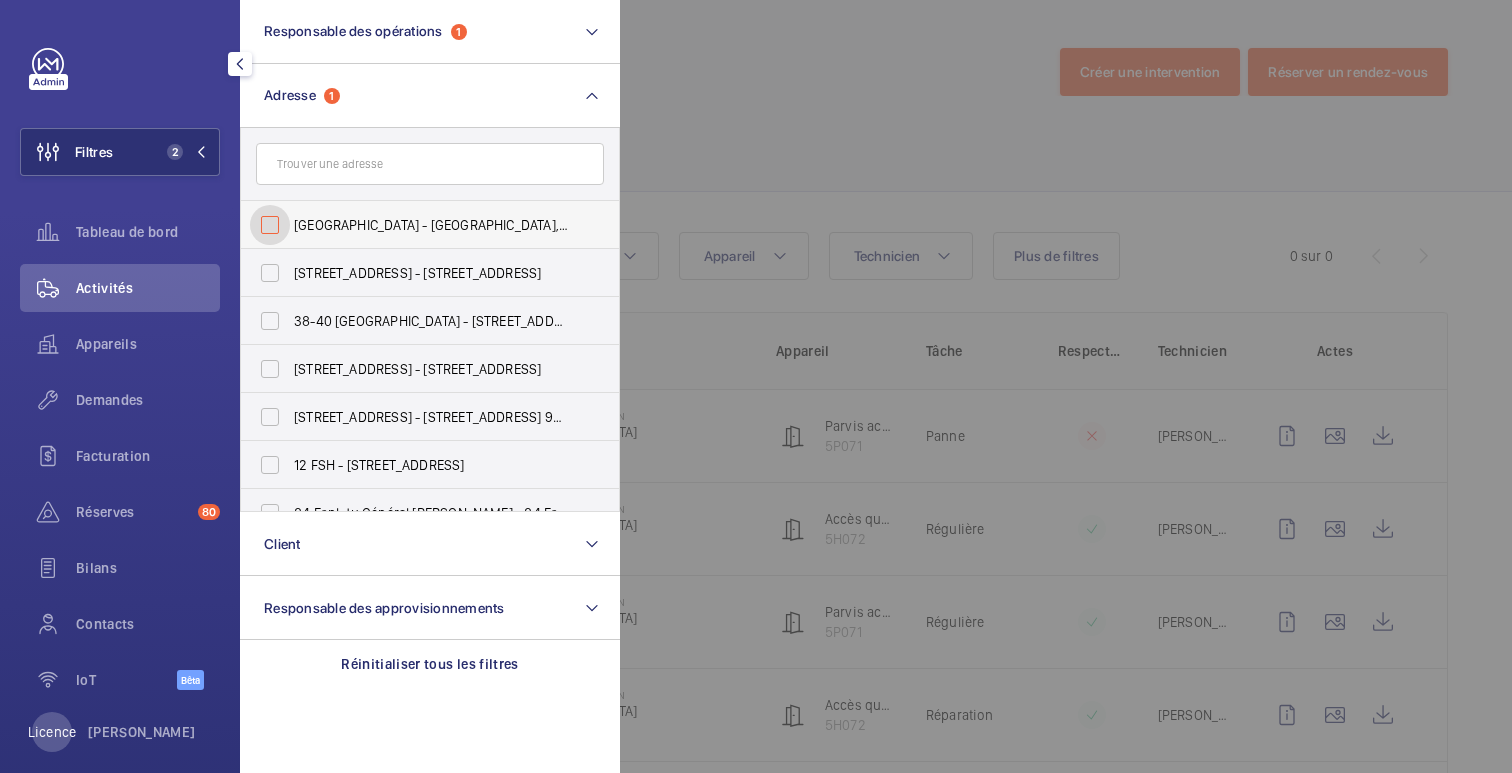 checkbox on "false" 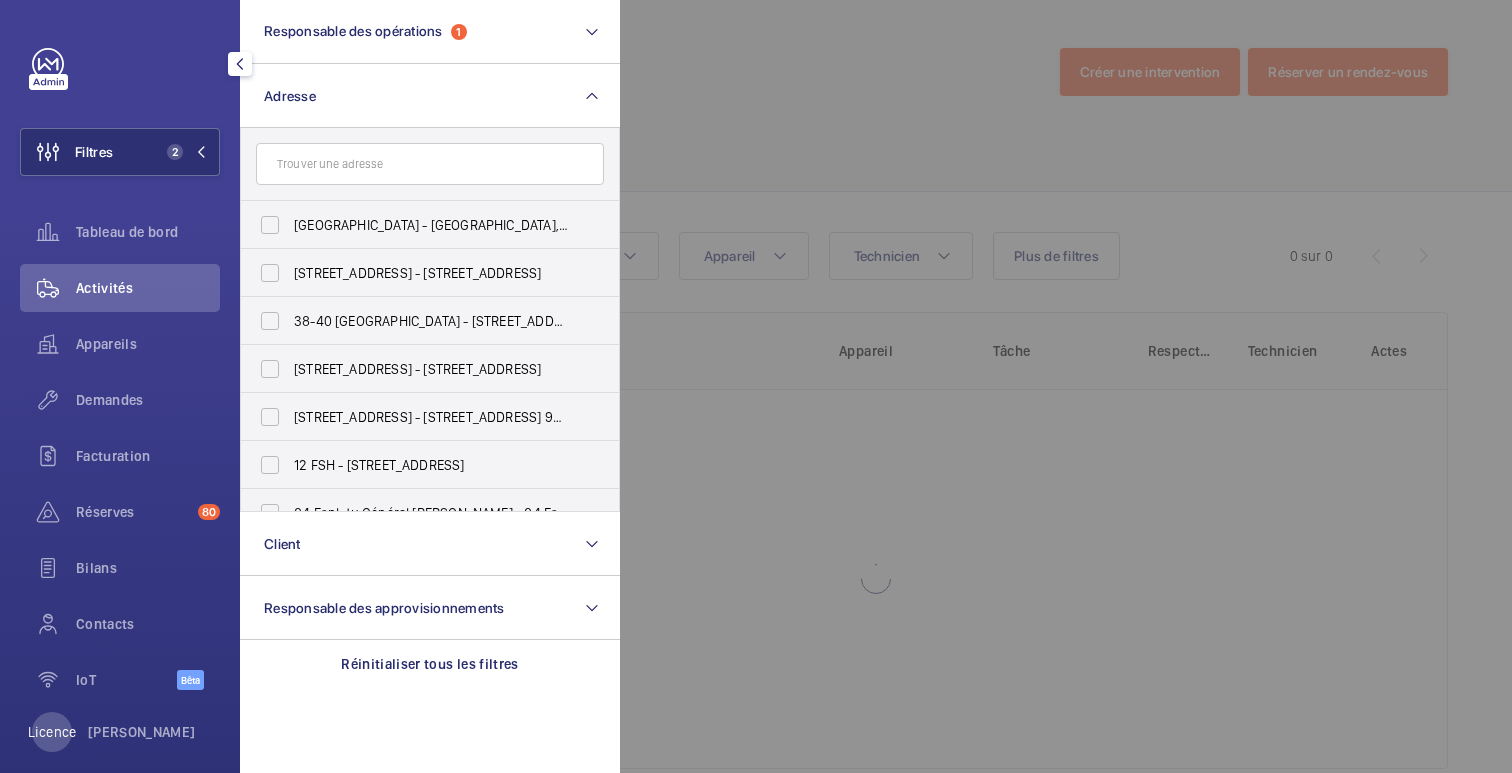 click 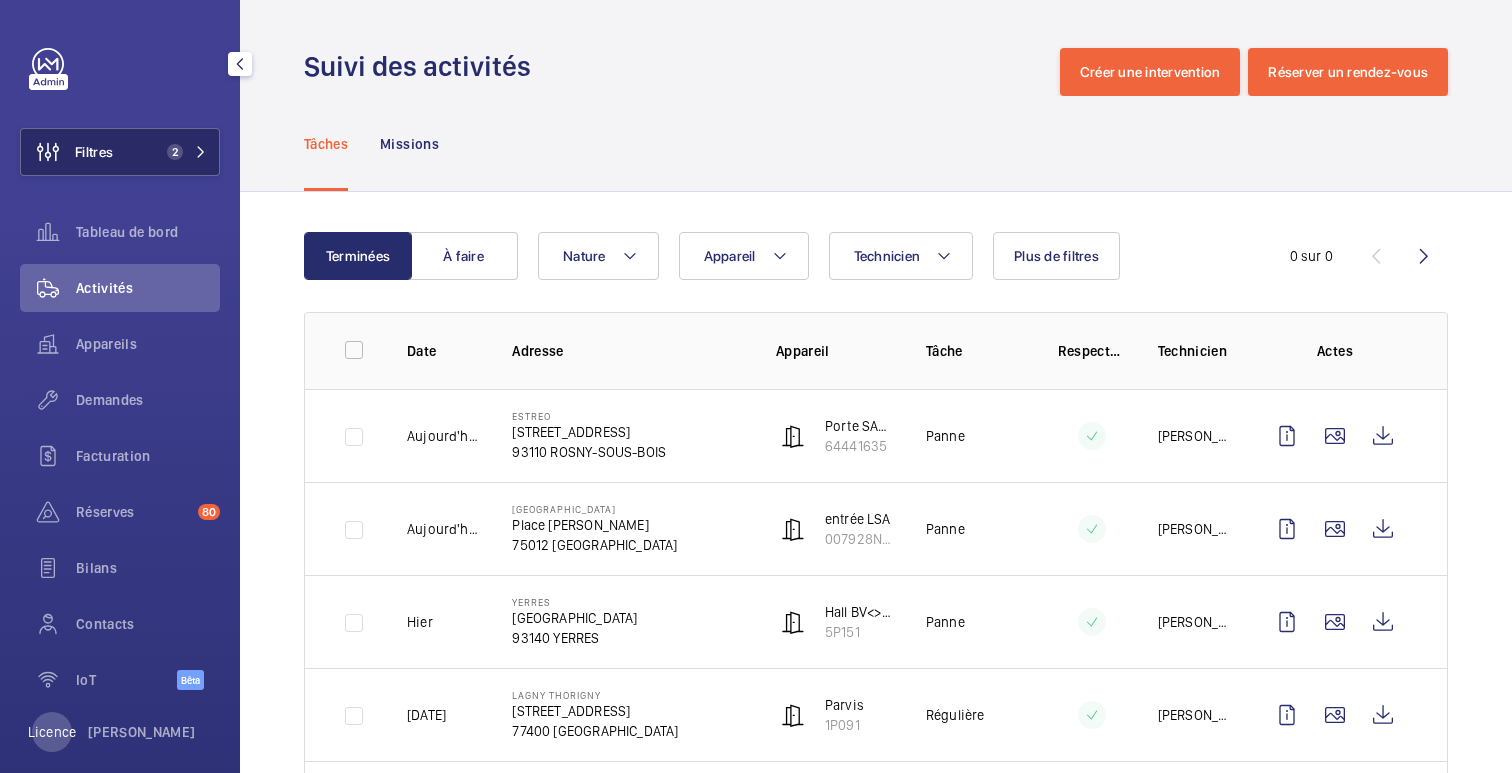 click on "Filtres" 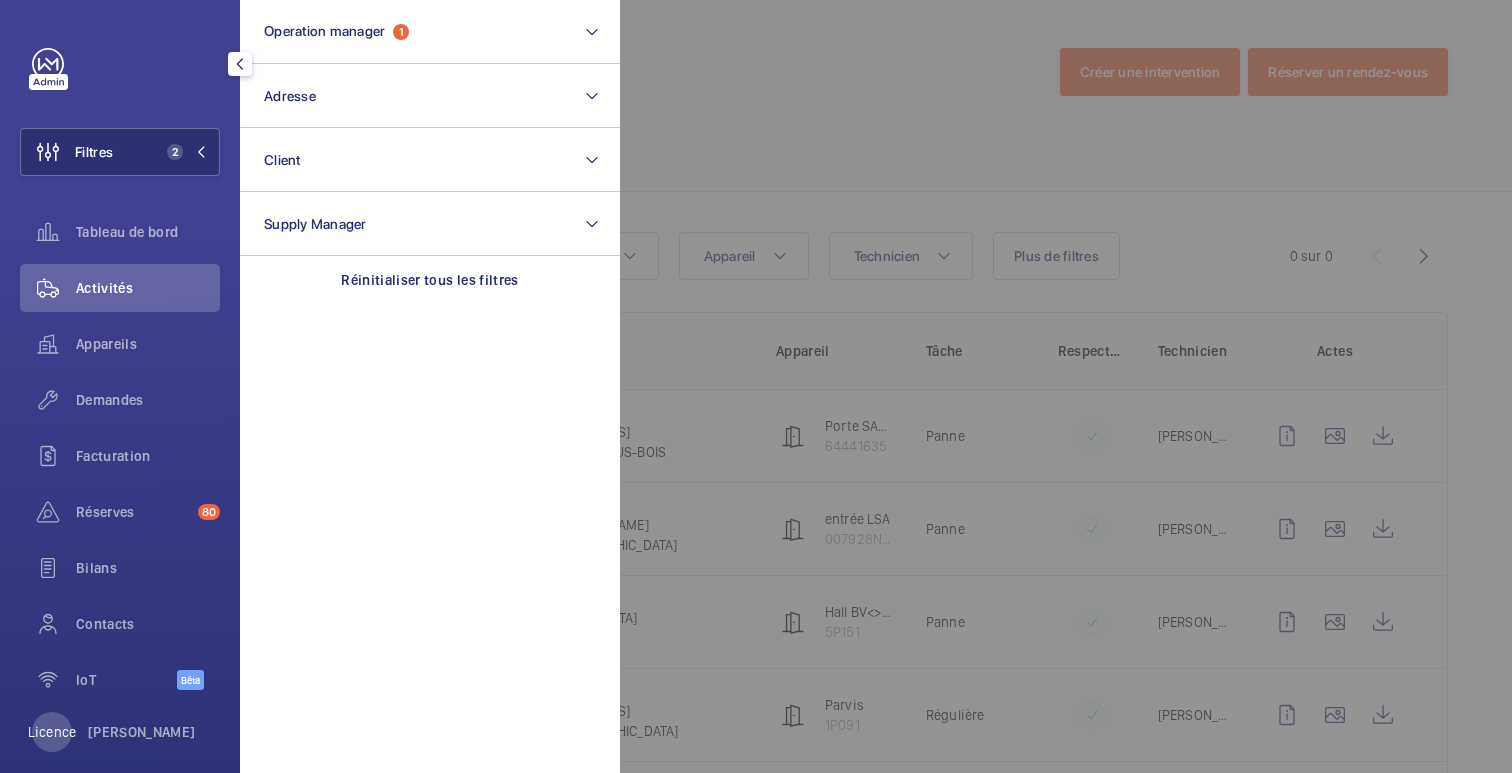 click 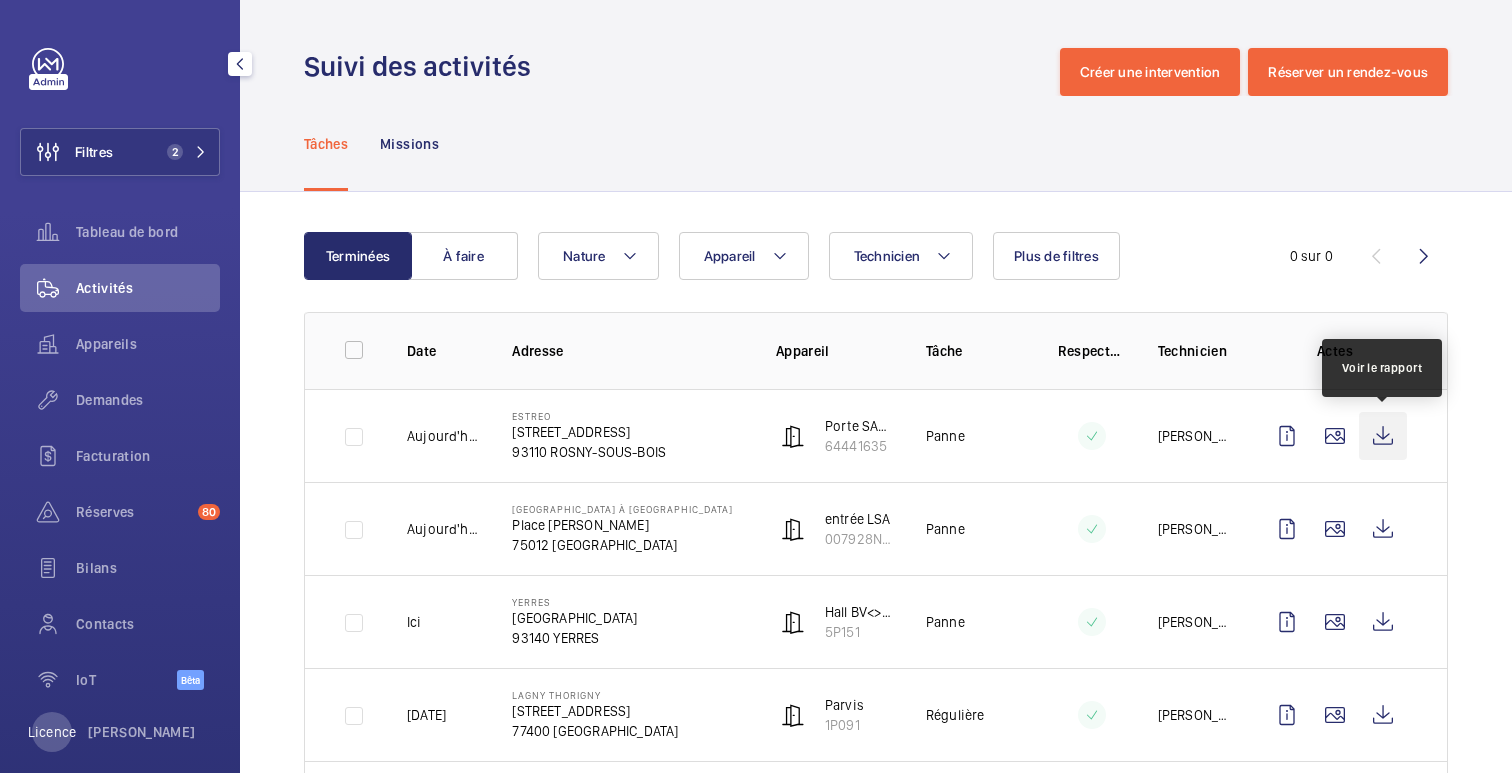 click 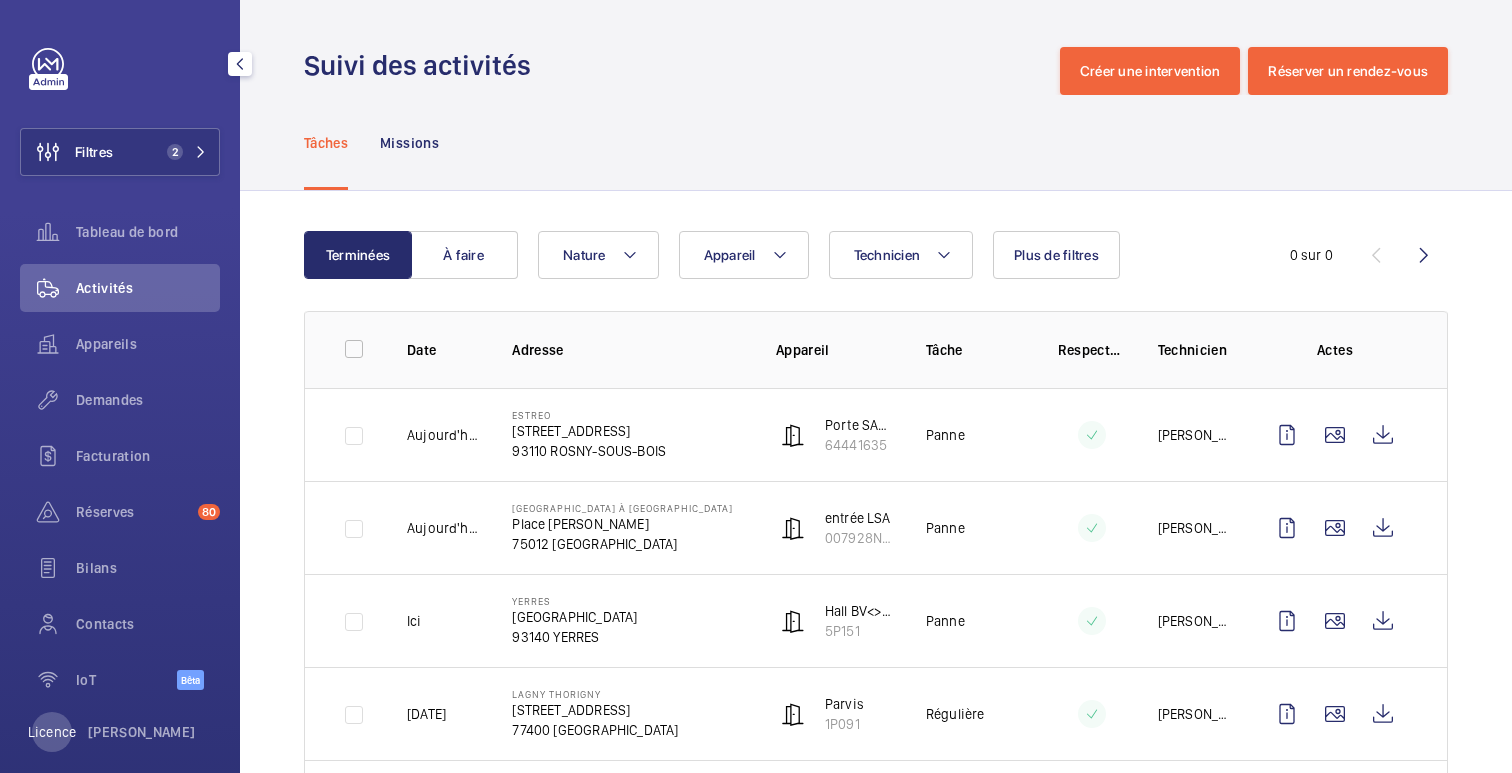 scroll, scrollTop: 0, scrollLeft: 0, axis: both 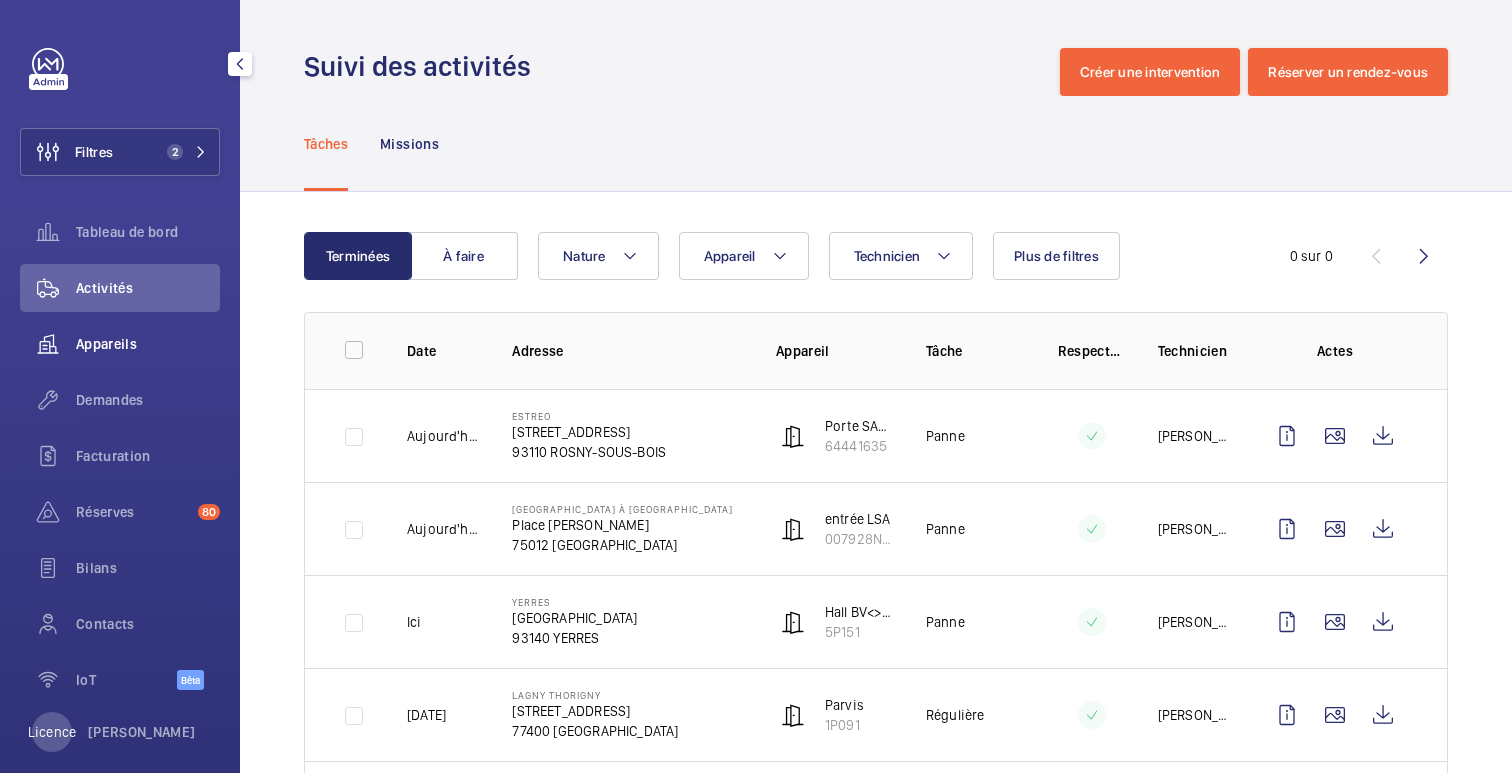 click on "Appareils" 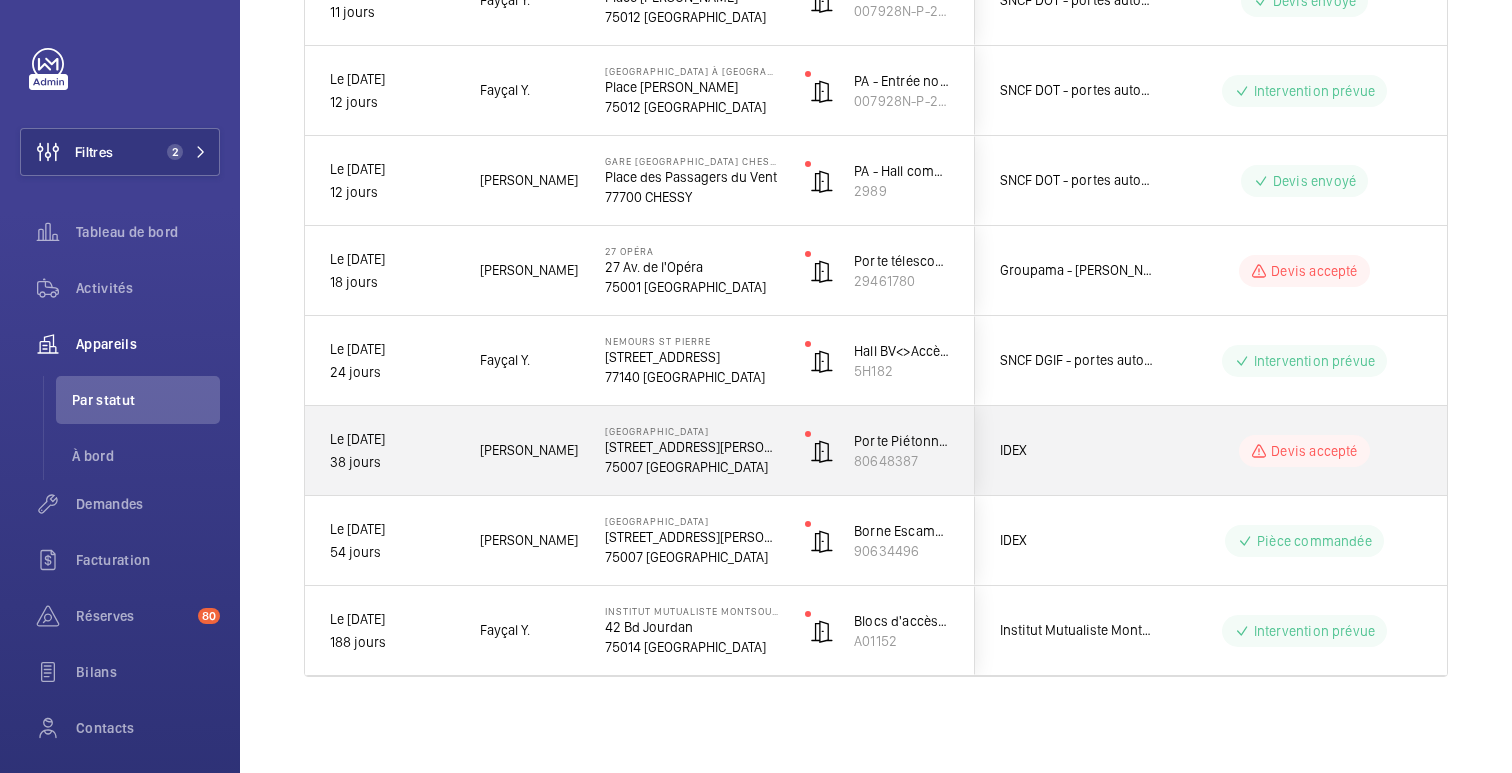 scroll, scrollTop: 500, scrollLeft: 0, axis: vertical 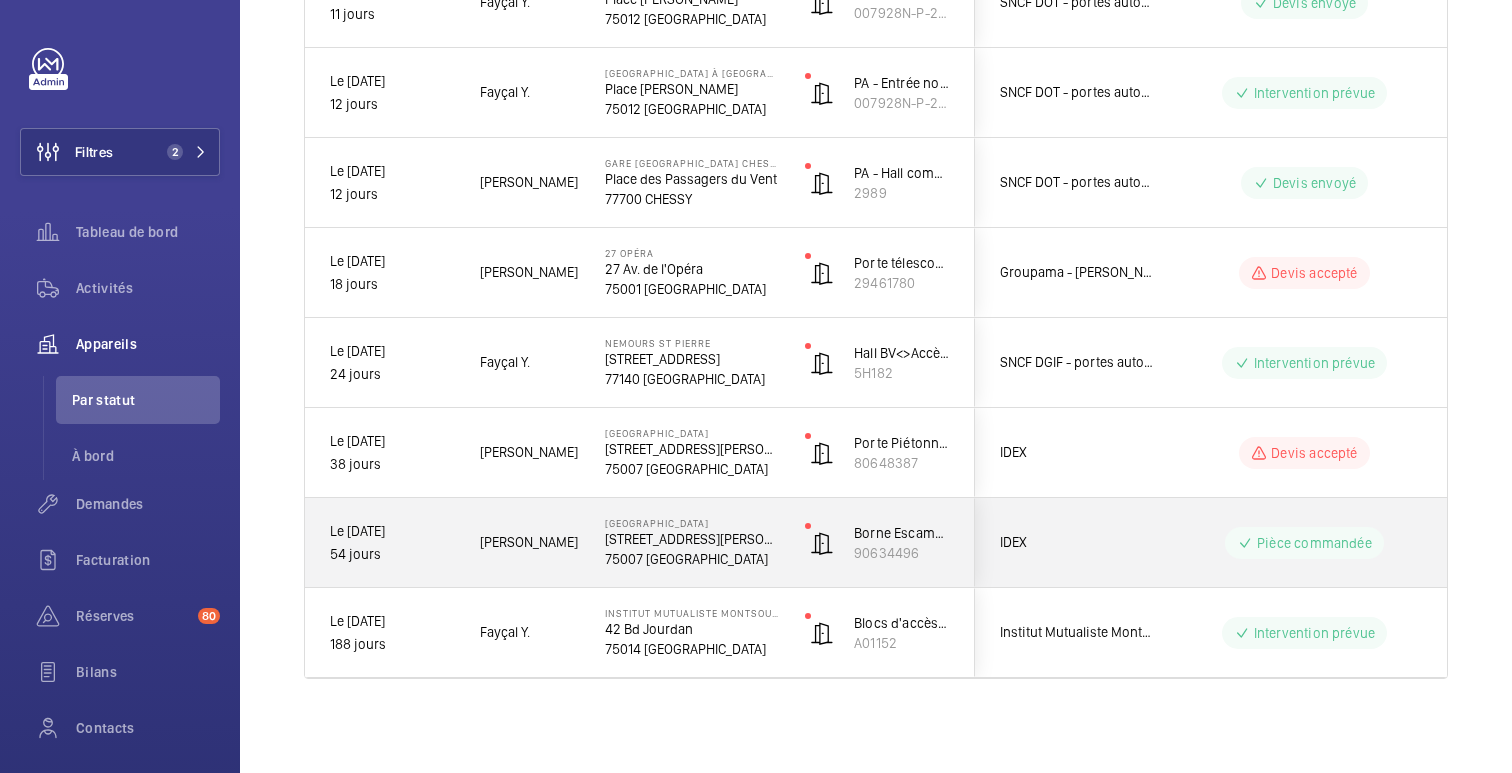 click on "Pièce commandée" 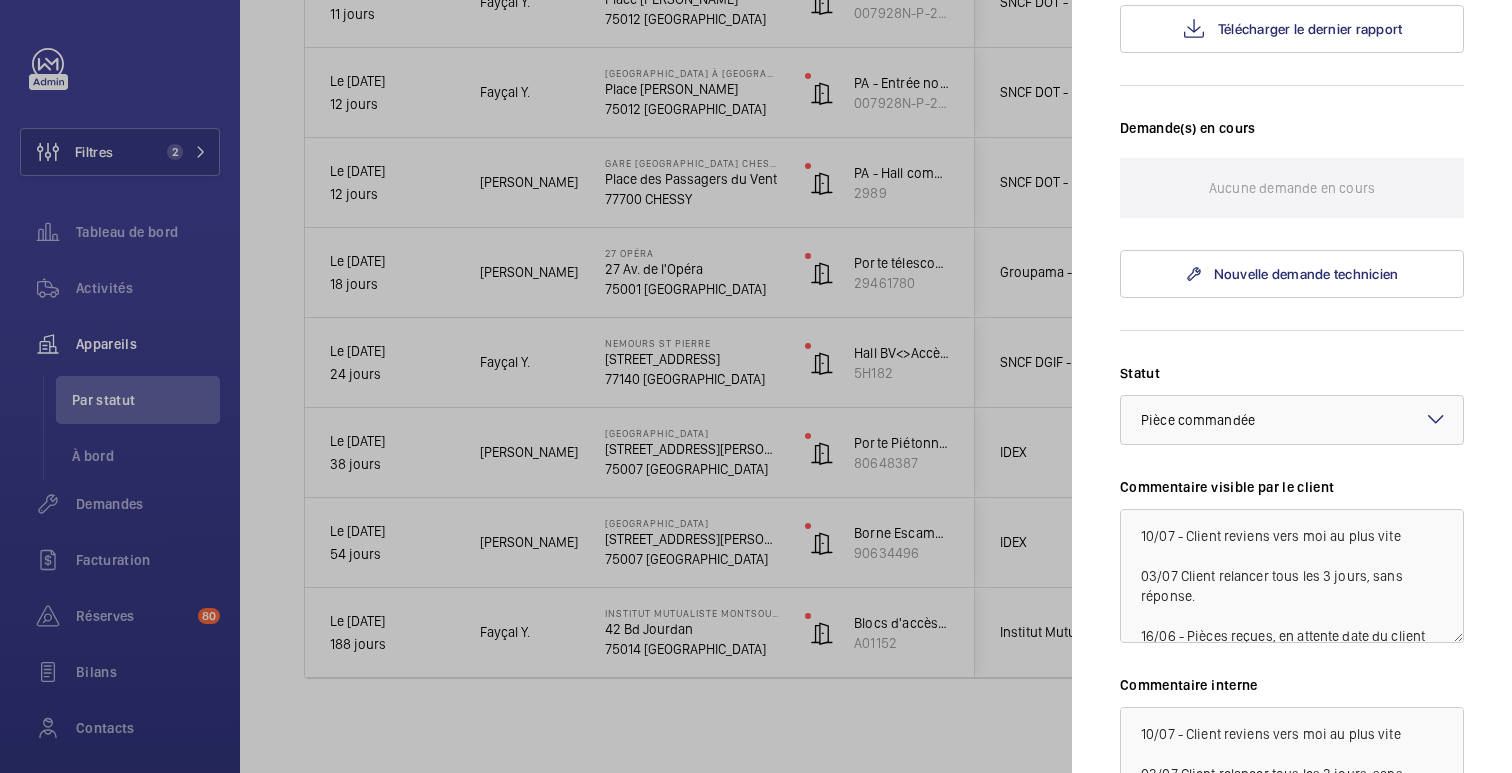 scroll, scrollTop: 498, scrollLeft: 0, axis: vertical 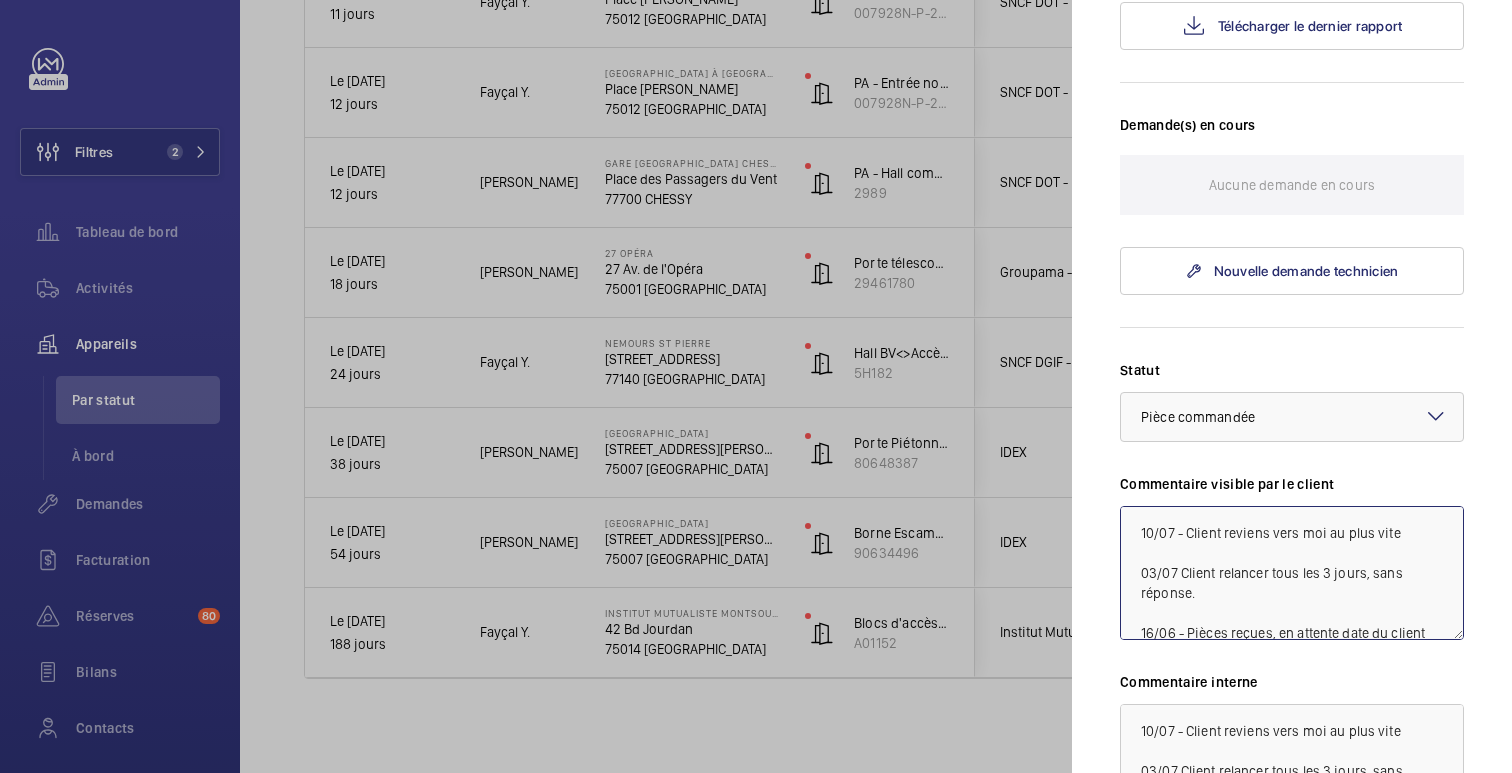 click on "10/07 - Client reviens vers moi au plus vite
03/07 Client relancer tous les 3 jours, sans réponse.
16/06 - Pièces reçues, en attente date du client pour intervention" 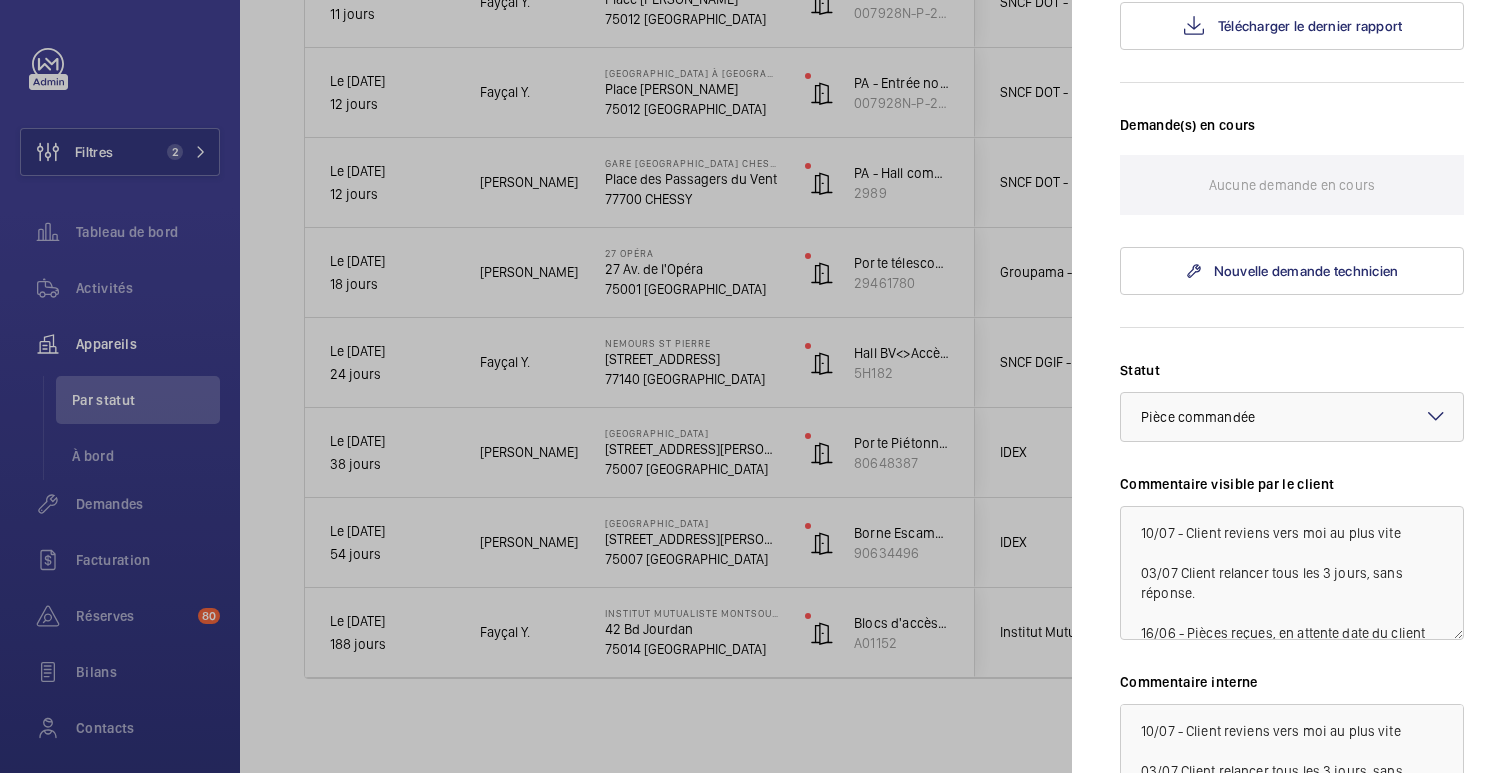 click on "Appareil à l'arrêt Hôtel de Brienne 14 Rue Saint-Dominique 75007 PARIS IDEX Borne Escamotable Côté Grande Portes   90634496 Bruno Alves À l'arrêt depuis Le 28/05/2025,  54 jours Télécharger le dernier rapport Demande(s) en cours
Aucune demande en cours Nouvelle demande technicien Statut Sélectionnez un statut × Pièce commandée × Commentaire visible par le client 10/07 - Client reviens vers moi au plus vite
03/07 Client relancer tous les 3 jours, sans réponse.
16/06 - Pièces reçues, en attente date du client pour intervention Commentaire interne 10/07 - Client reviens vers moi au plus vite
03/07 Client relancer tous les 3 jours, sans réponse.
16/06 - Pièces reçues, en attente date du client pour intervention
05/06 - Problème pièce DT R24-14548
02/06 - En attente chiffrage devis du fournisseur Enregistrer les modifications Mettre l'appareil en pause" 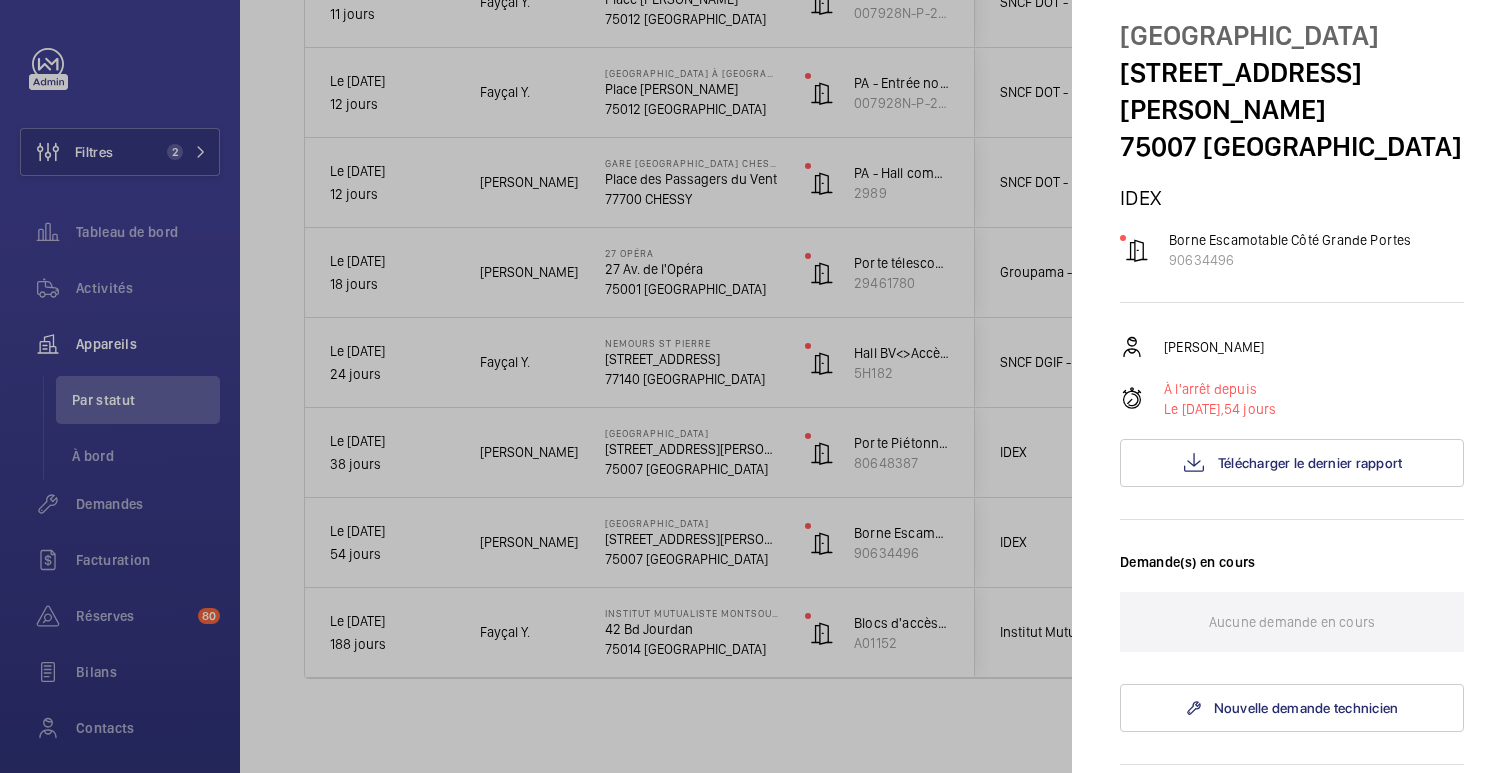 scroll, scrollTop: 0, scrollLeft: 0, axis: both 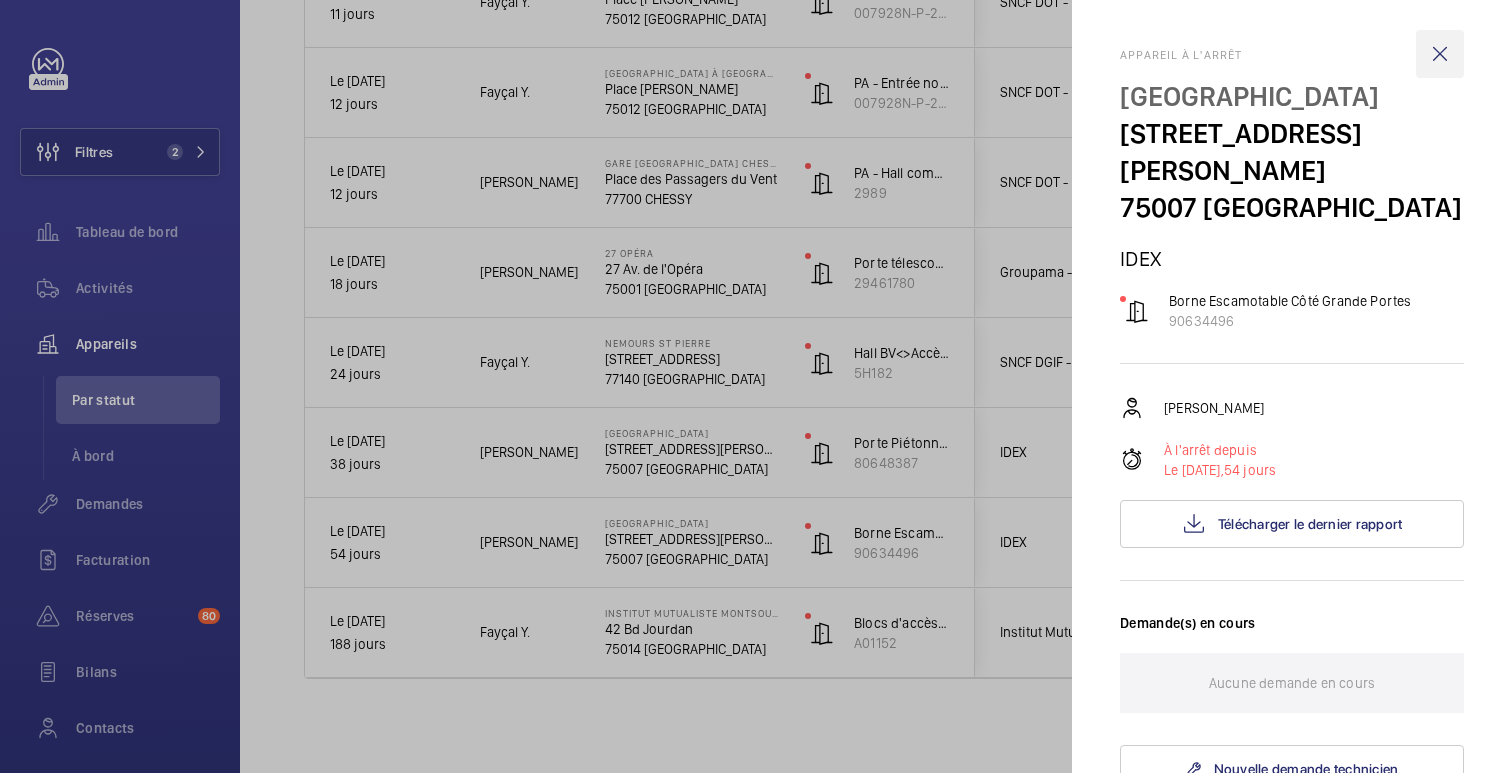 click 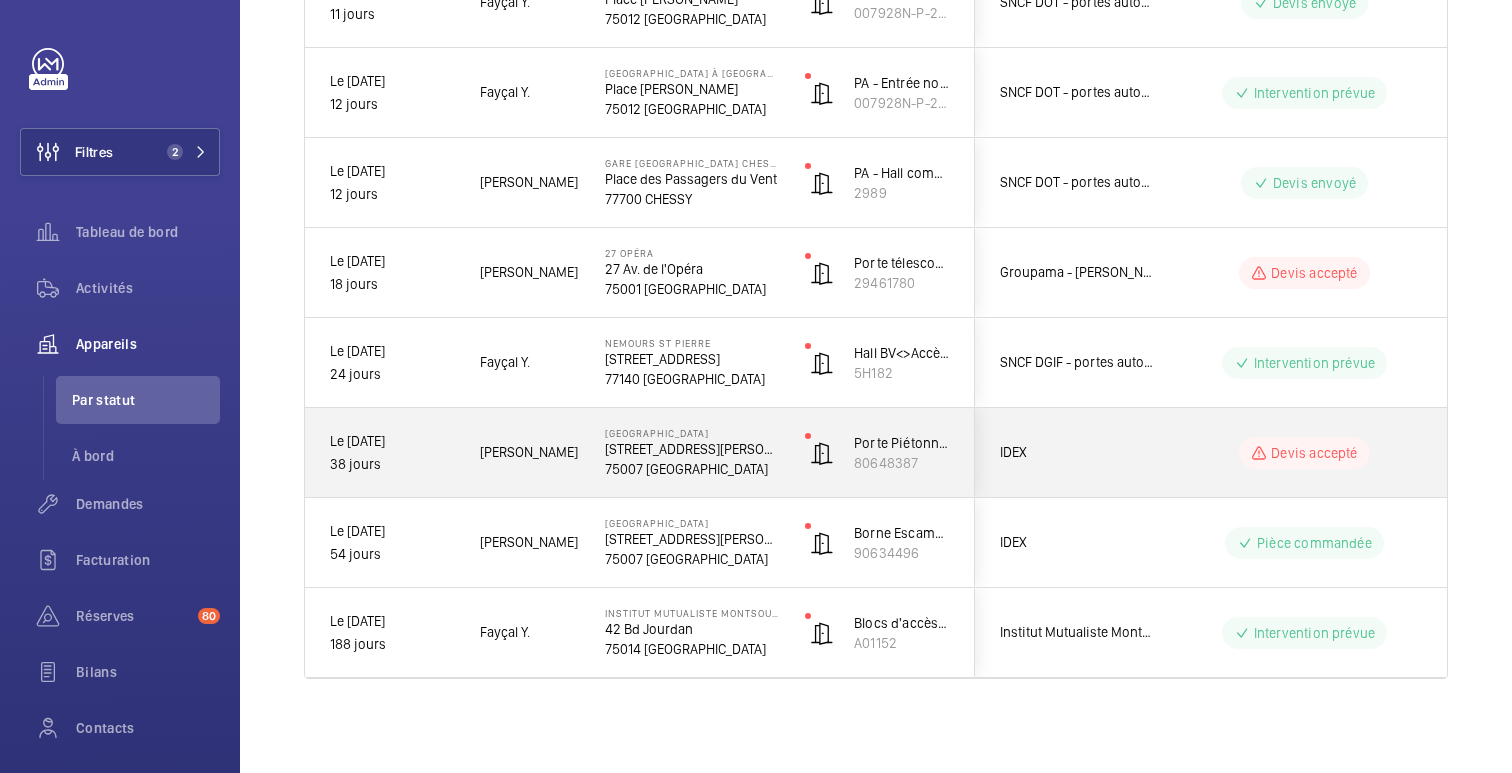 click on "IDEX" 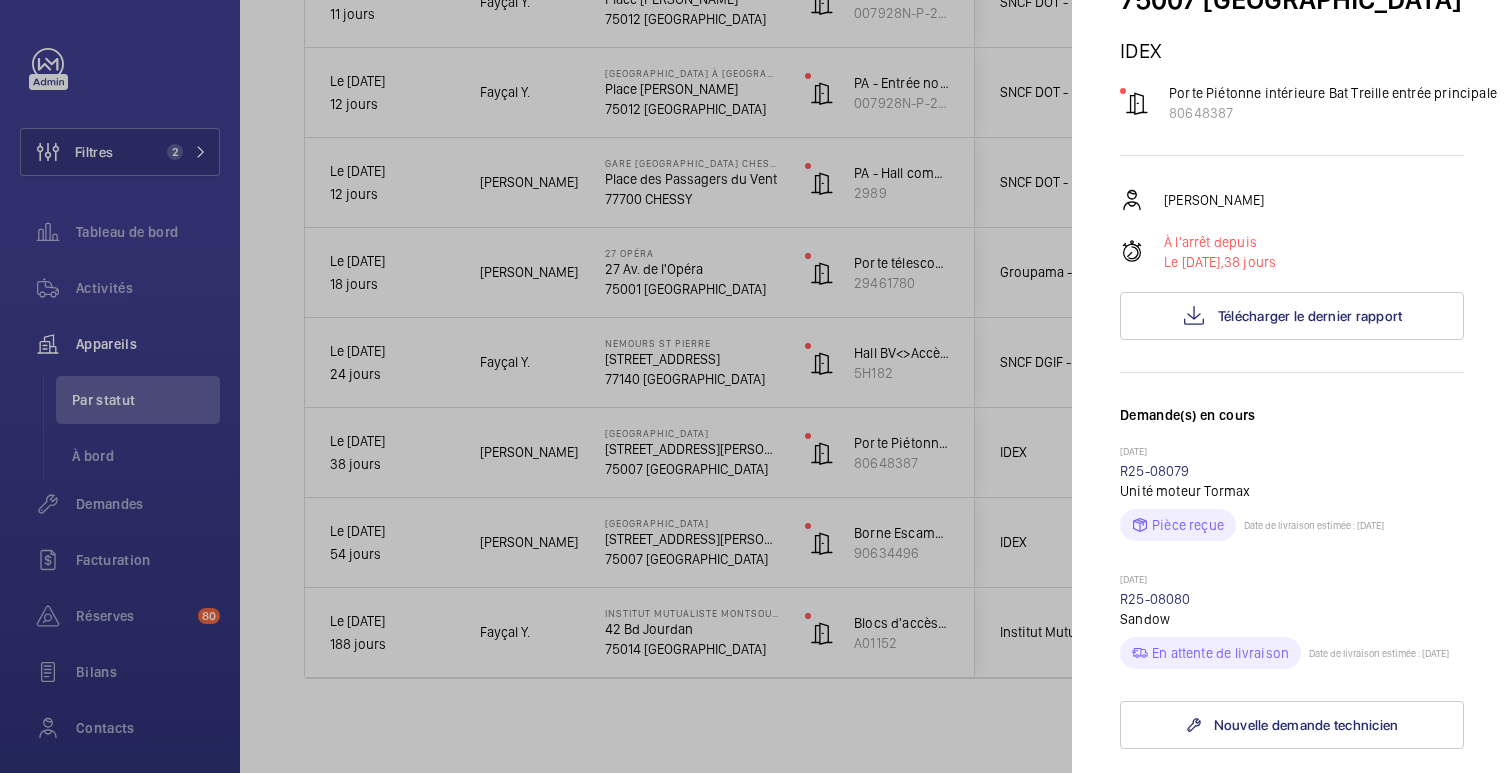 scroll, scrollTop: 242, scrollLeft: 0, axis: vertical 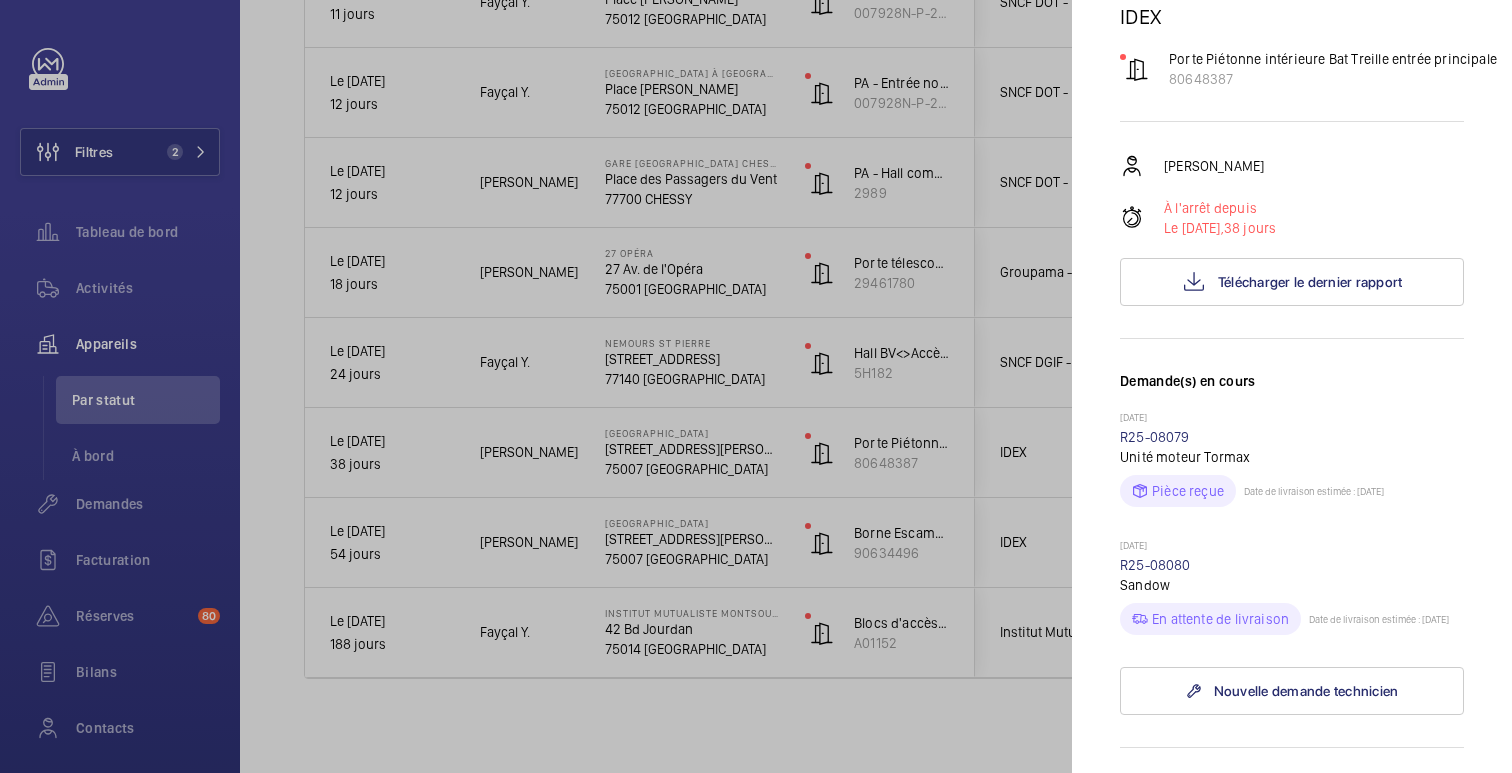 click 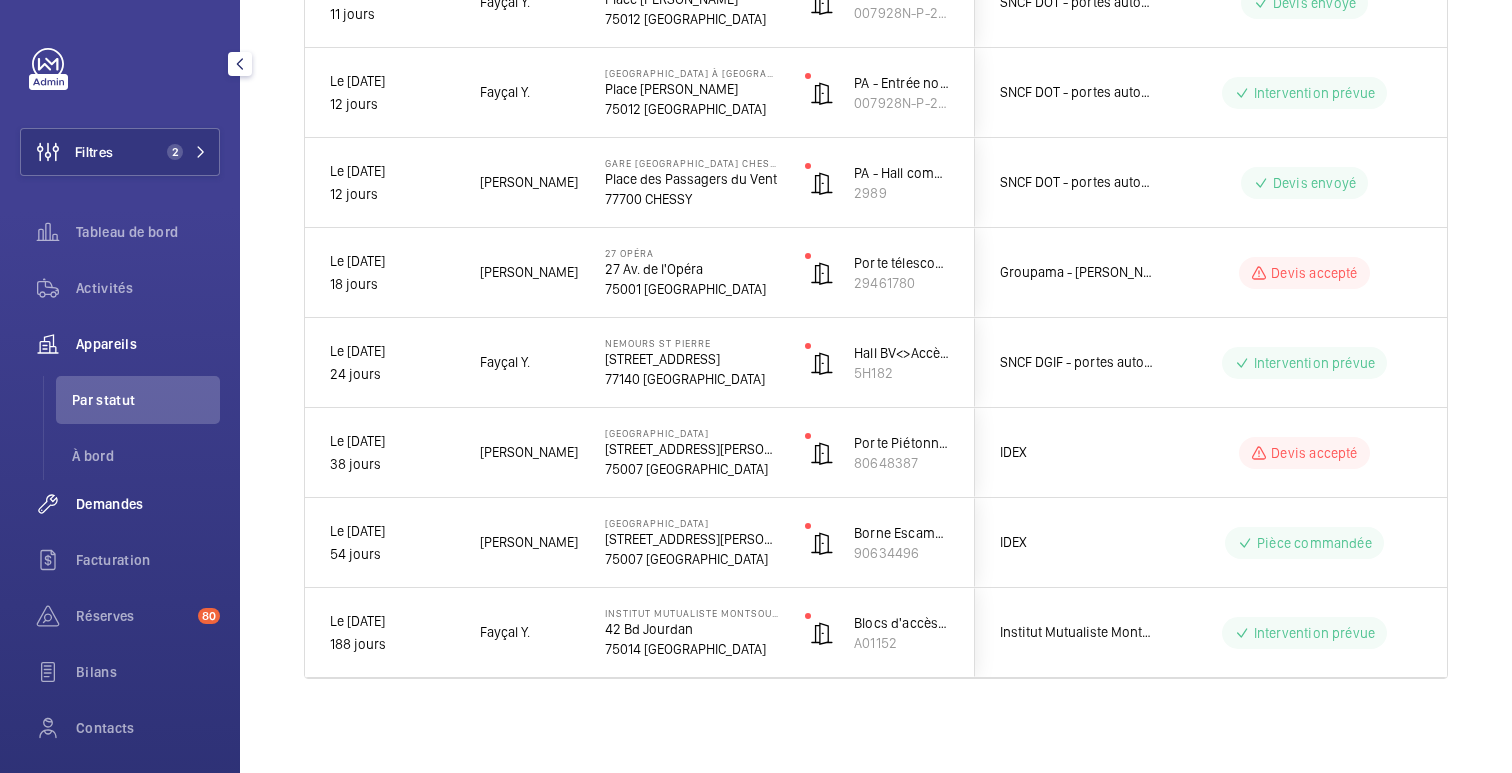 click on "Demandes" 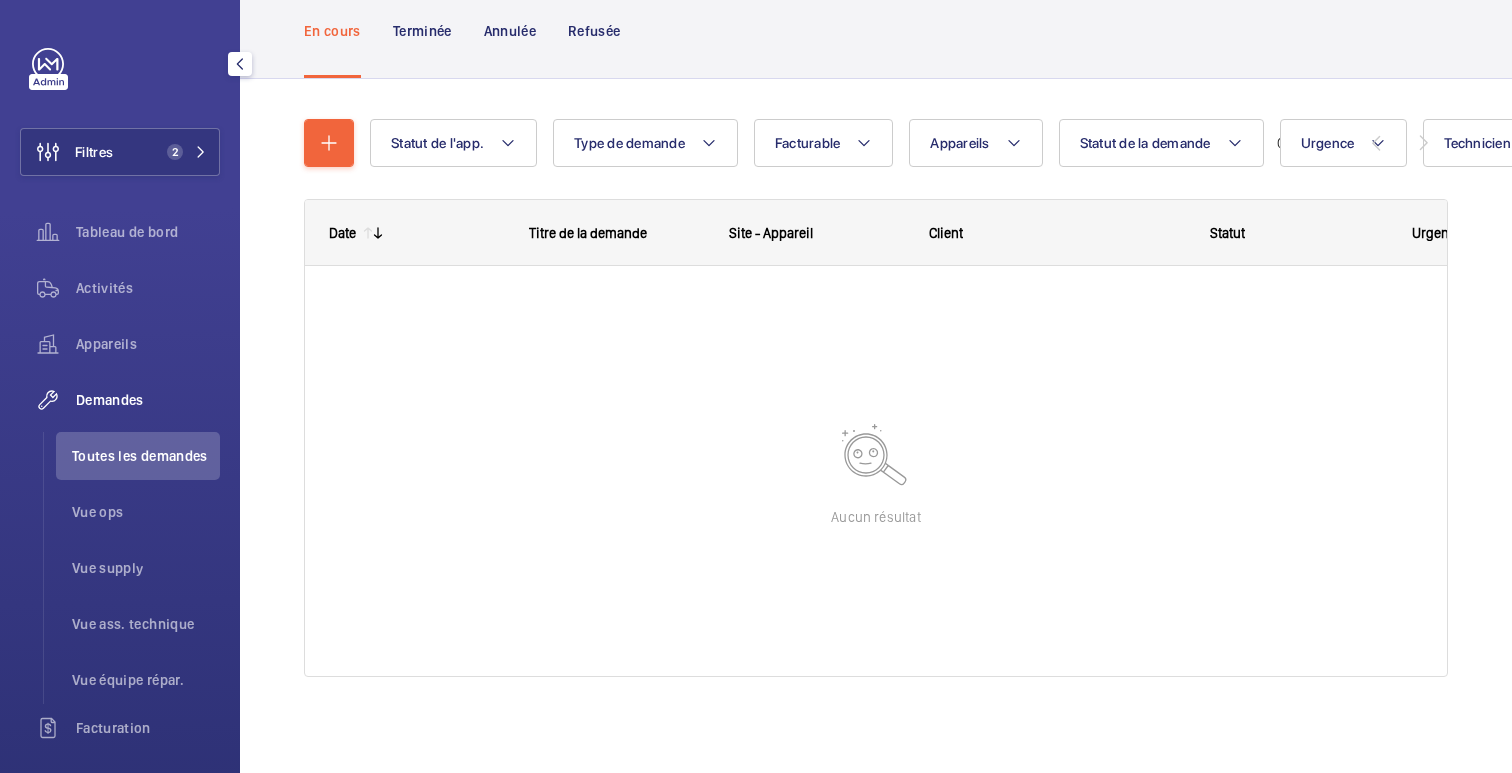 scroll, scrollTop: 103, scrollLeft: 0, axis: vertical 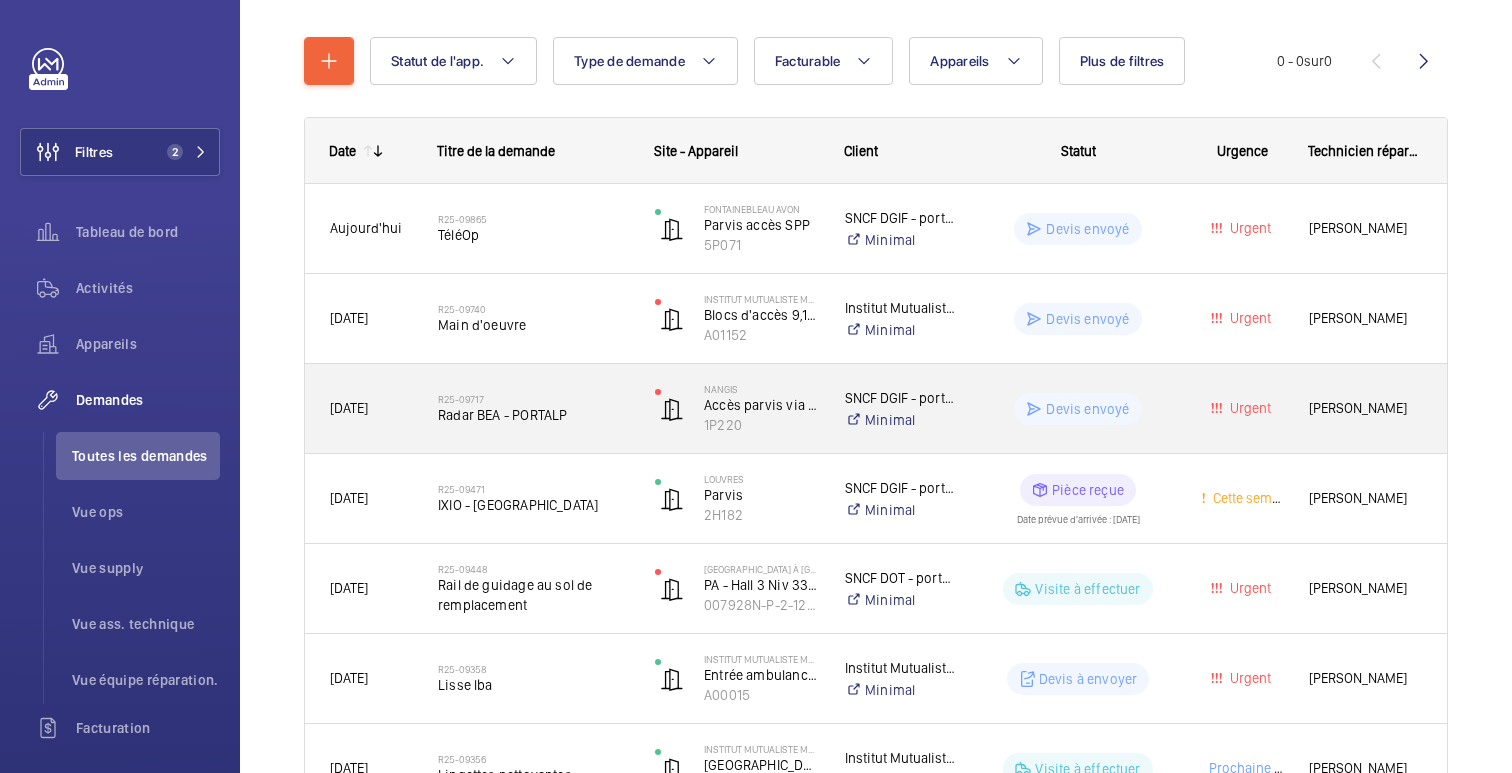 click on "Devis envoyé" 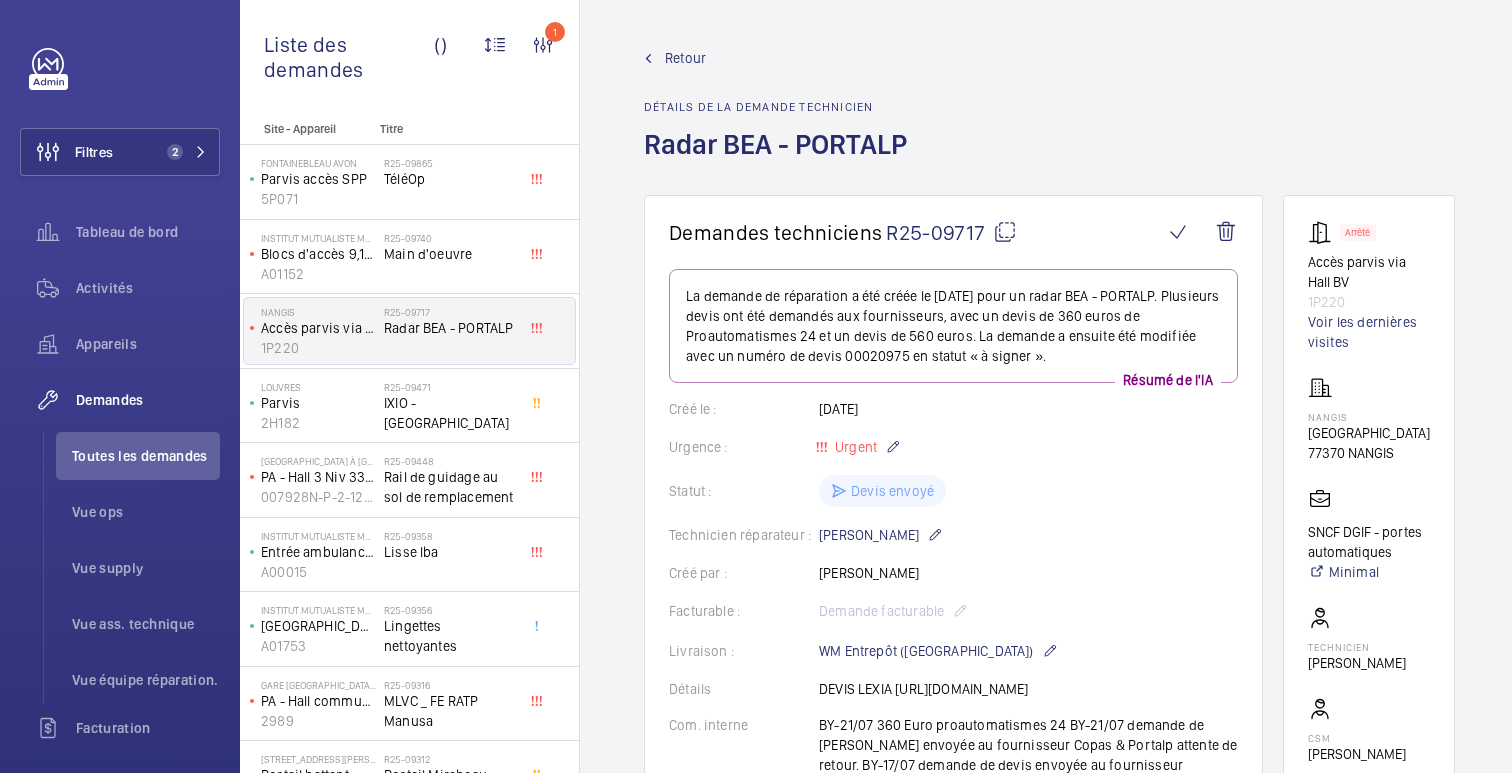 click on "Retour" 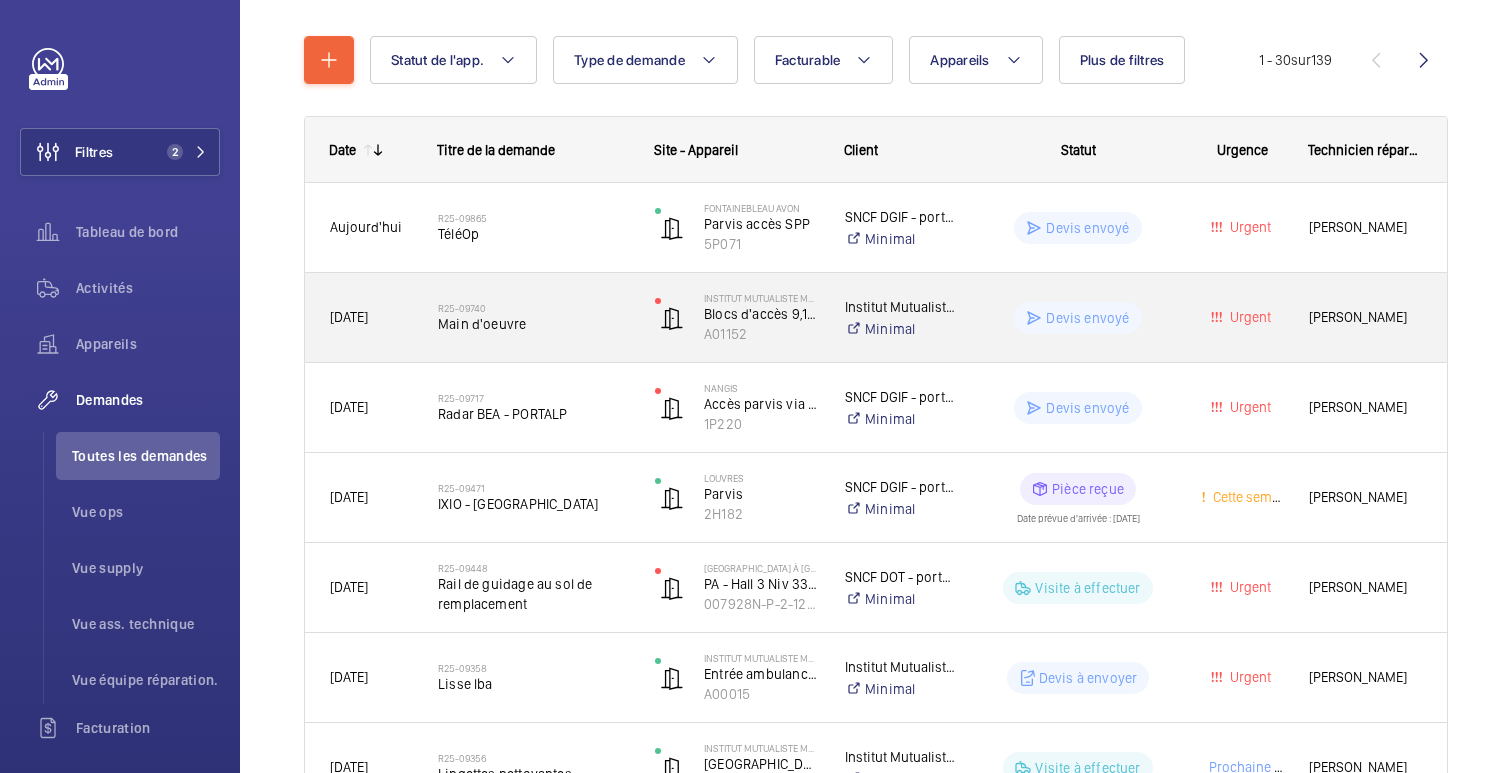 scroll, scrollTop: 225, scrollLeft: 0, axis: vertical 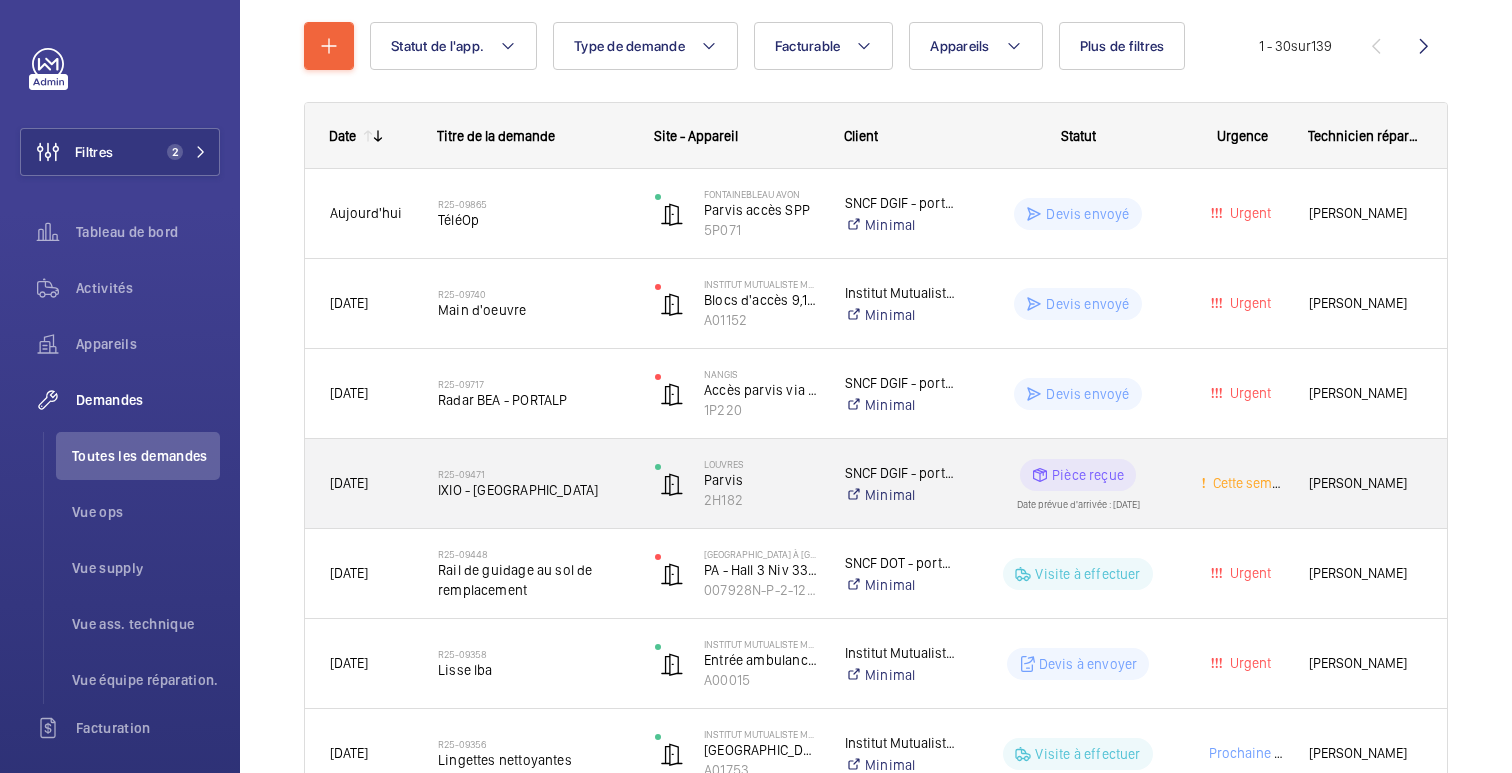 click on "Pièce reçue Date prévue d'arrivée : 28/07/2025" 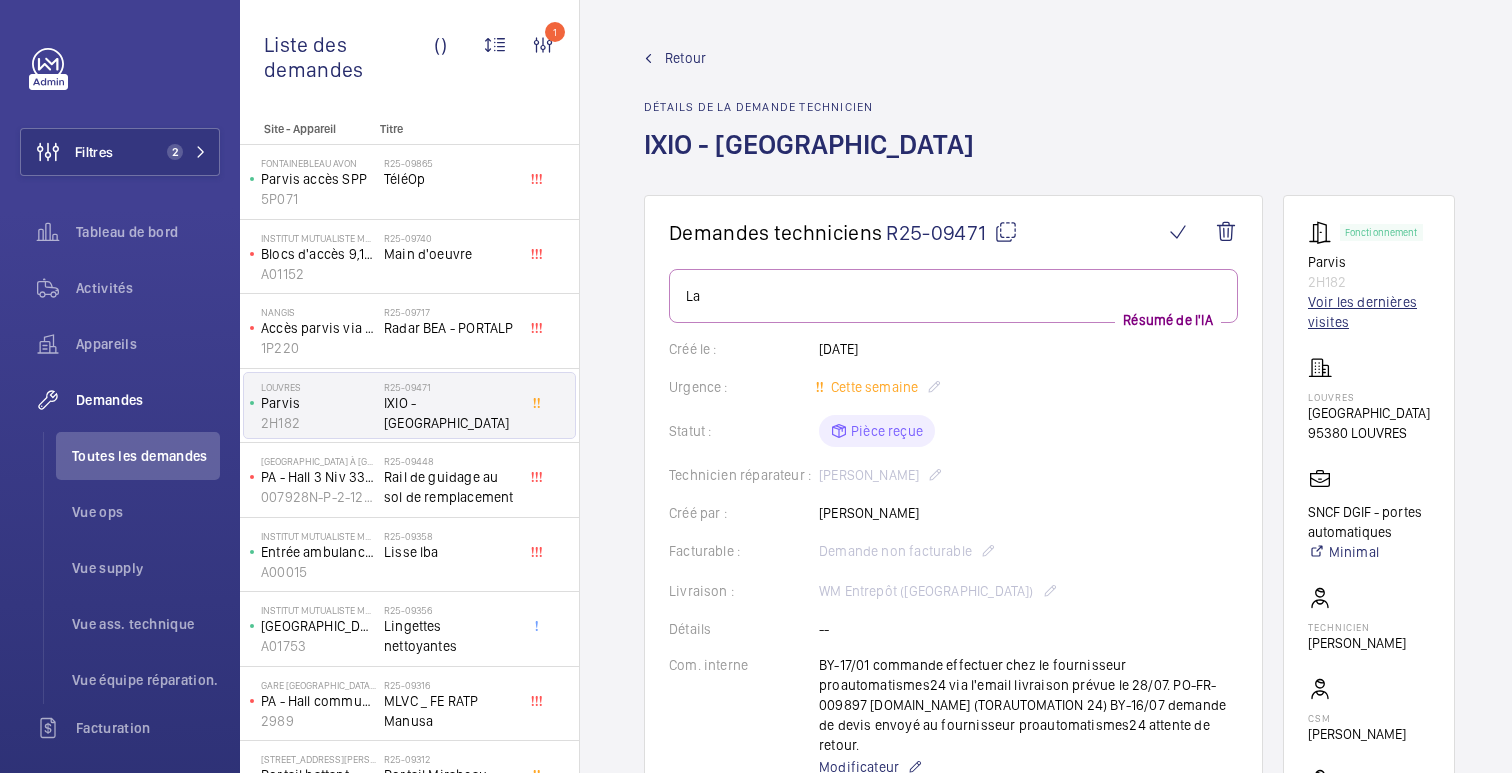 click on "Voir les dernières visites" 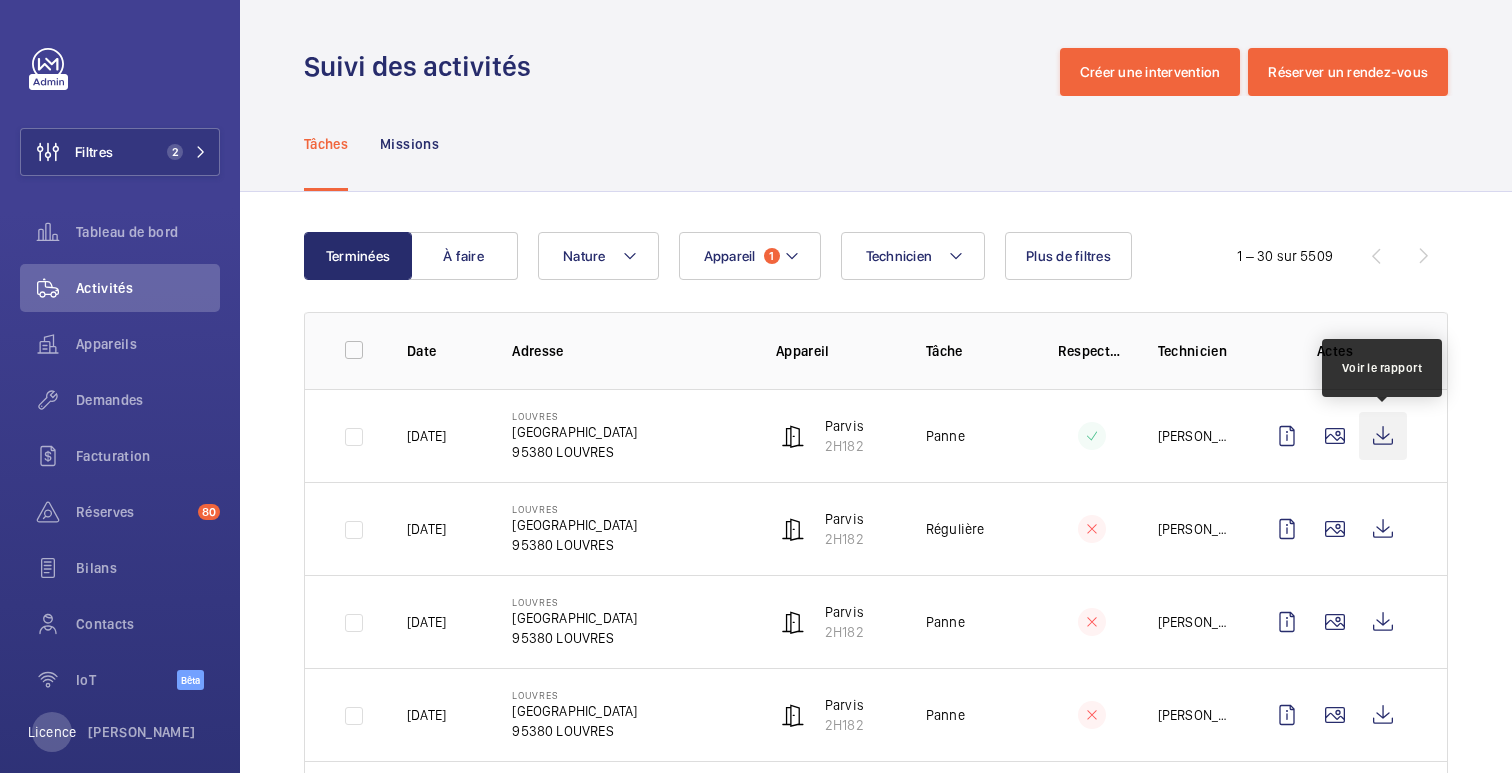 click 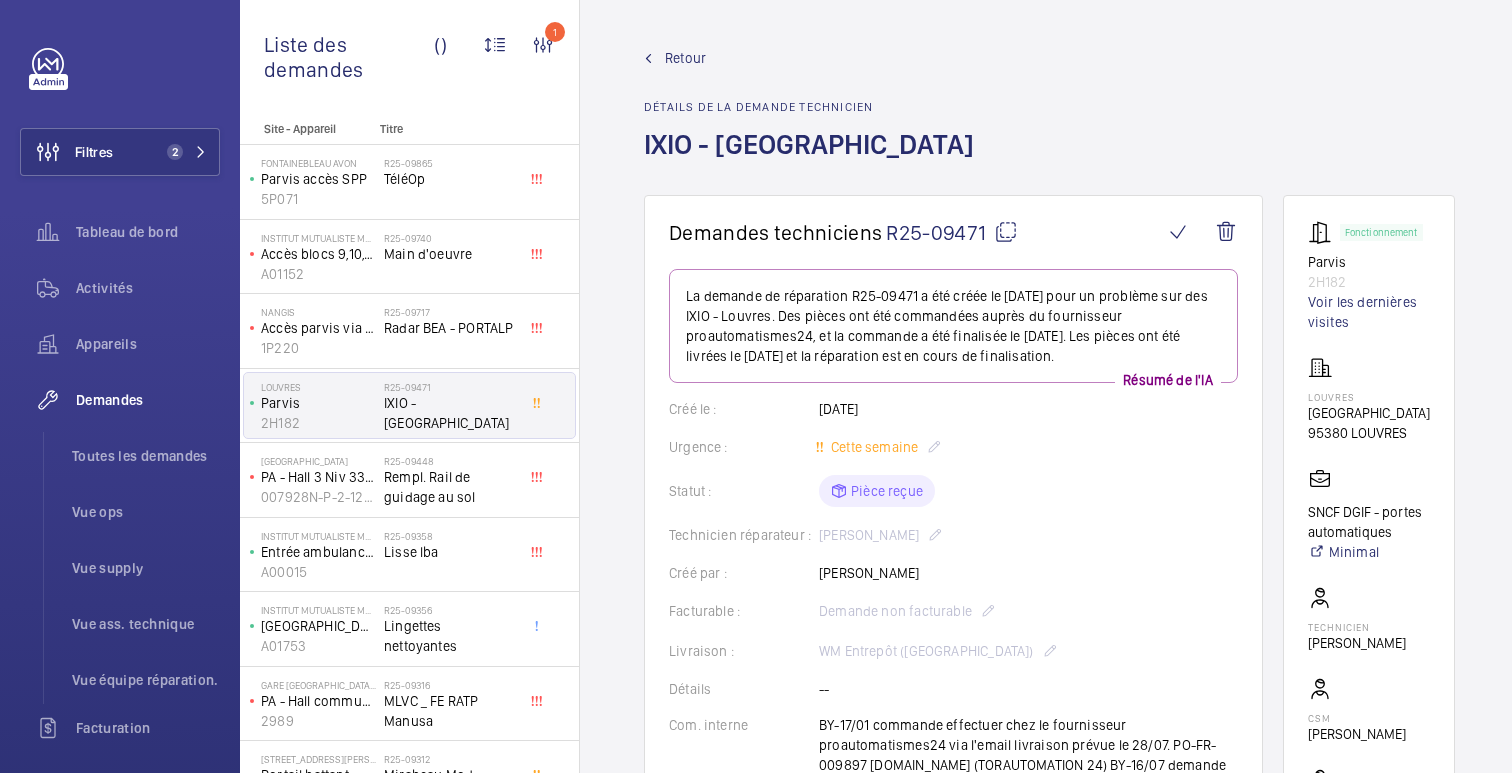 click on "Retour Détails de la demande technicien IXIO - Louvres" 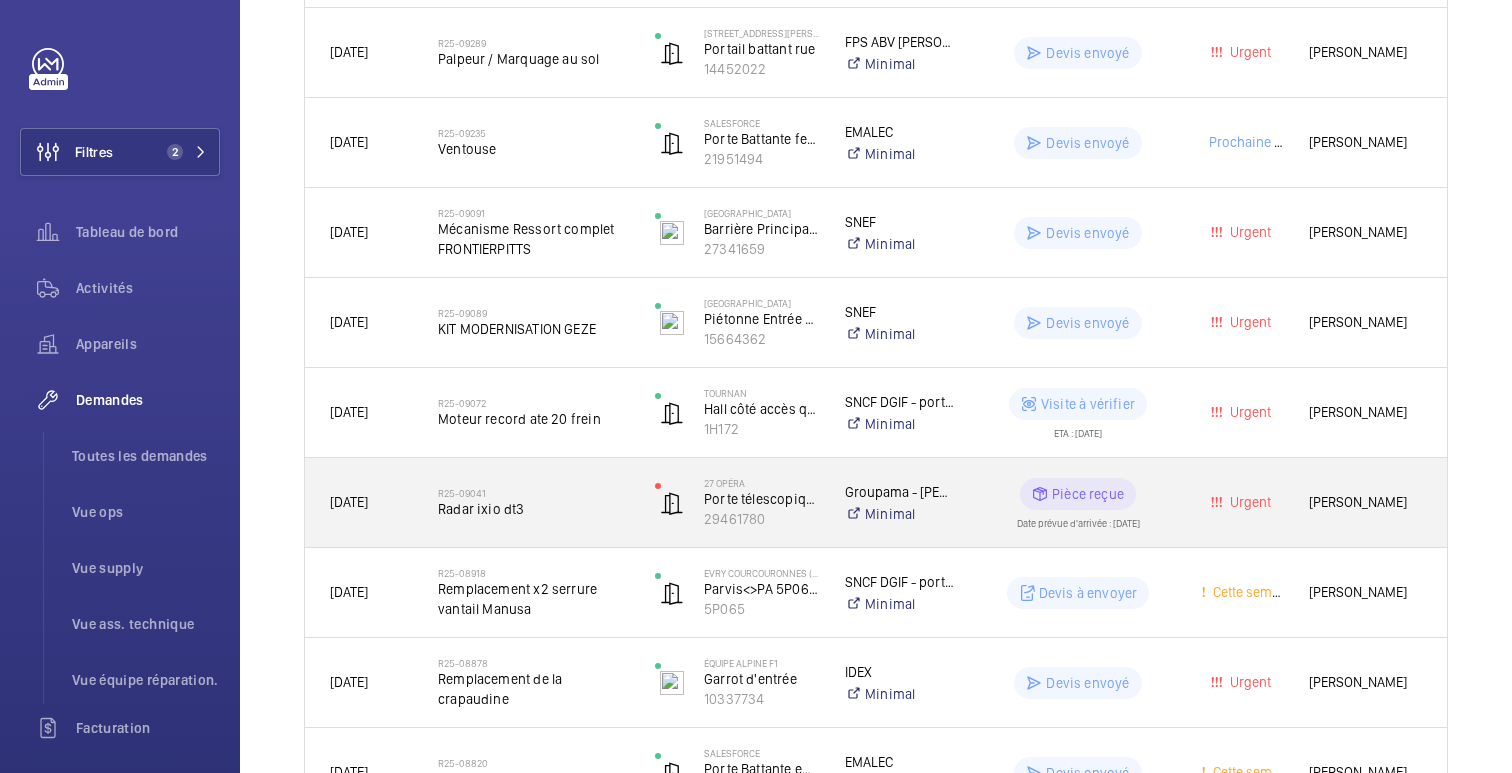 scroll, scrollTop: 1381, scrollLeft: 0, axis: vertical 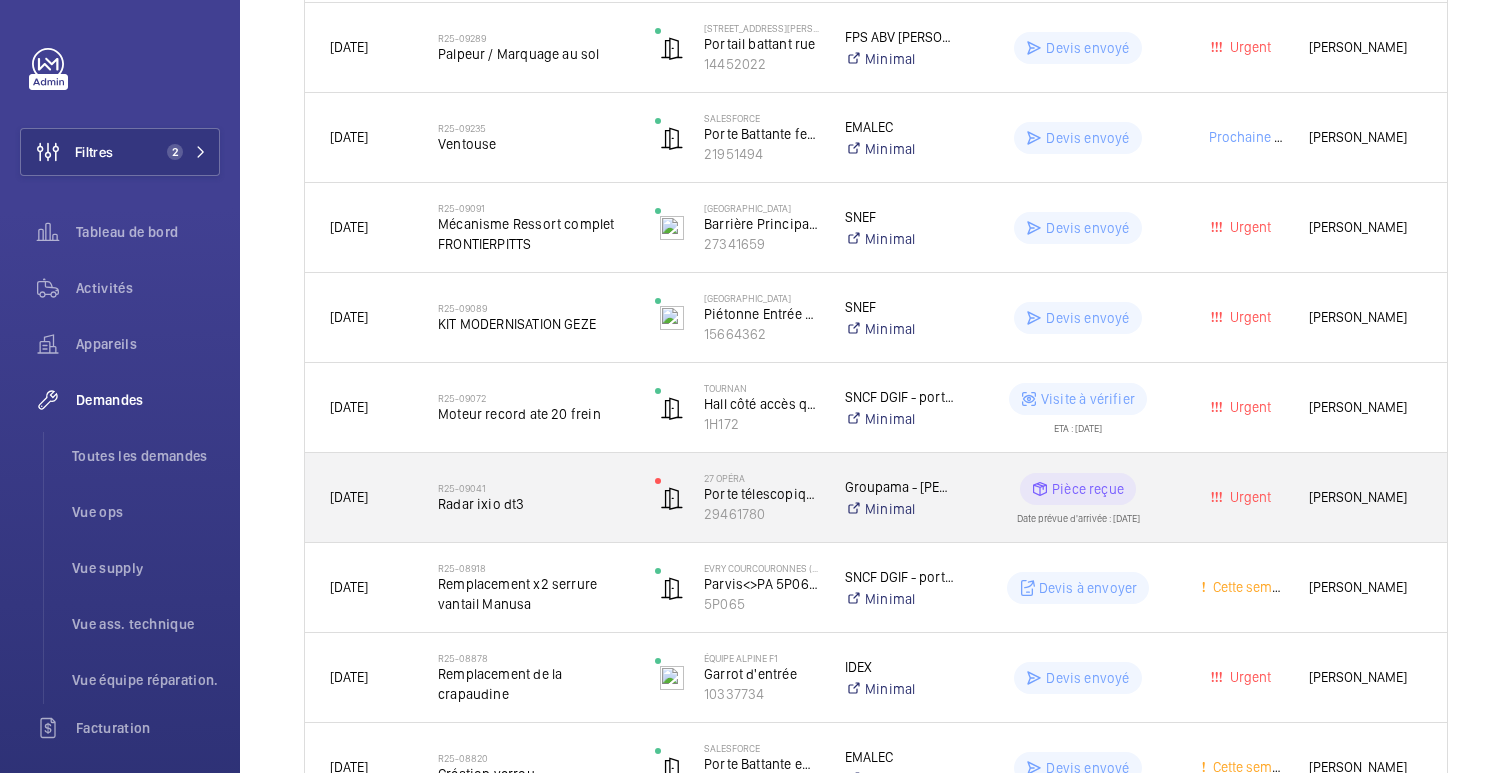 click on "Pièce reçue Date prévue d'arrivée : 21/07/2025" 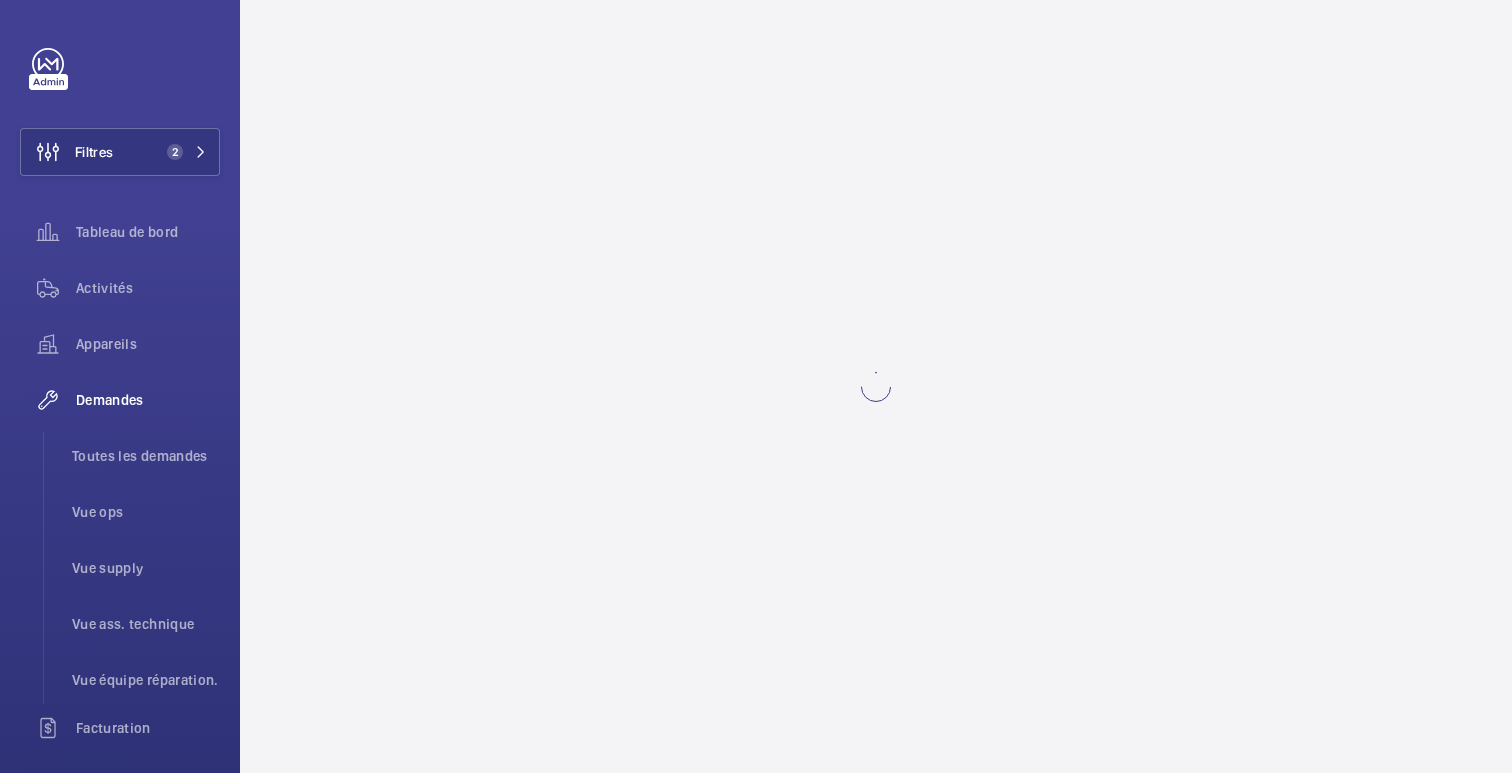 scroll, scrollTop: 0, scrollLeft: 0, axis: both 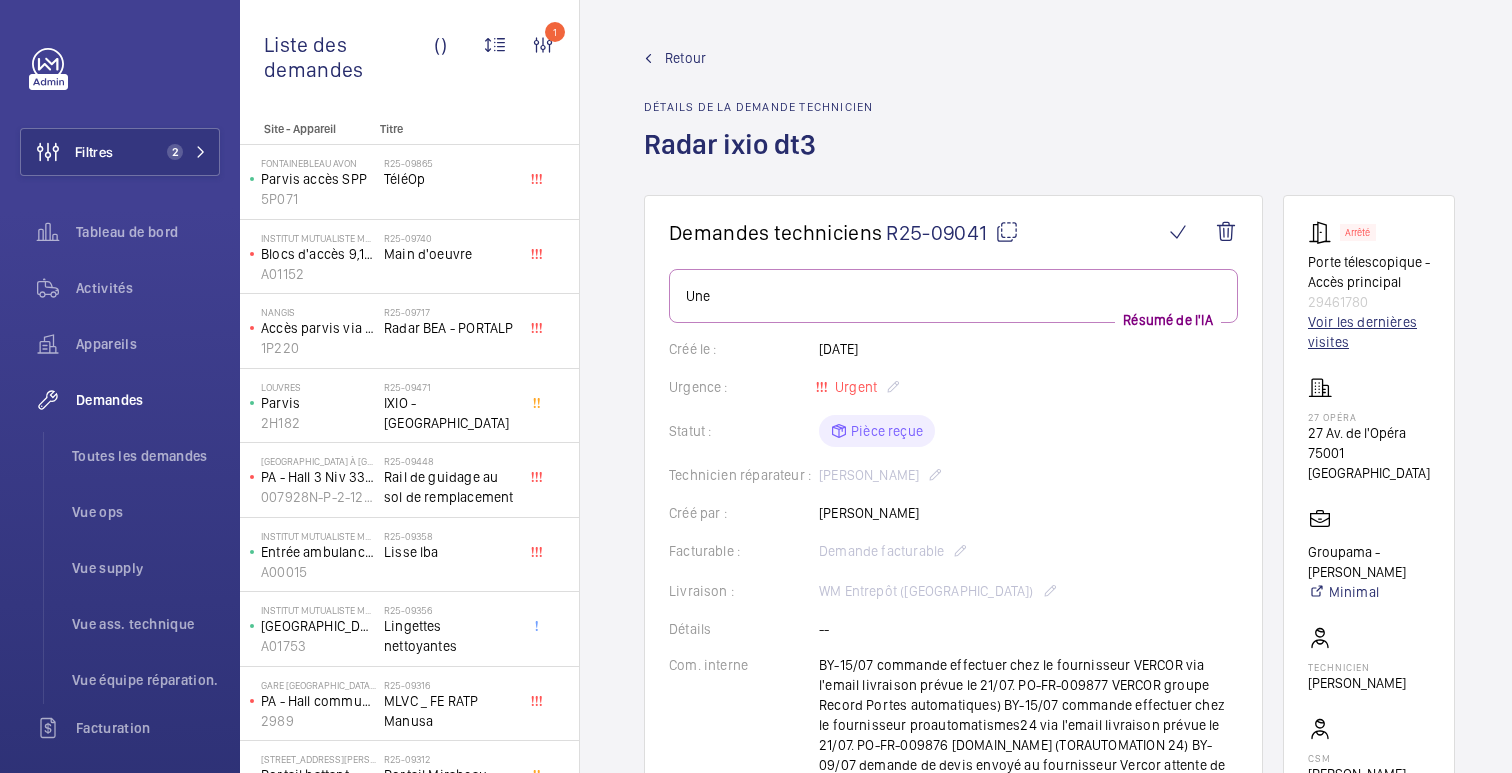 click on "Voir les dernières visites" 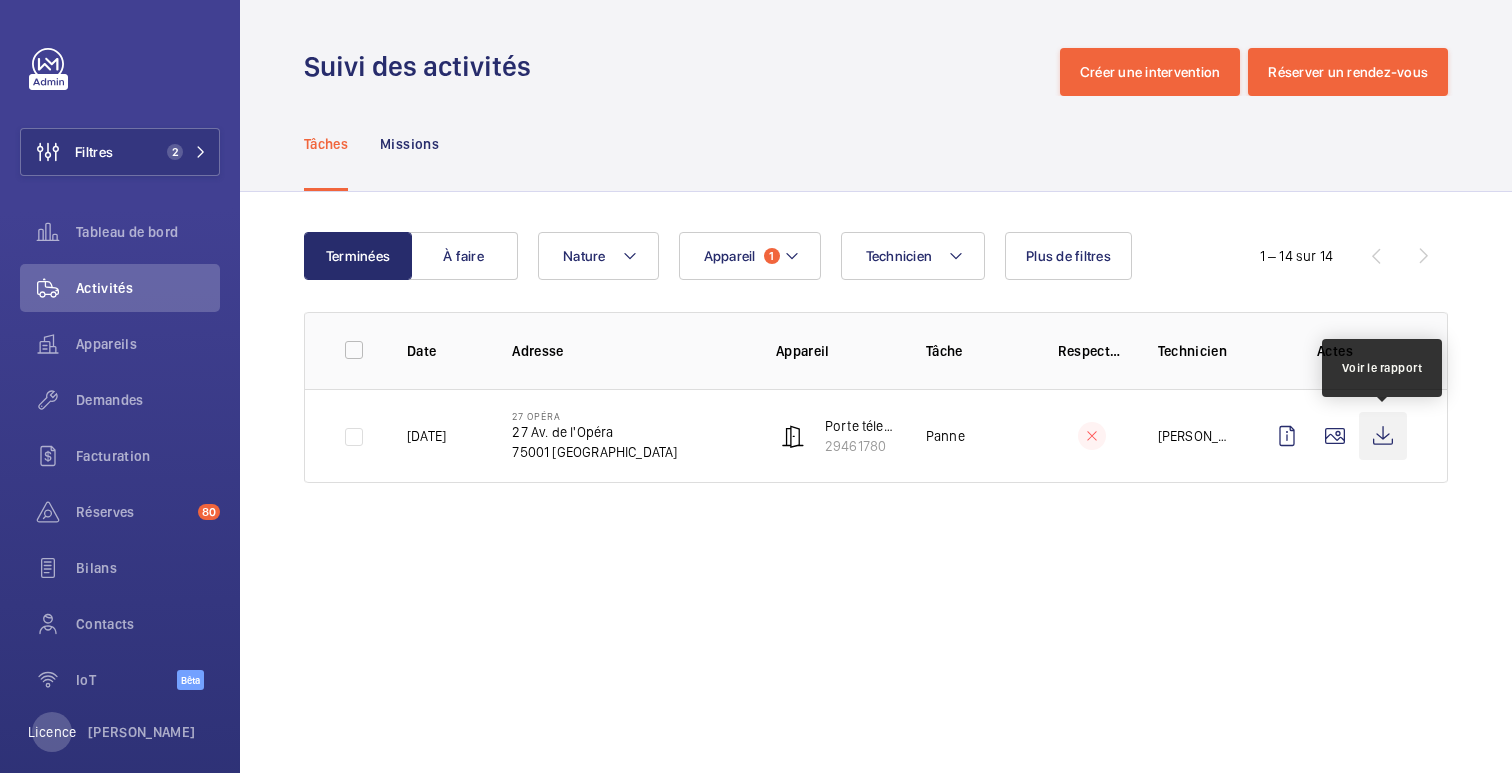 click 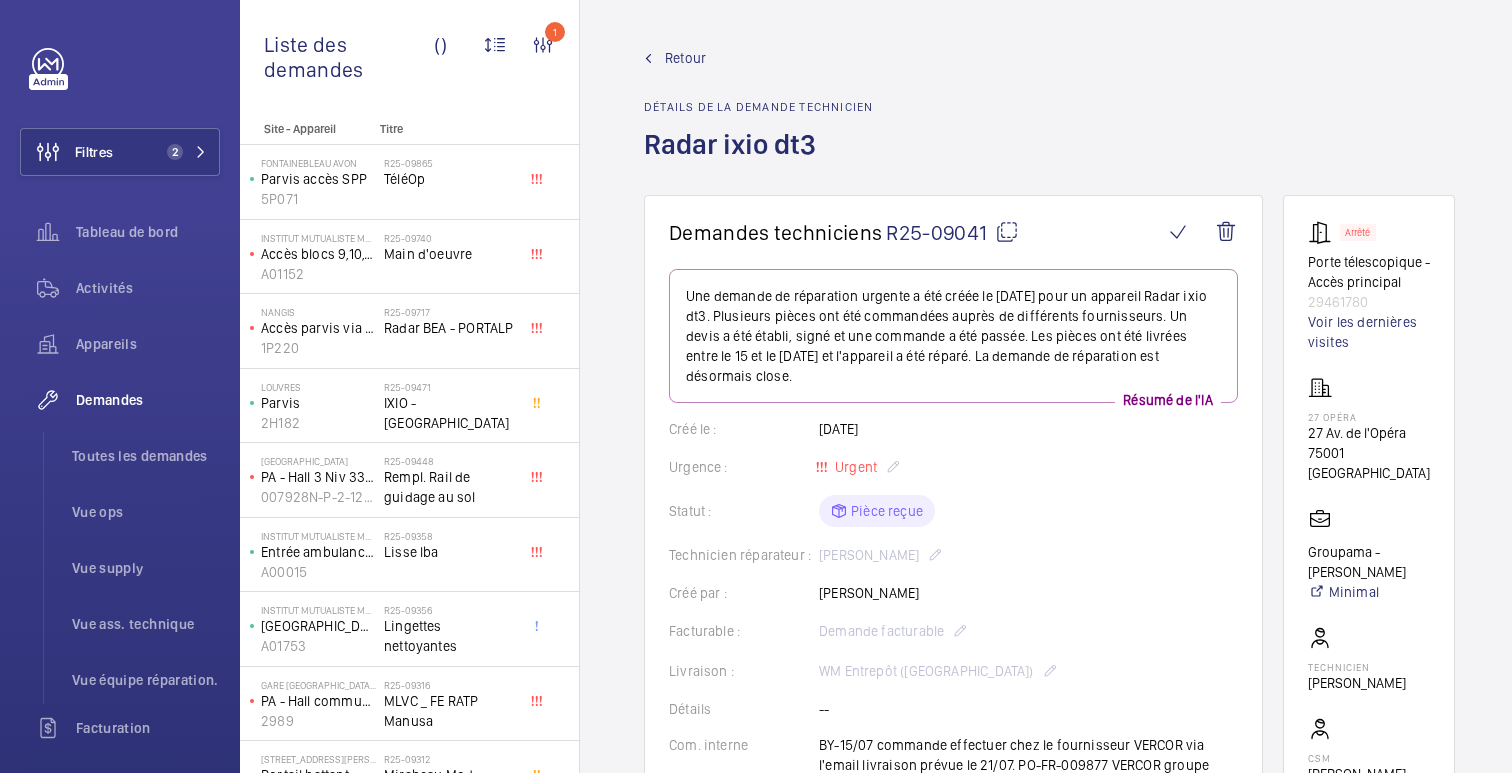 click on "Retour" 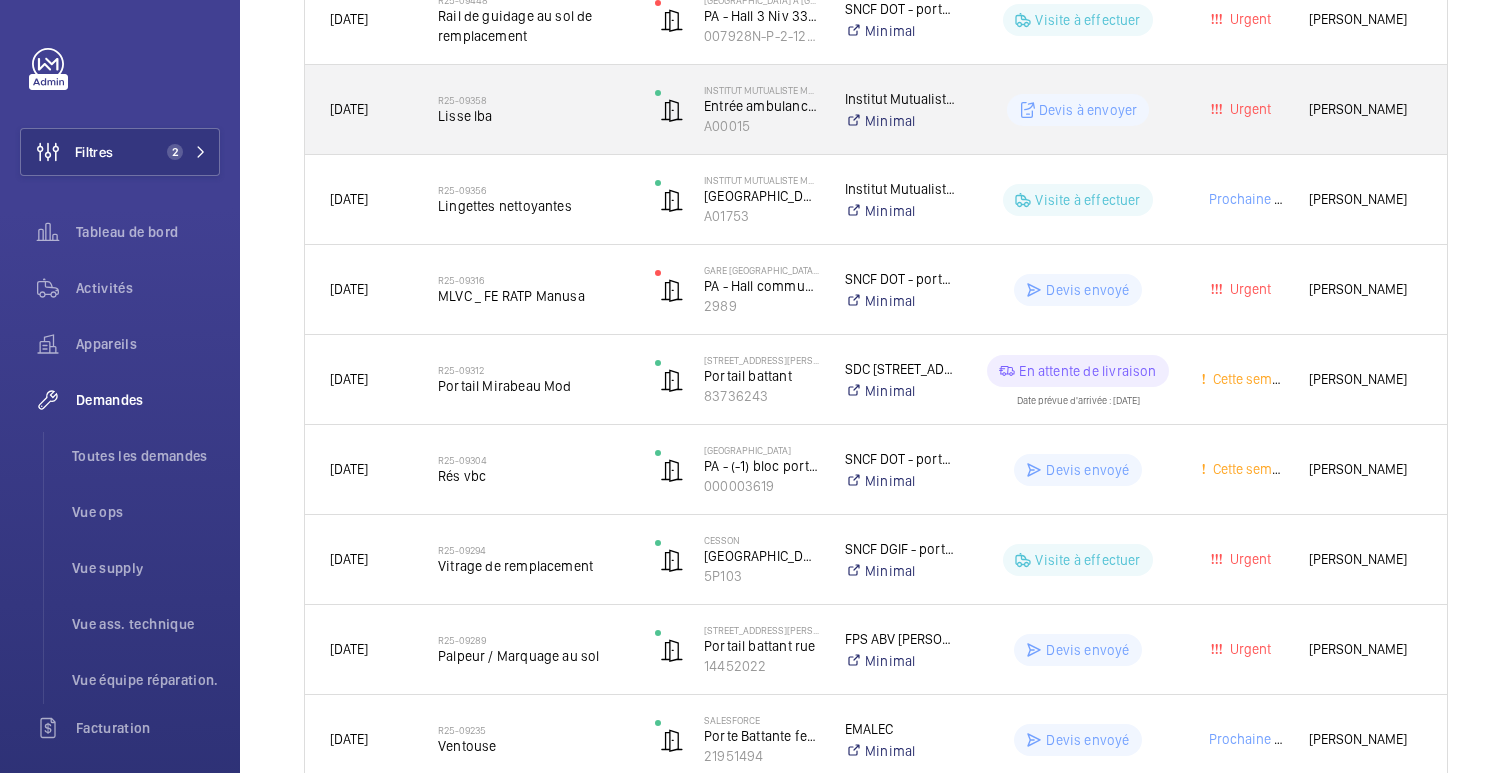 scroll, scrollTop: 0, scrollLeft: 0, axis: both 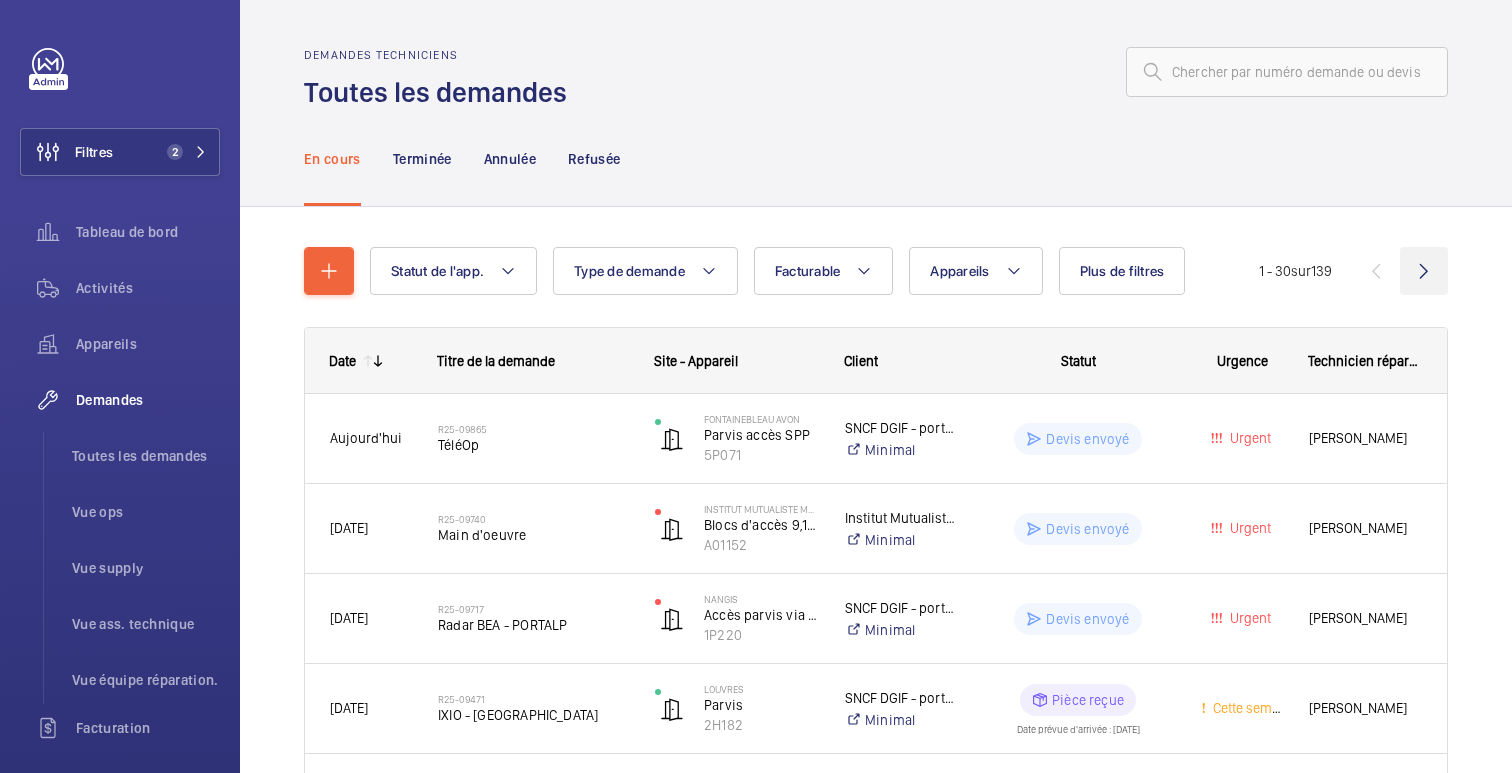 click 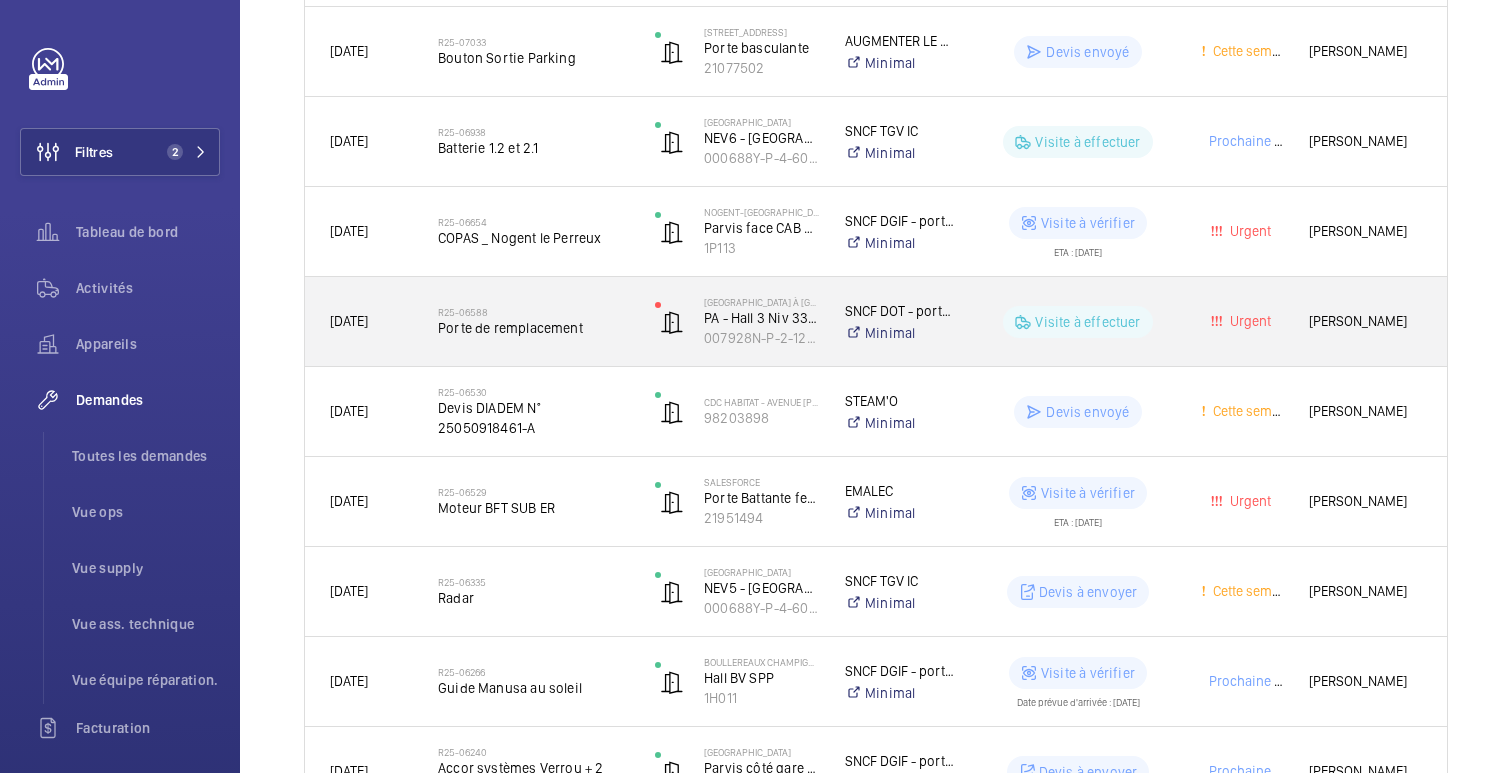 scroll, scrollTop: 1739, scrollLeft: 0, axis: vertical 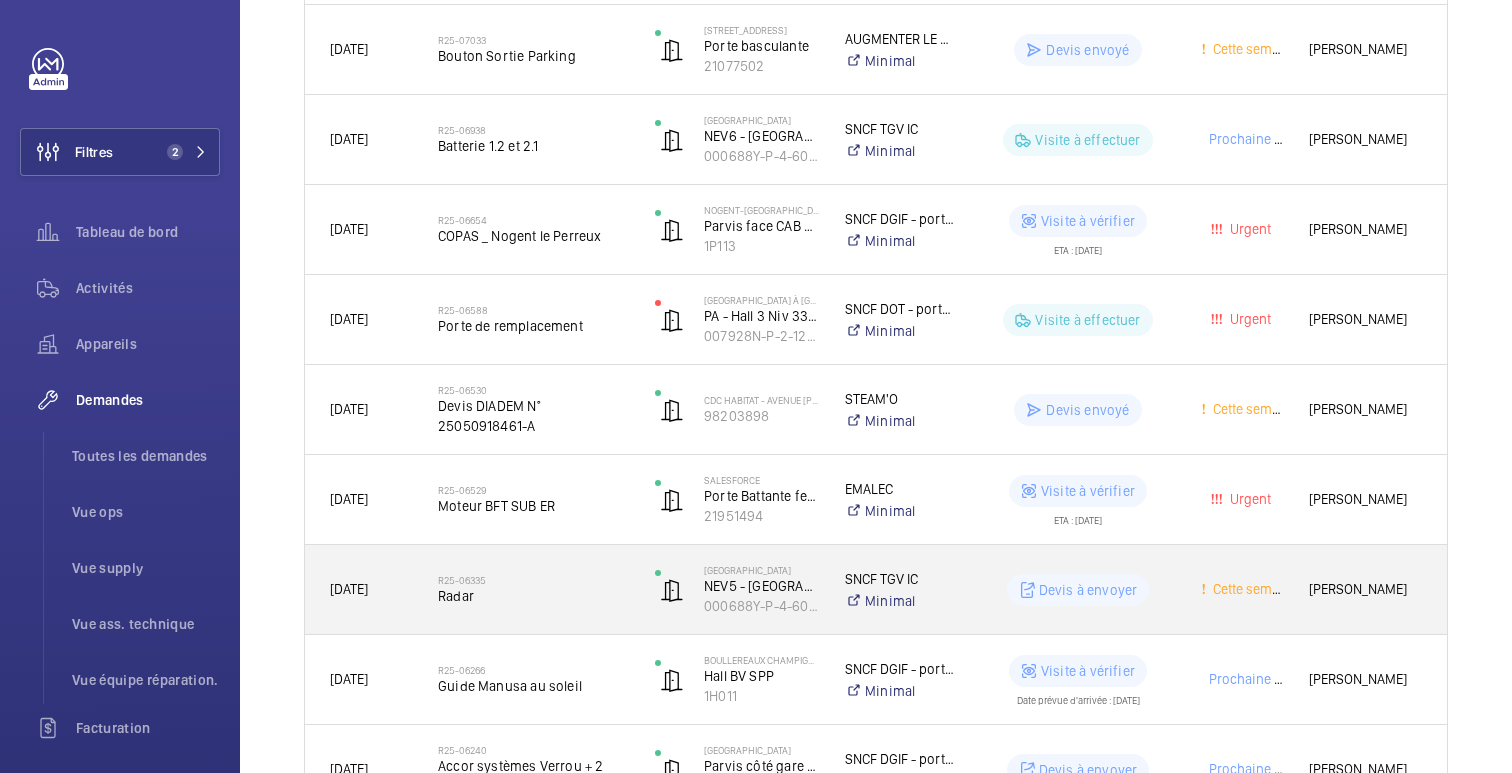 click on "Devis à envoyer" 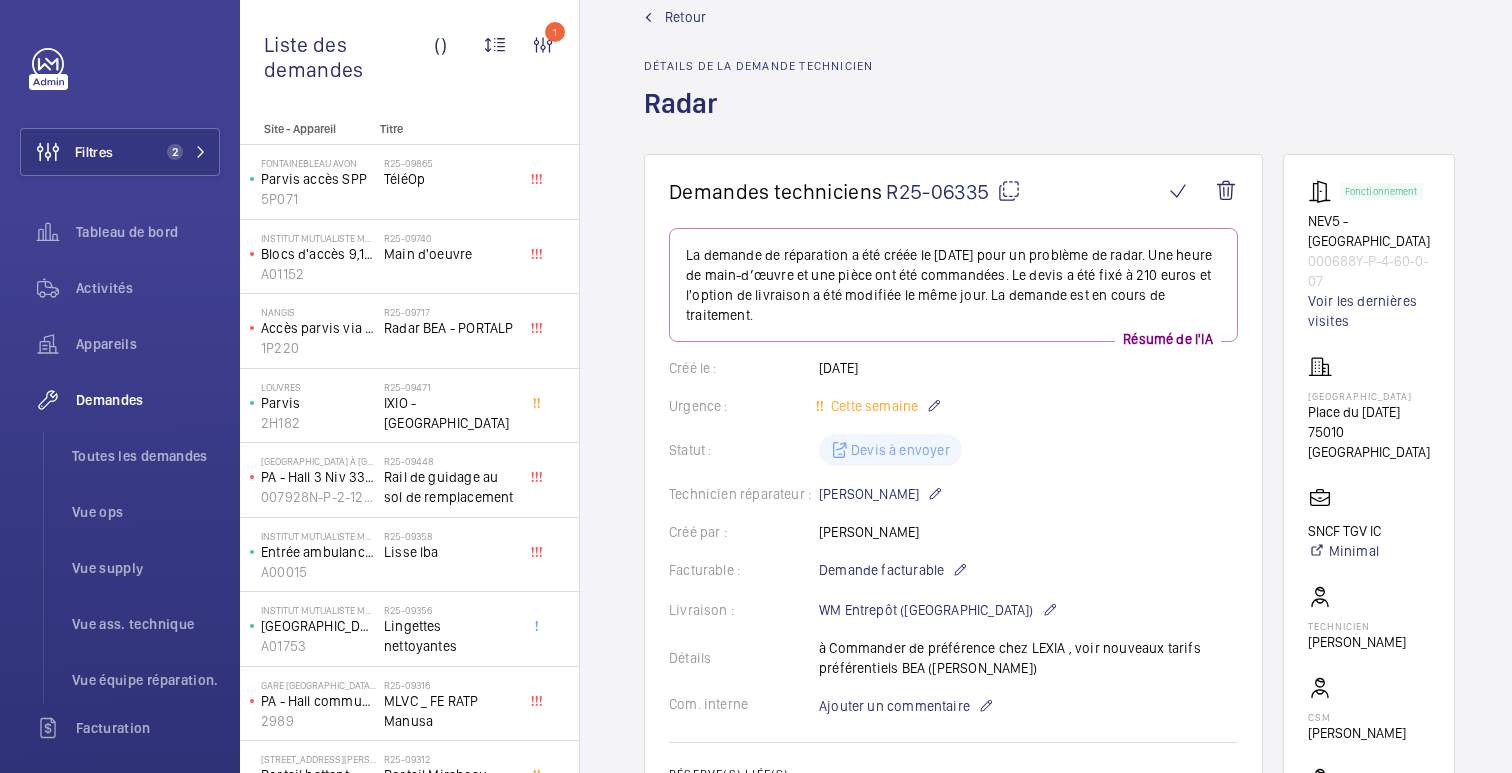 scroll, scrollTop: 0, scrollLeft: 0, axis: both 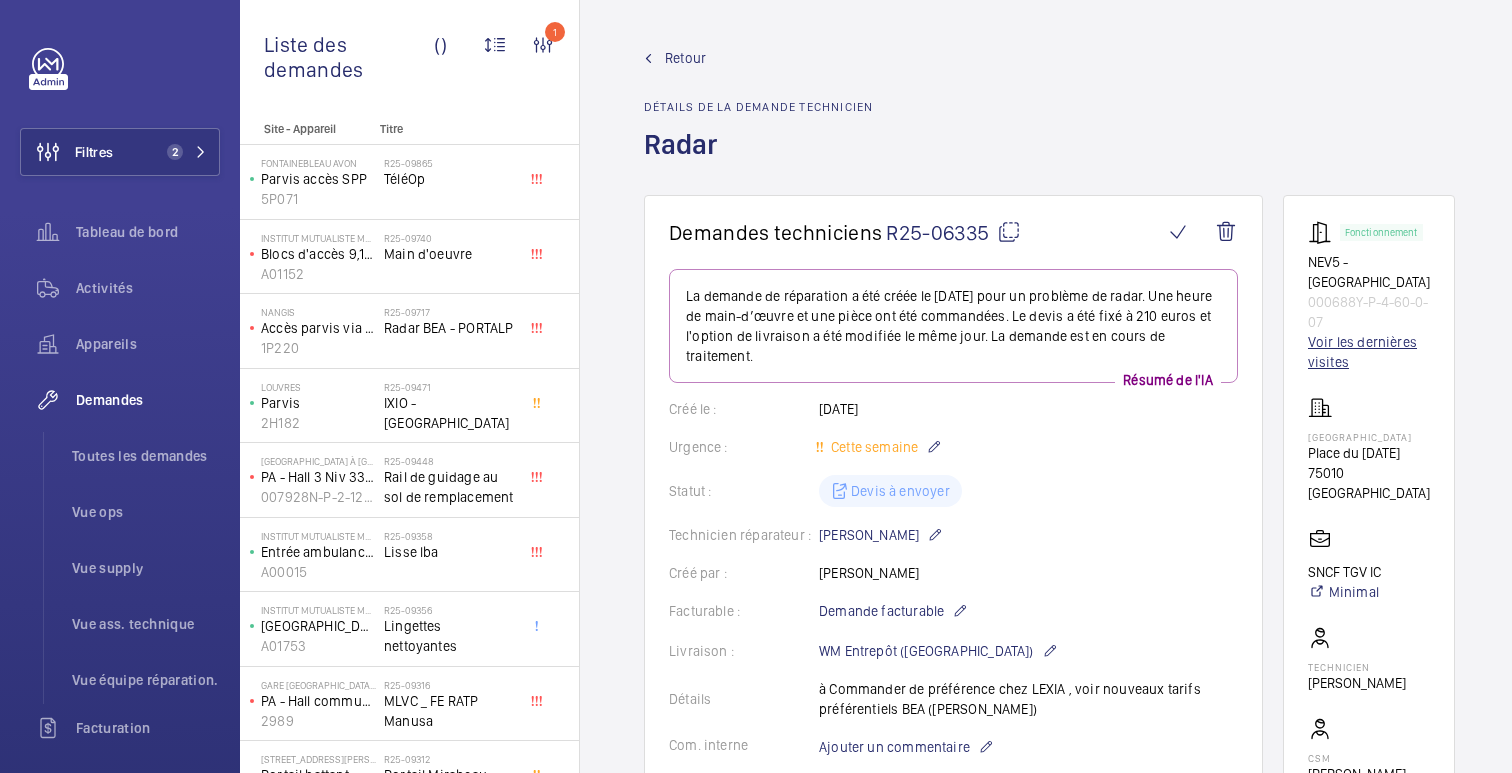 click on "Voir les dernières visites" 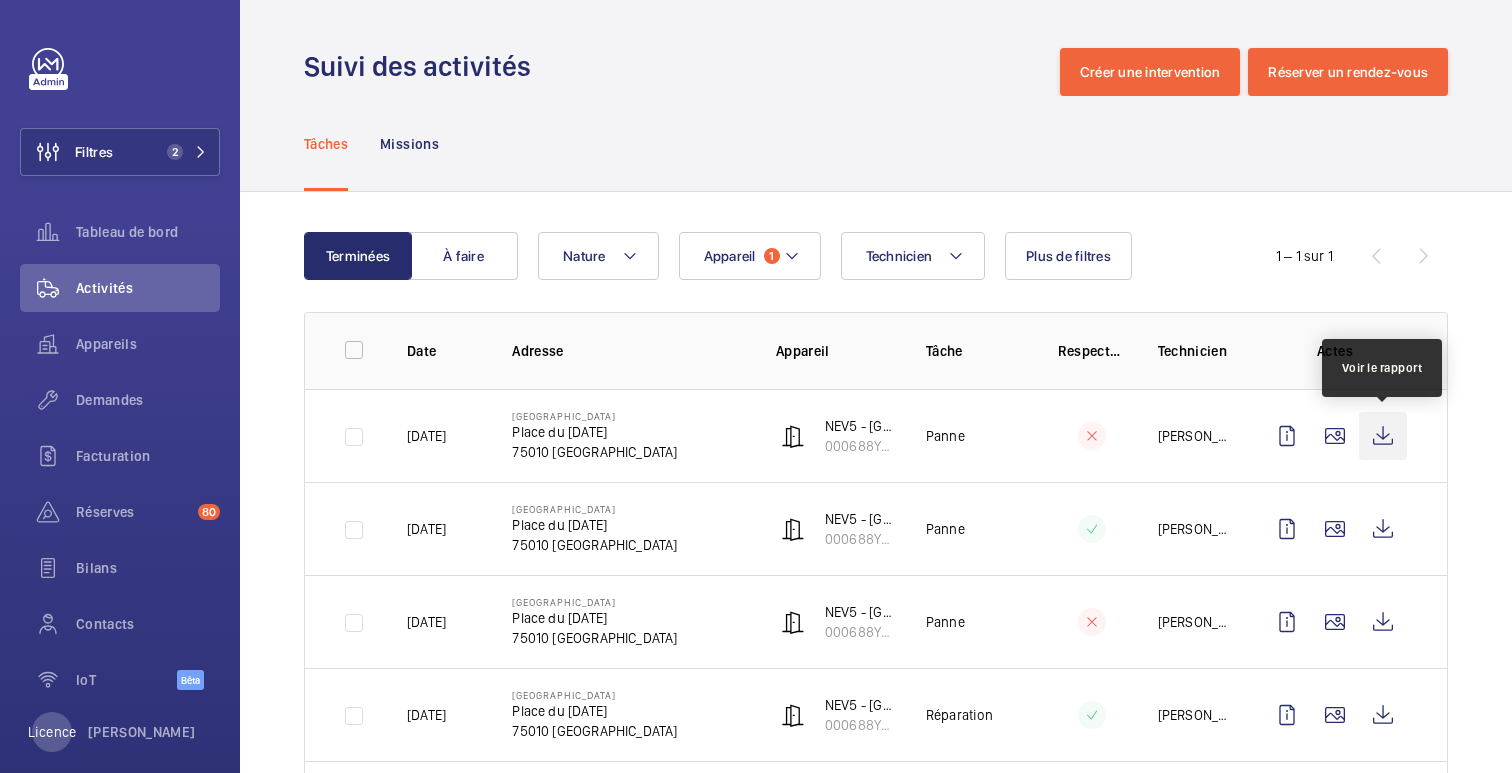 click 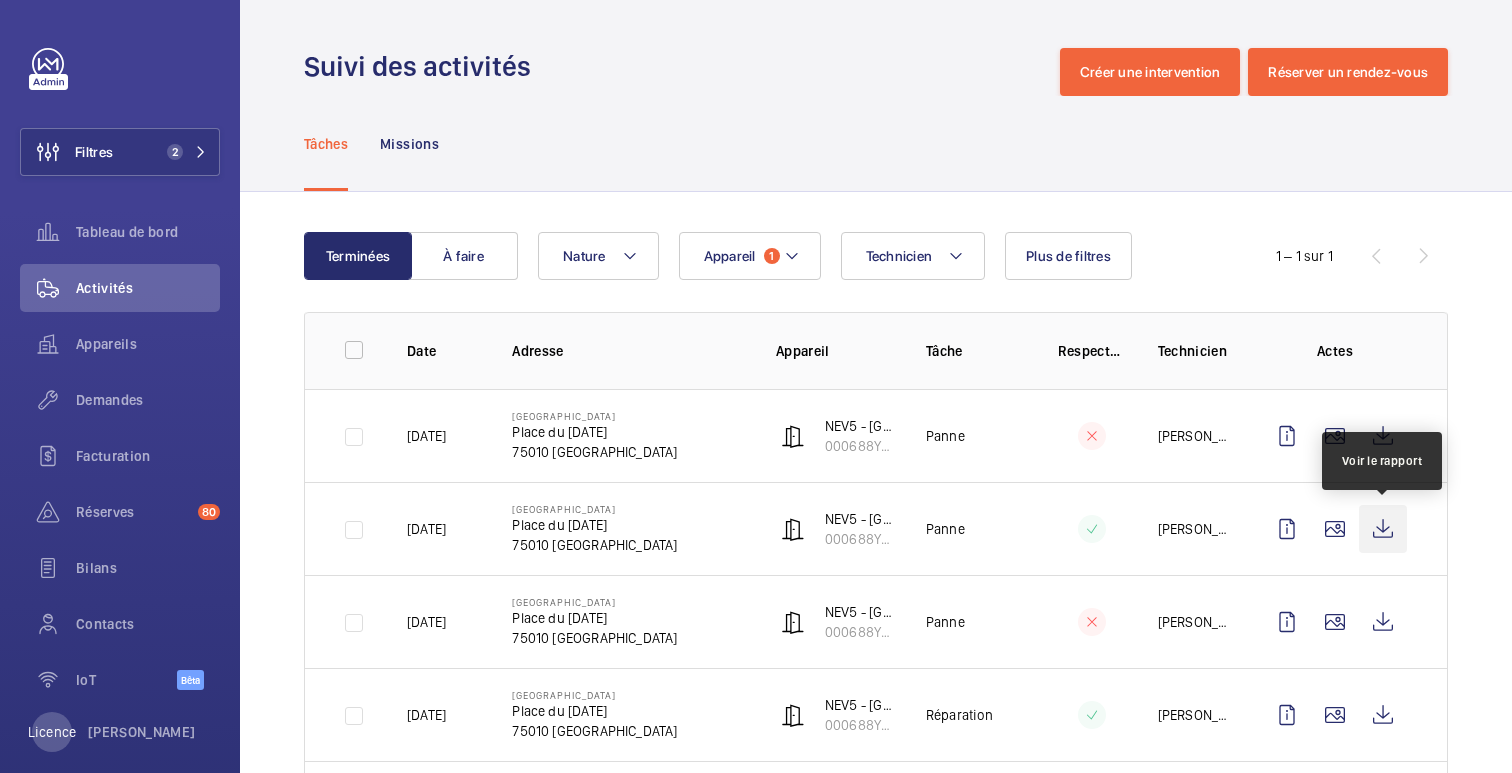 click 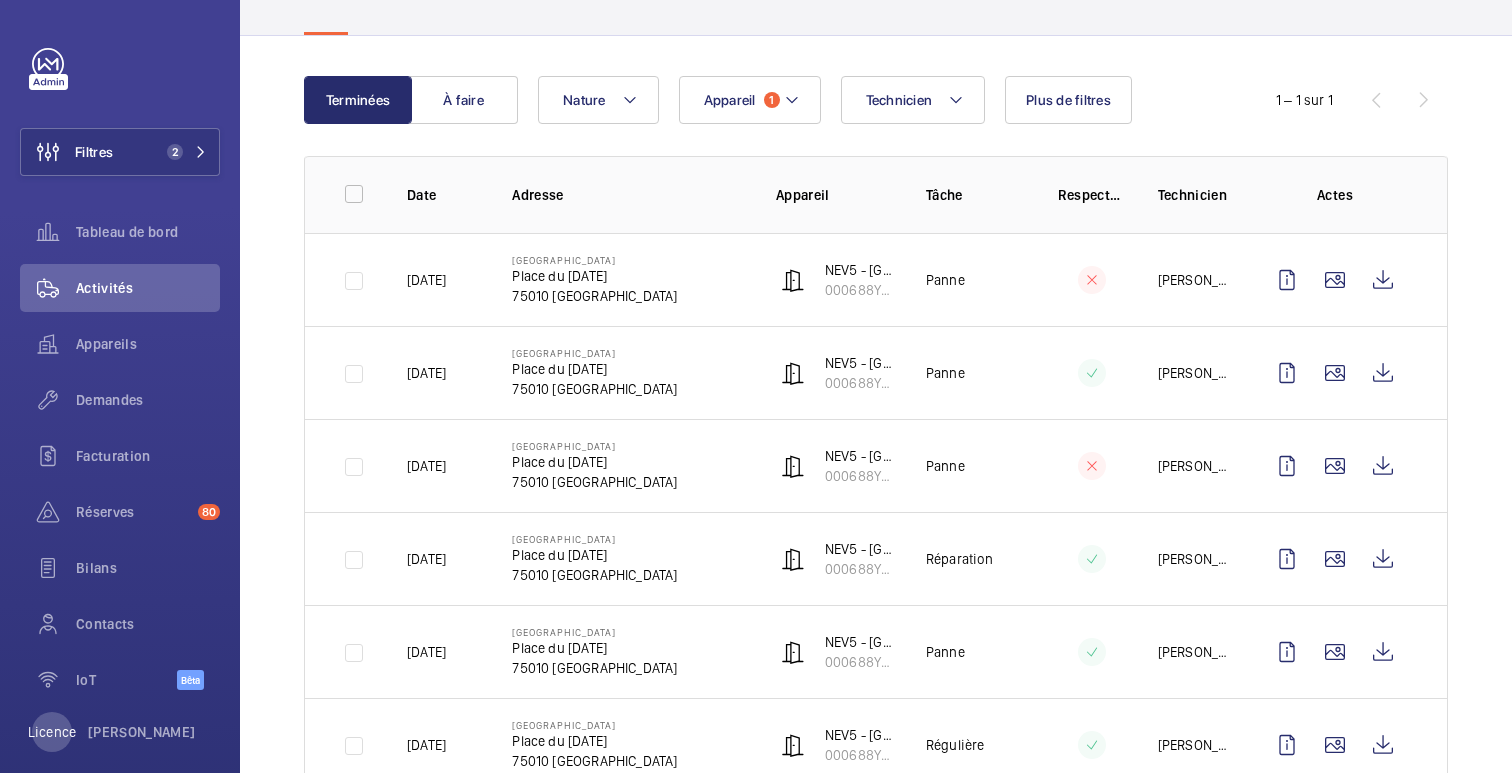 scroll, scrollTop: 0, scrollLeft: 0, axis: both 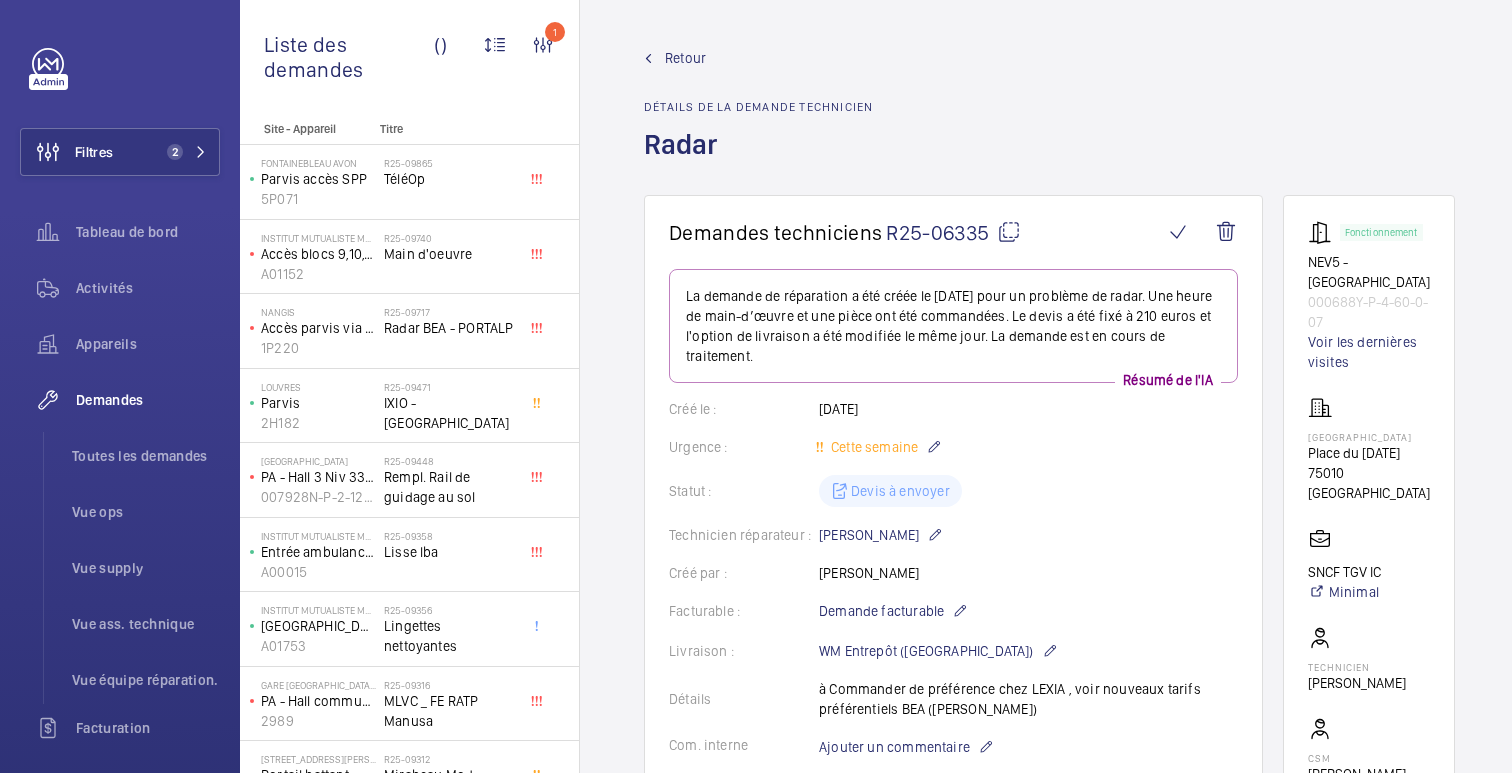 click on "Retour" 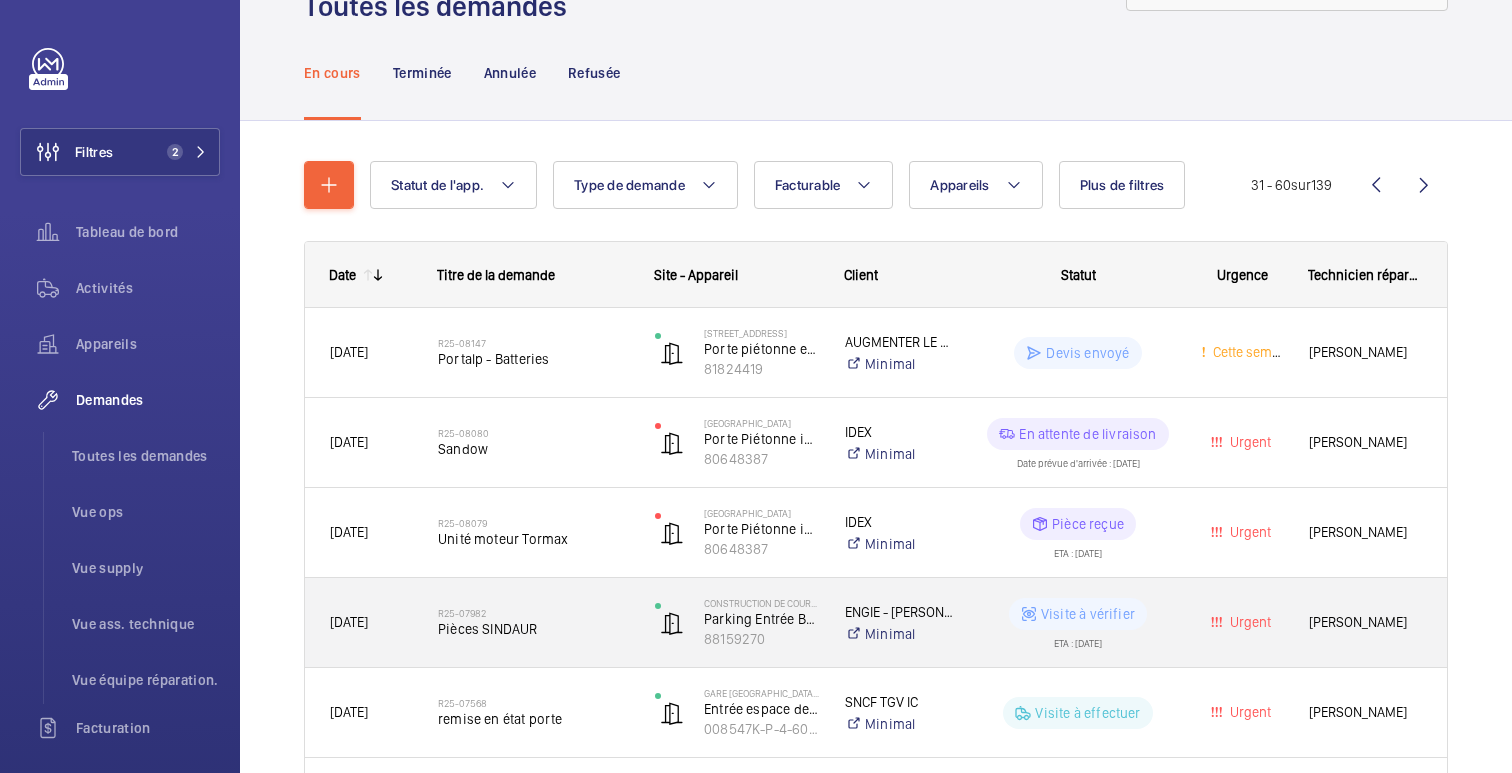 scroll, scrollTop: 0, scrollLeft: 0, axis: both 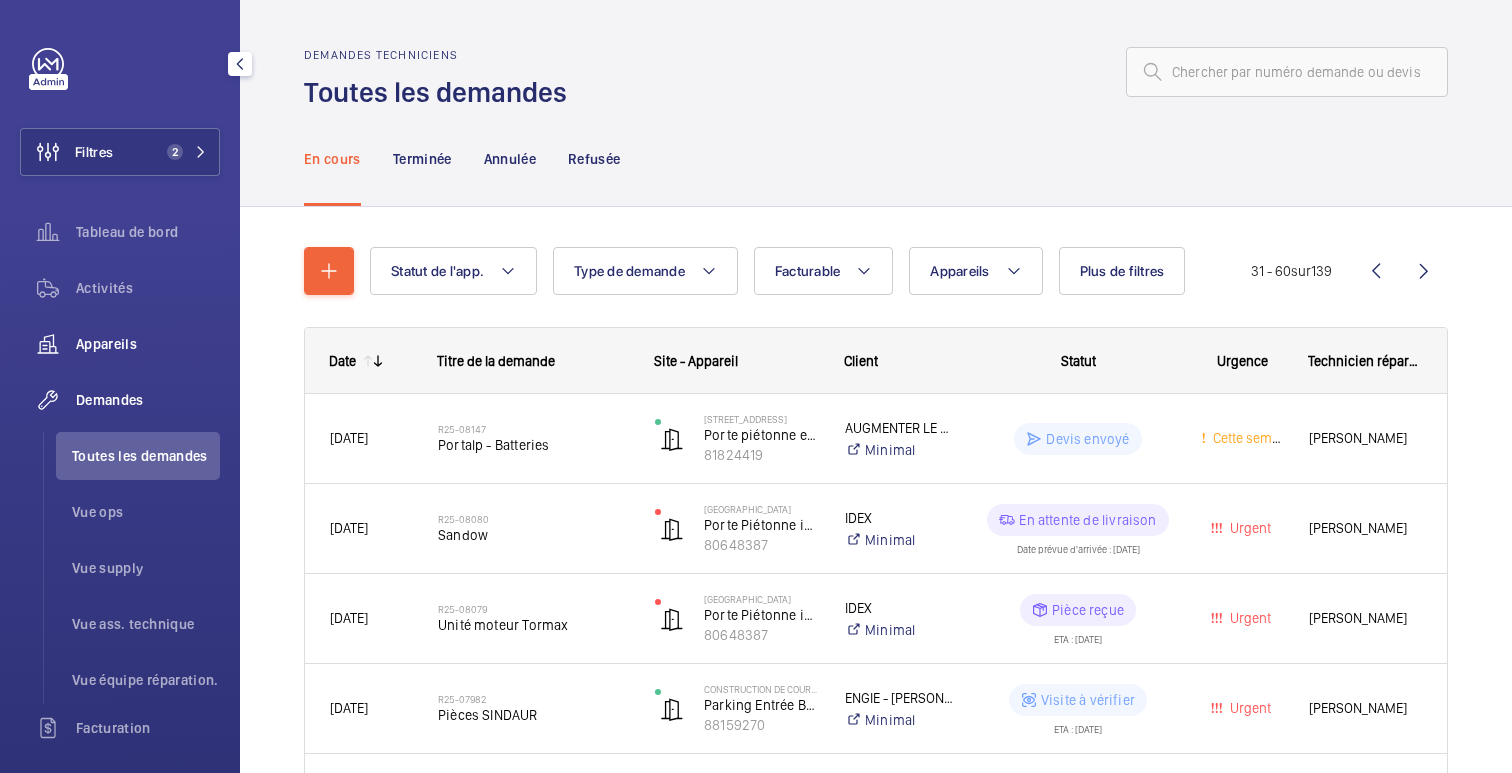 click on "Appareils" 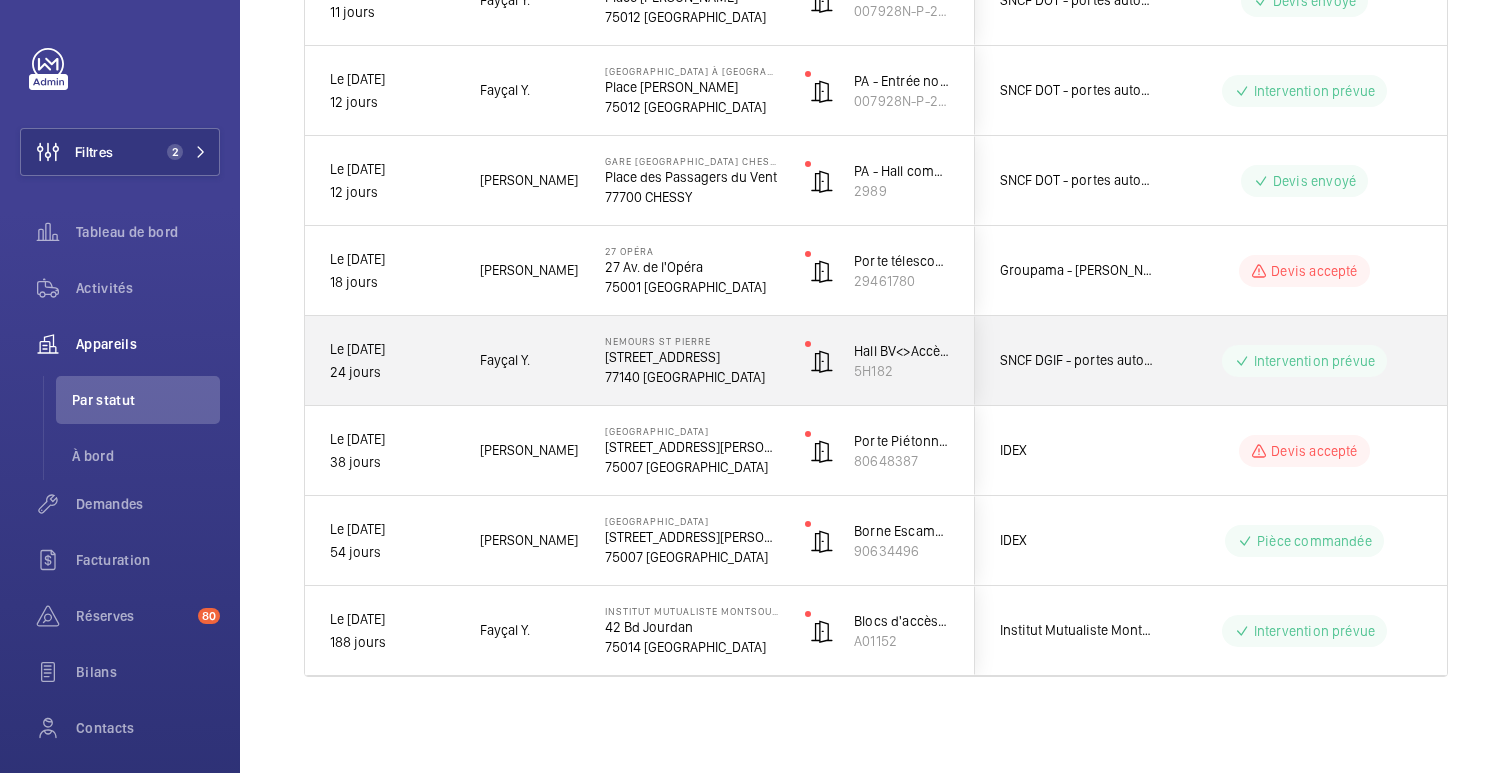 scroll, scrollTop: 501, scrollLeft: 0, axis: vertical 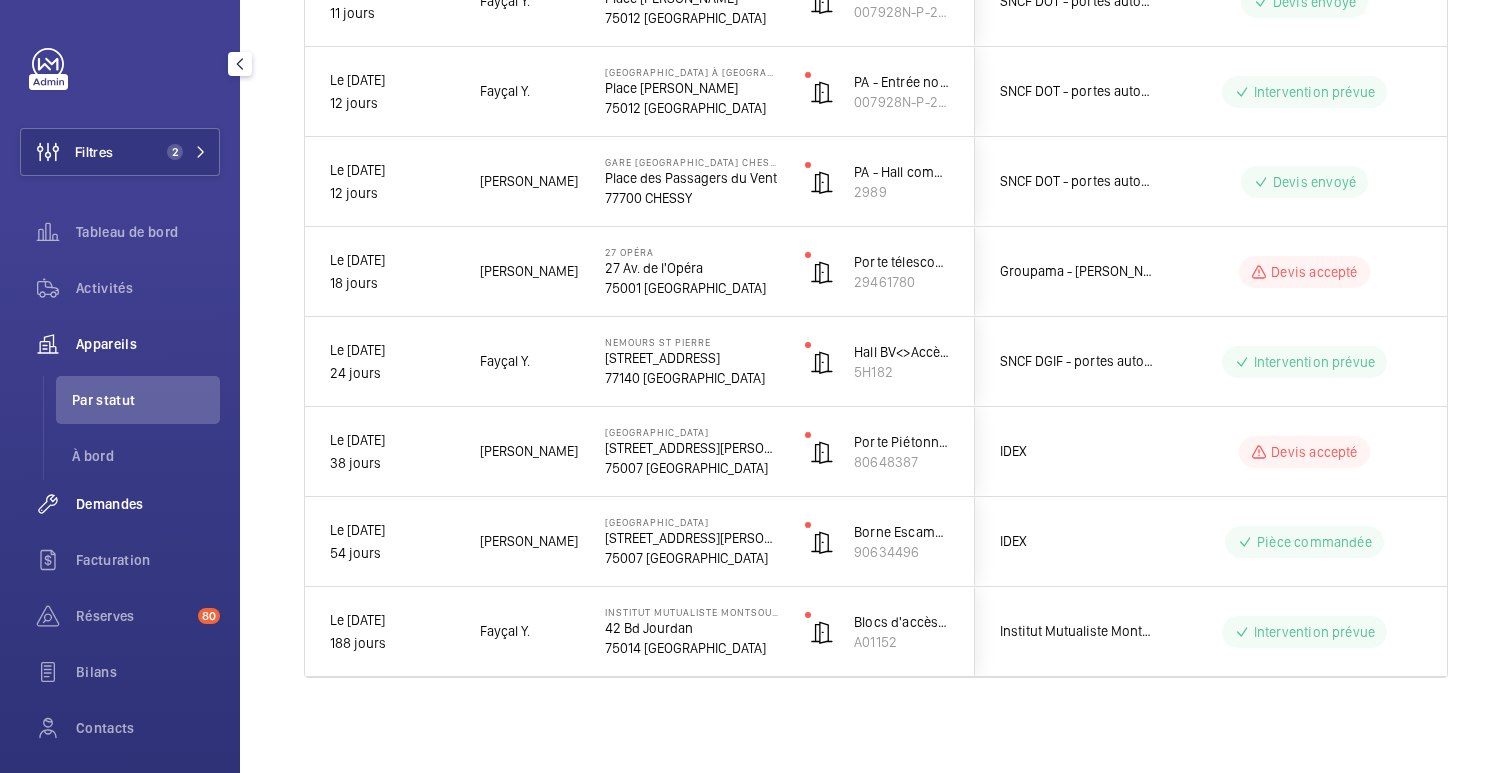 click on "Demandes" 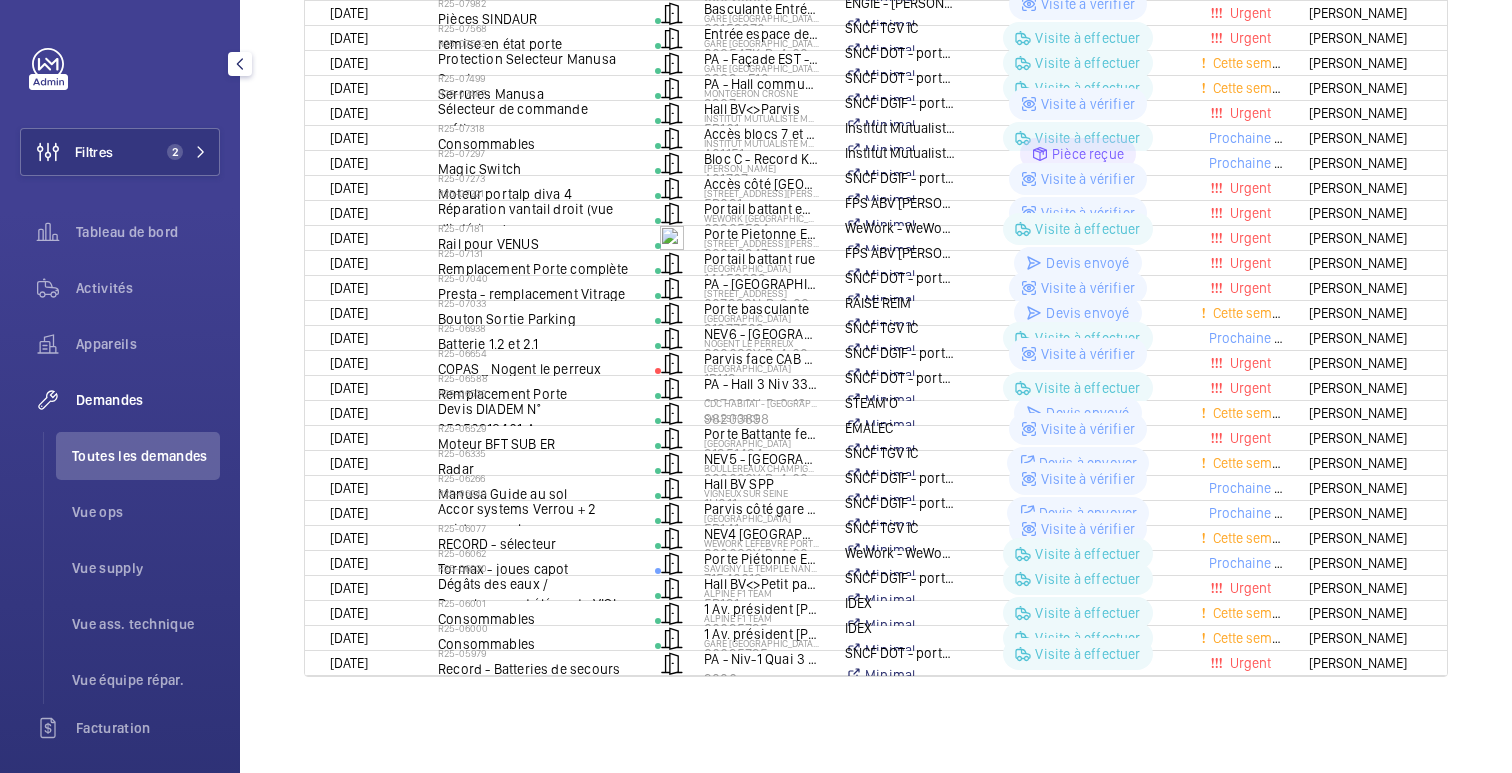 scroll, scrollTop: 104, scrollLeft: 0, axis: vertical 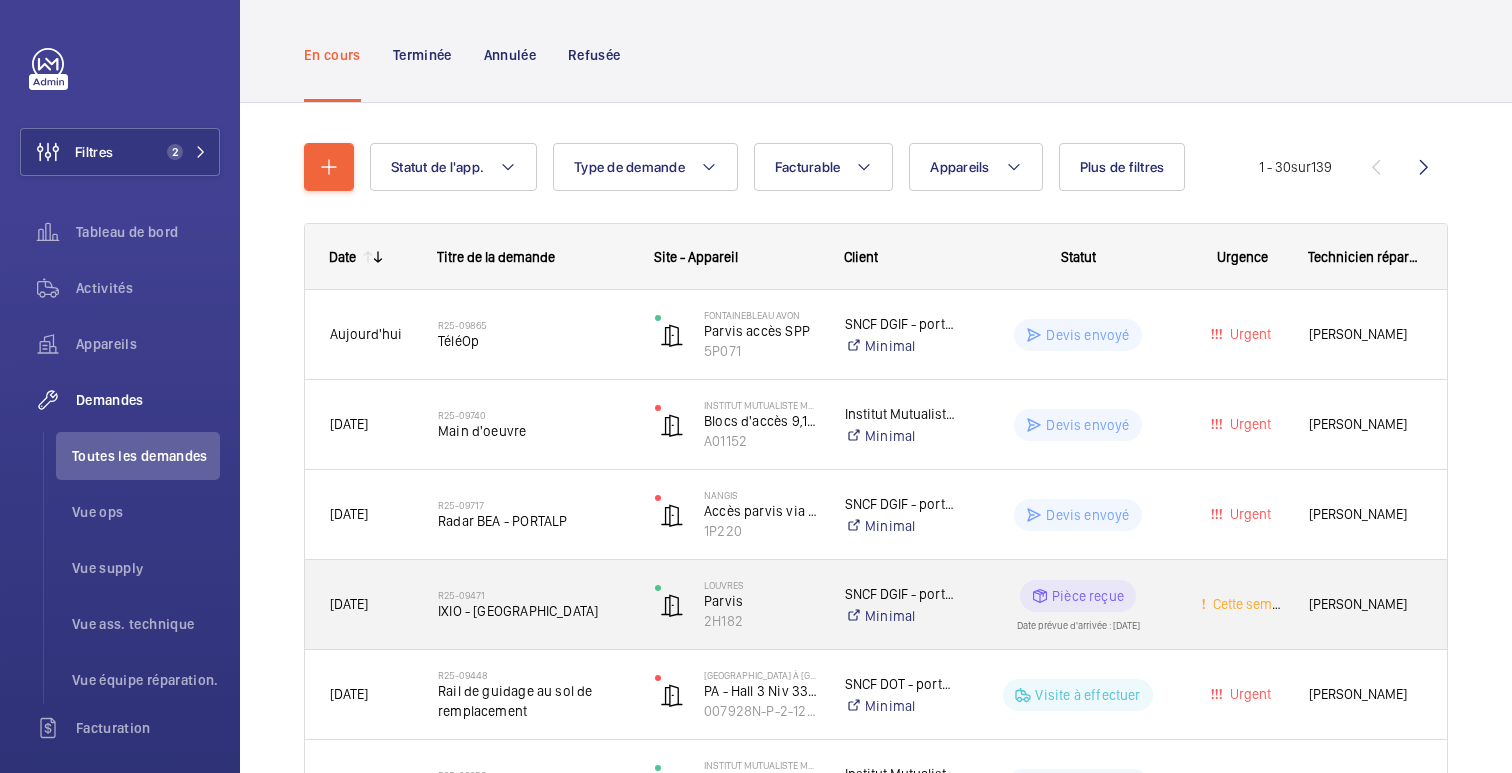 click on "Pièce reçue Date prévue d'arrivée : 28/07/2025" 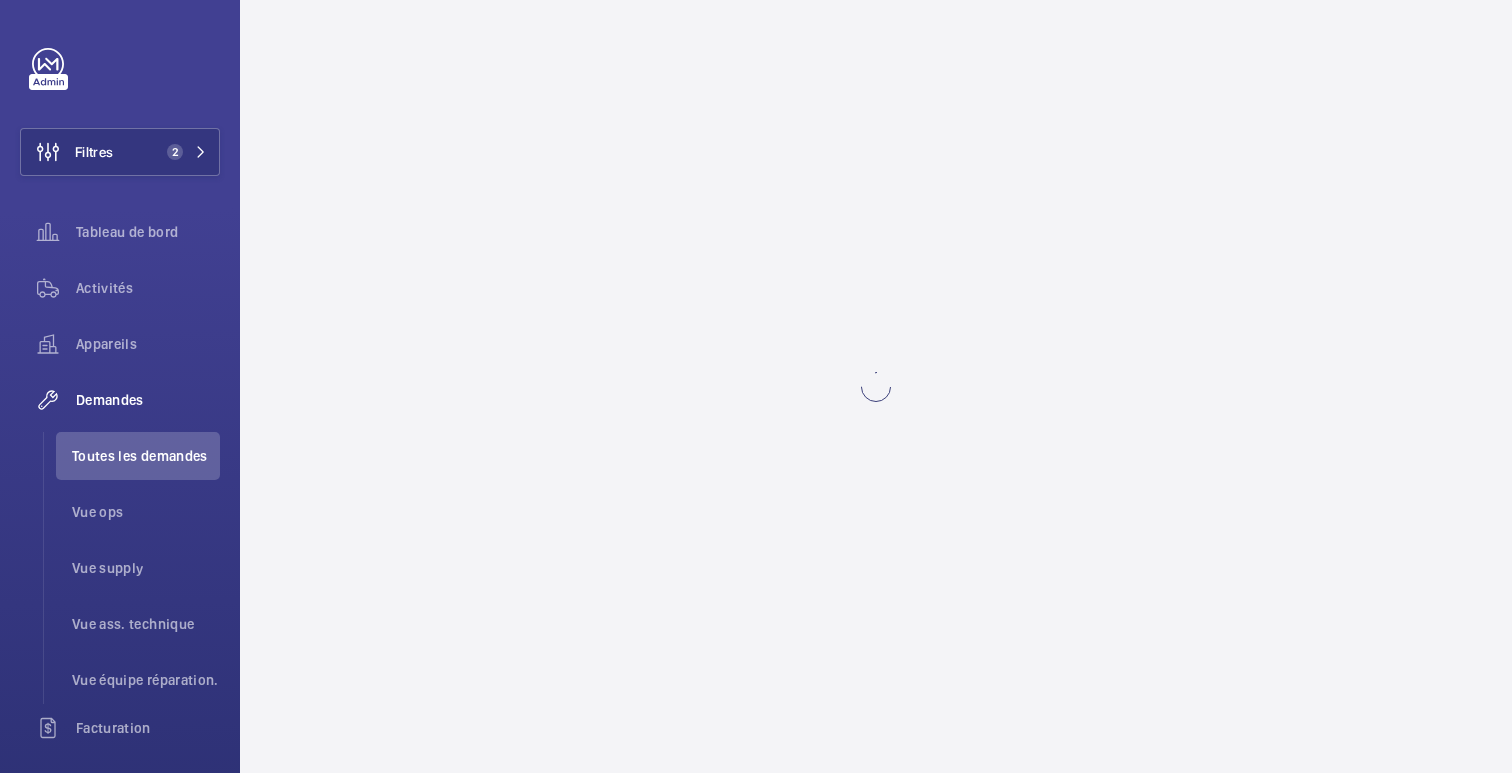 scroll, scrollTop: 0, scrollLeft: 0, axis: both 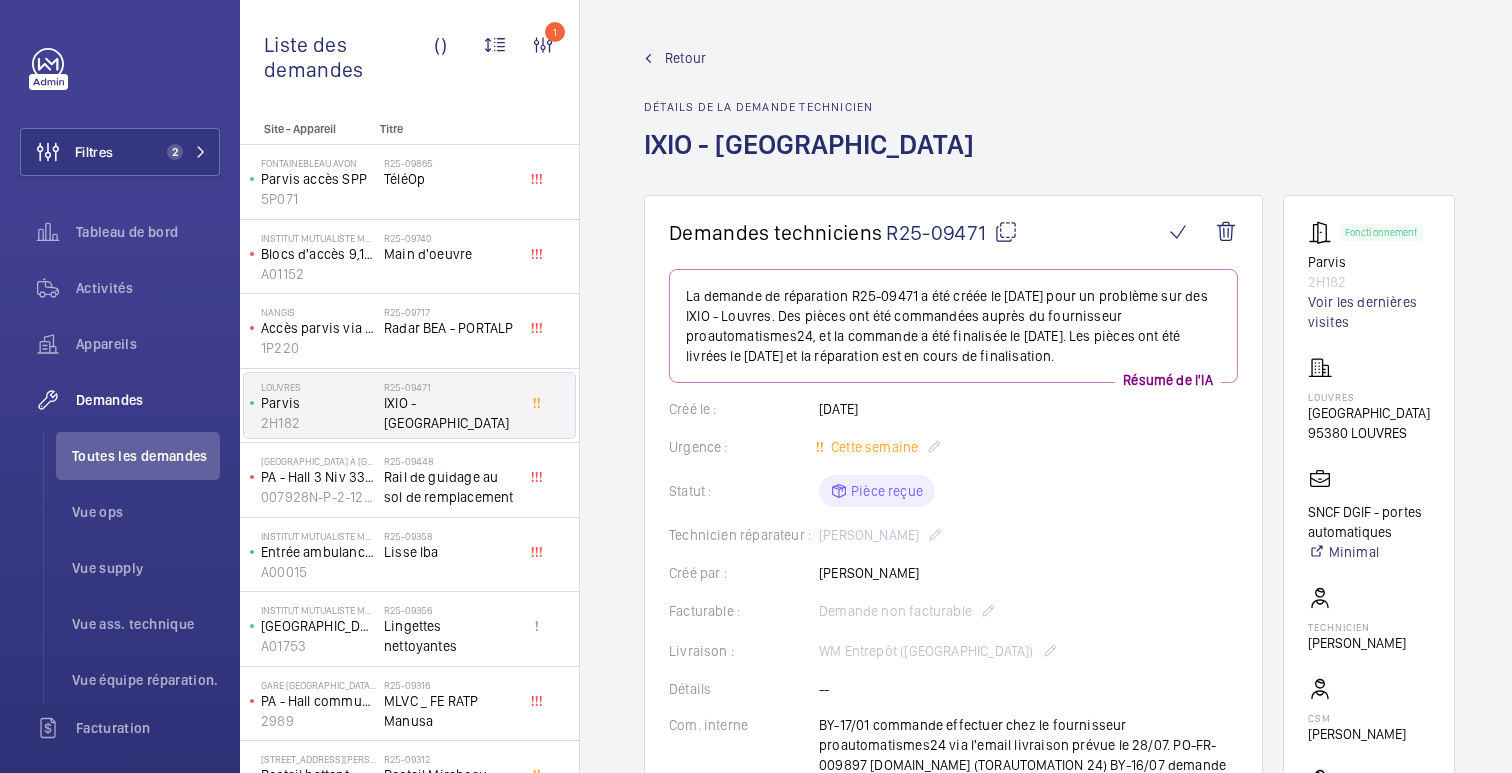 click on "Retour" 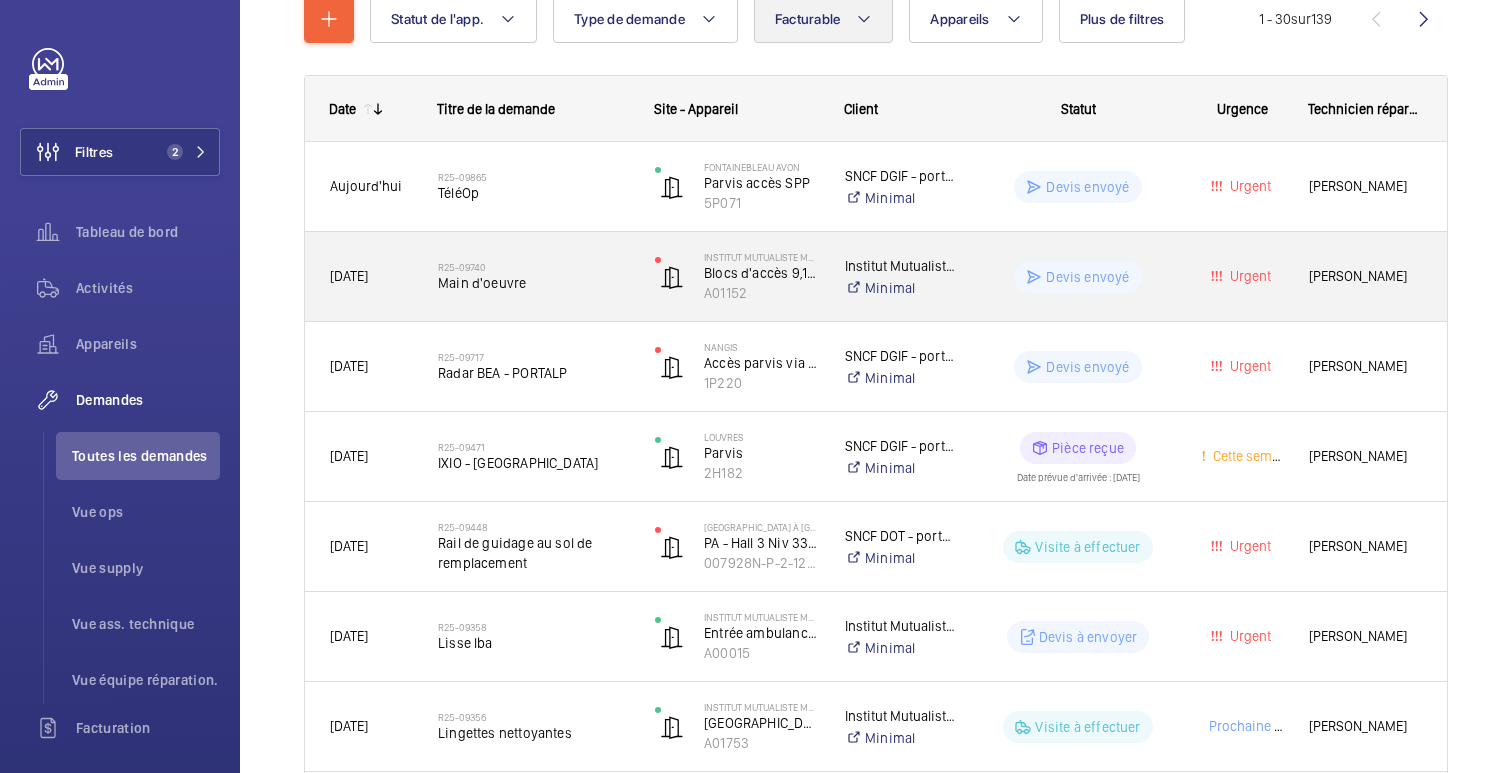 scroll, scrollTop: 254, scrollLeft: 0, axis: vertical 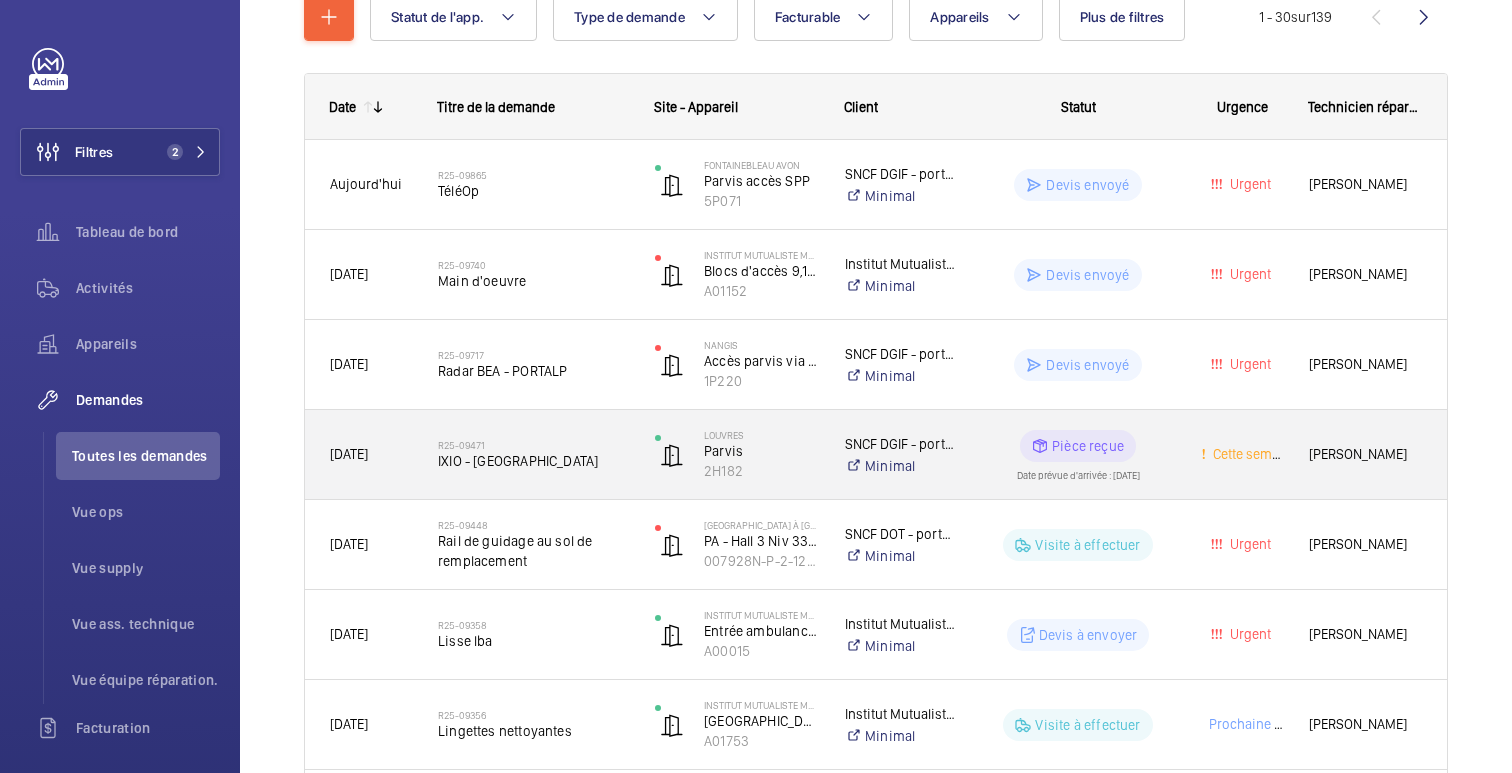 click on "Pièce reçue Date prévue d'arrivée : 28/07/2025" 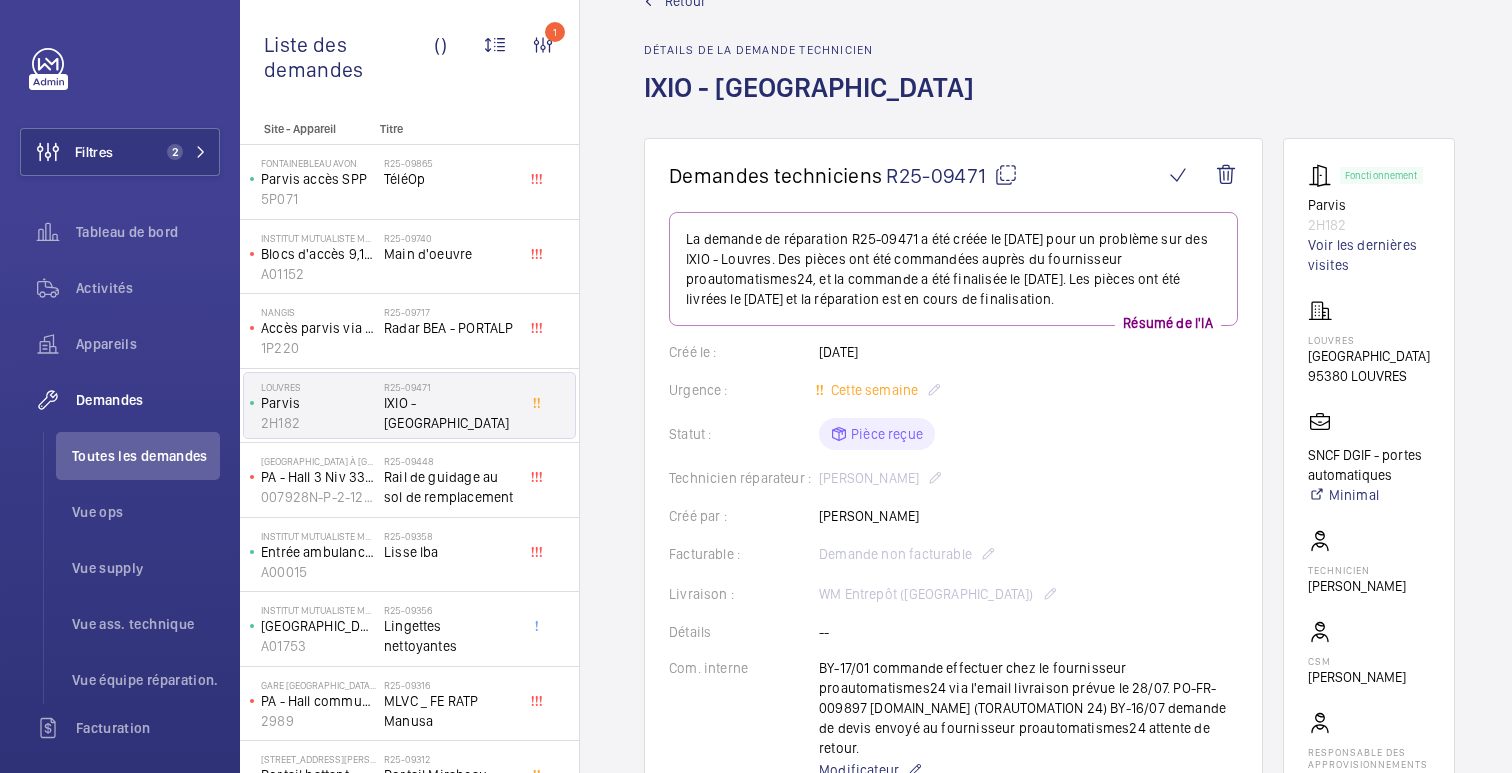 scroll, scrollTop: 0, scrollLeft: 0, axis: both 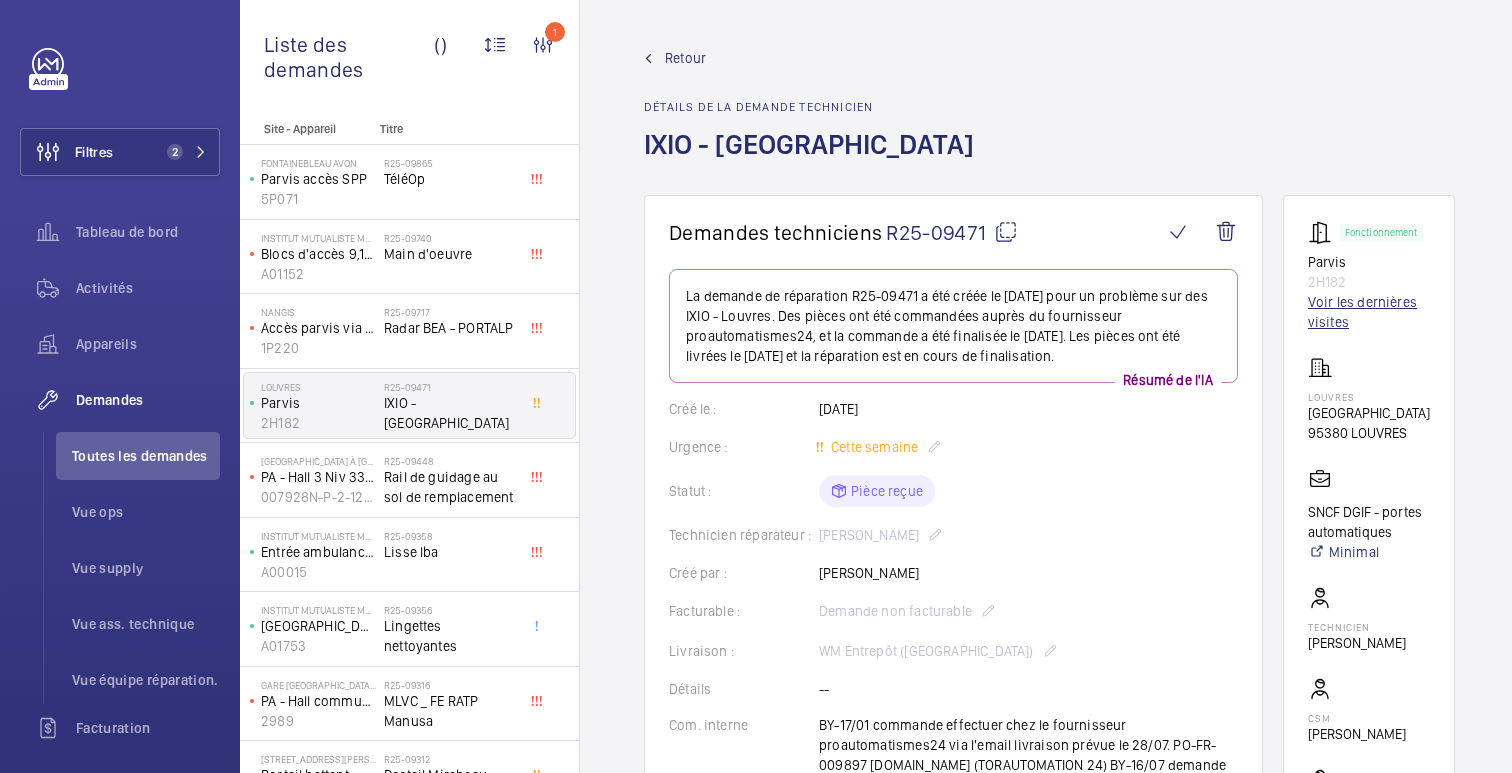 click on "Voir les dernières visites" 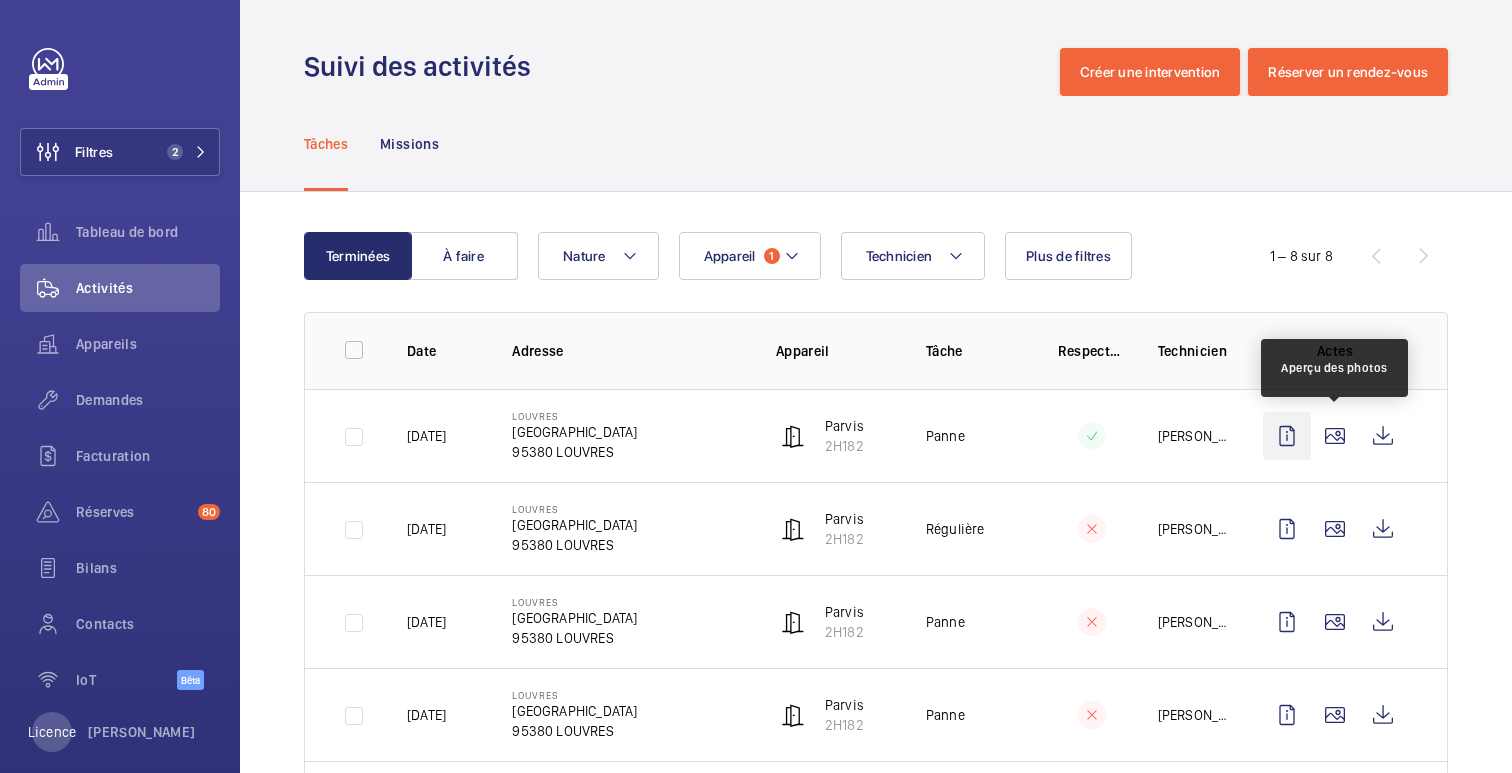 click 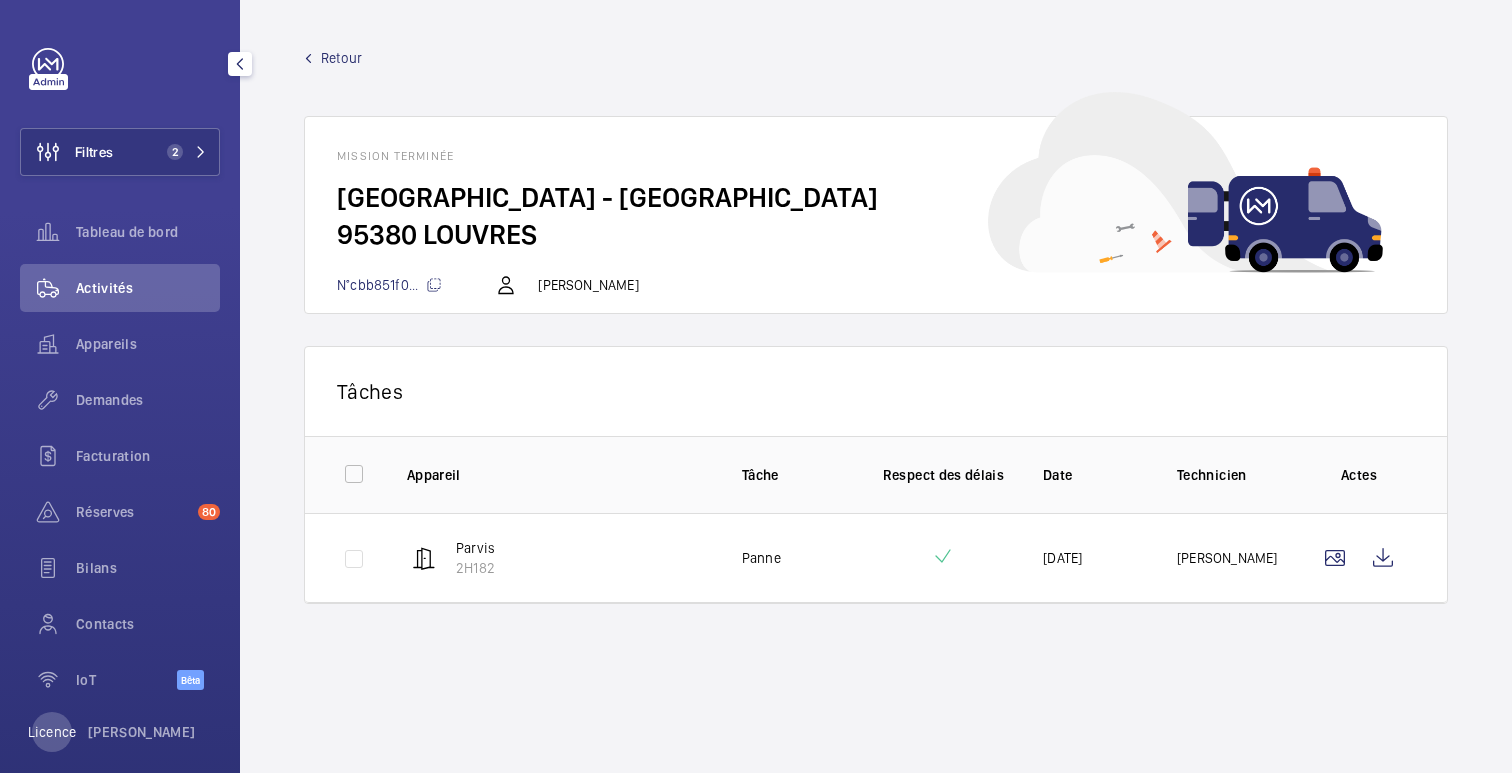 click on "Retour" 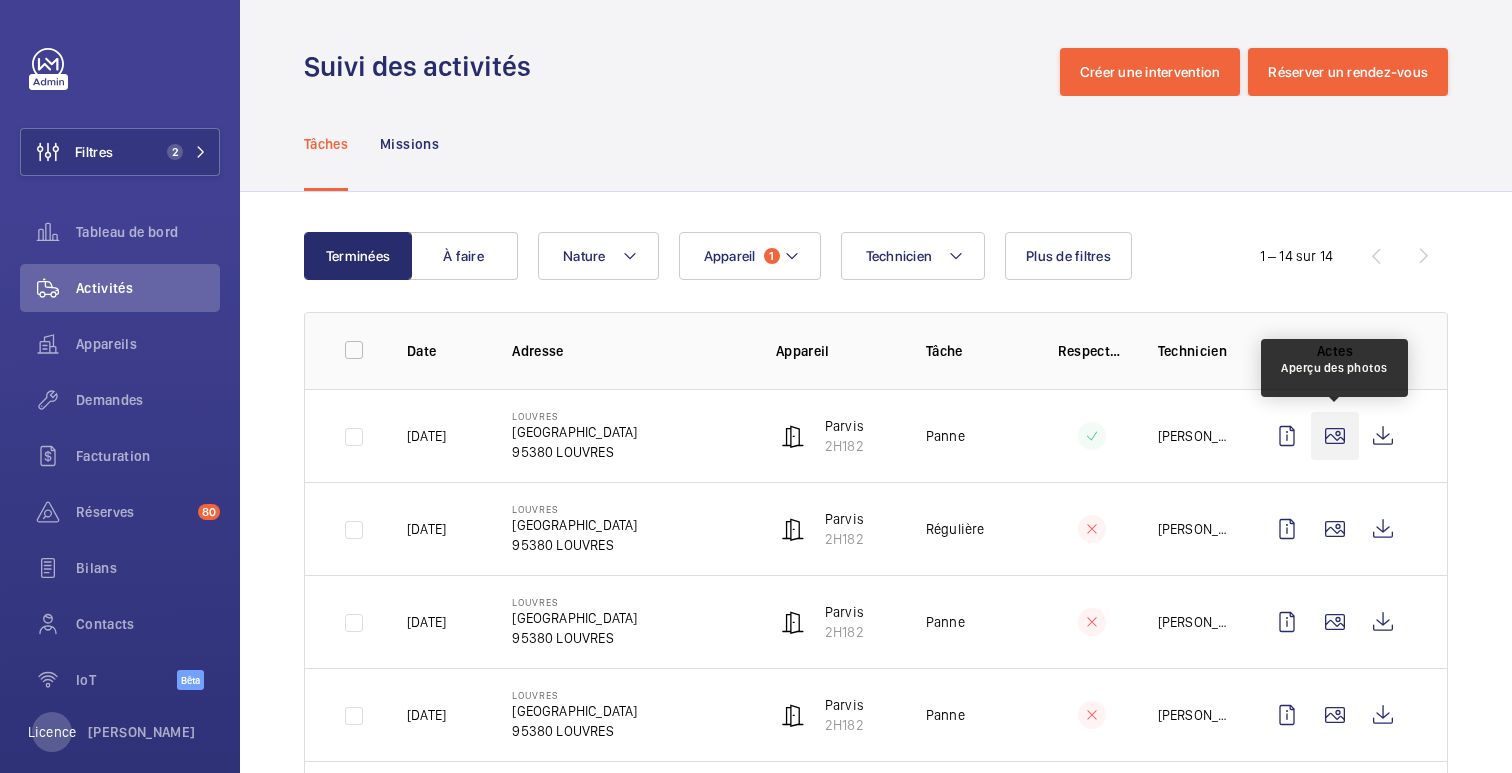 click 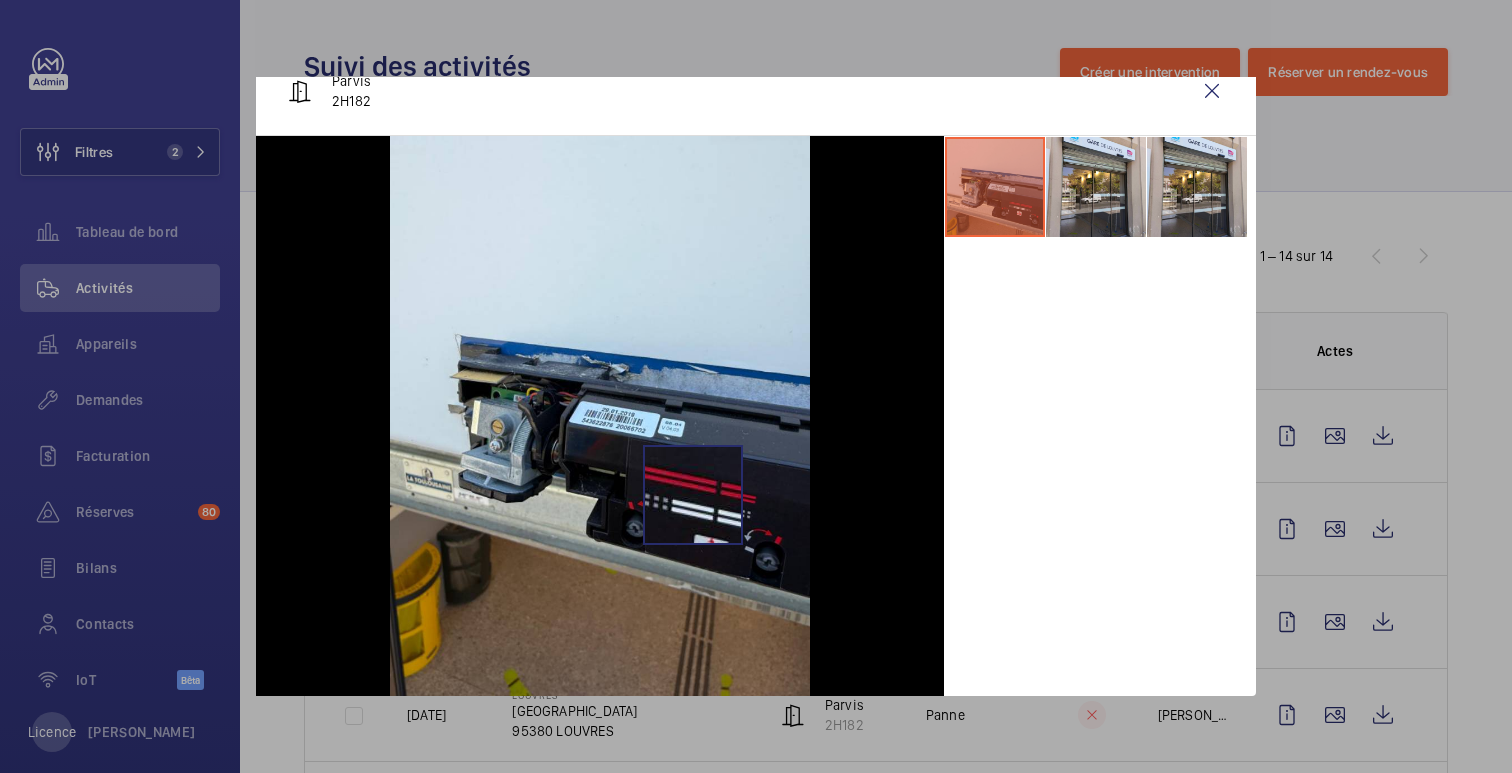 scroll, scrollTop: 0, scrollLeft: 0, axis: both 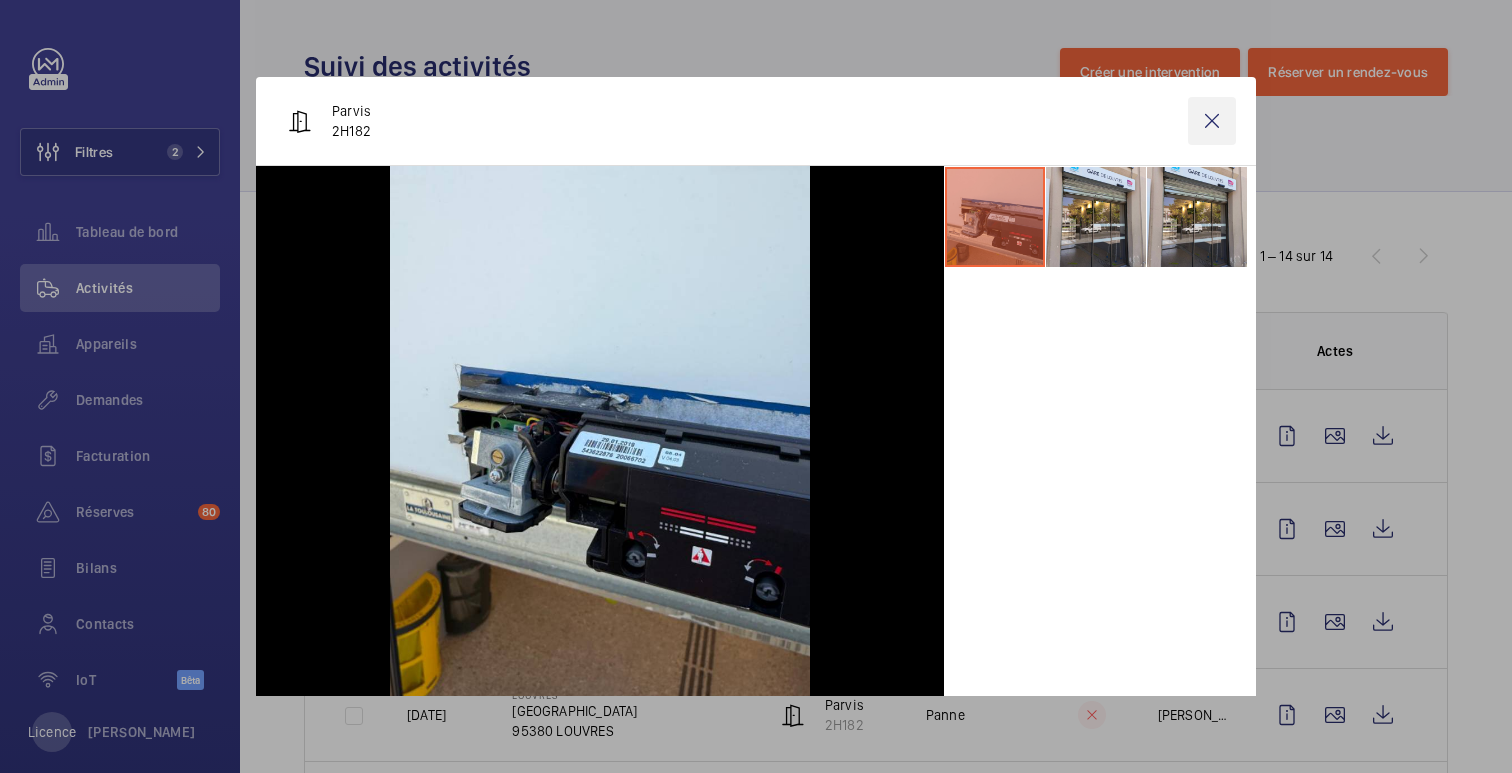 click at bounding box center [1212, 121] 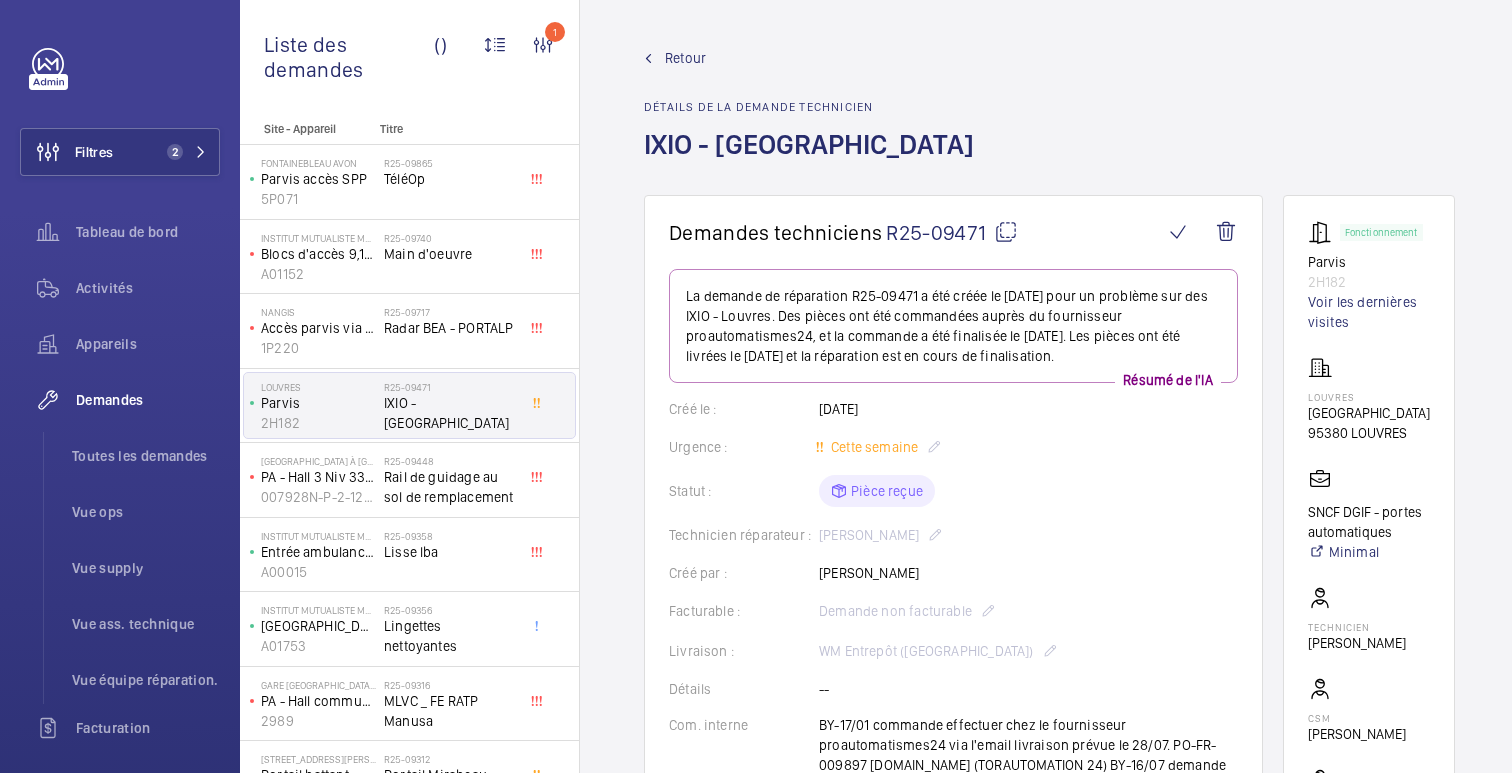 click on "Retour" 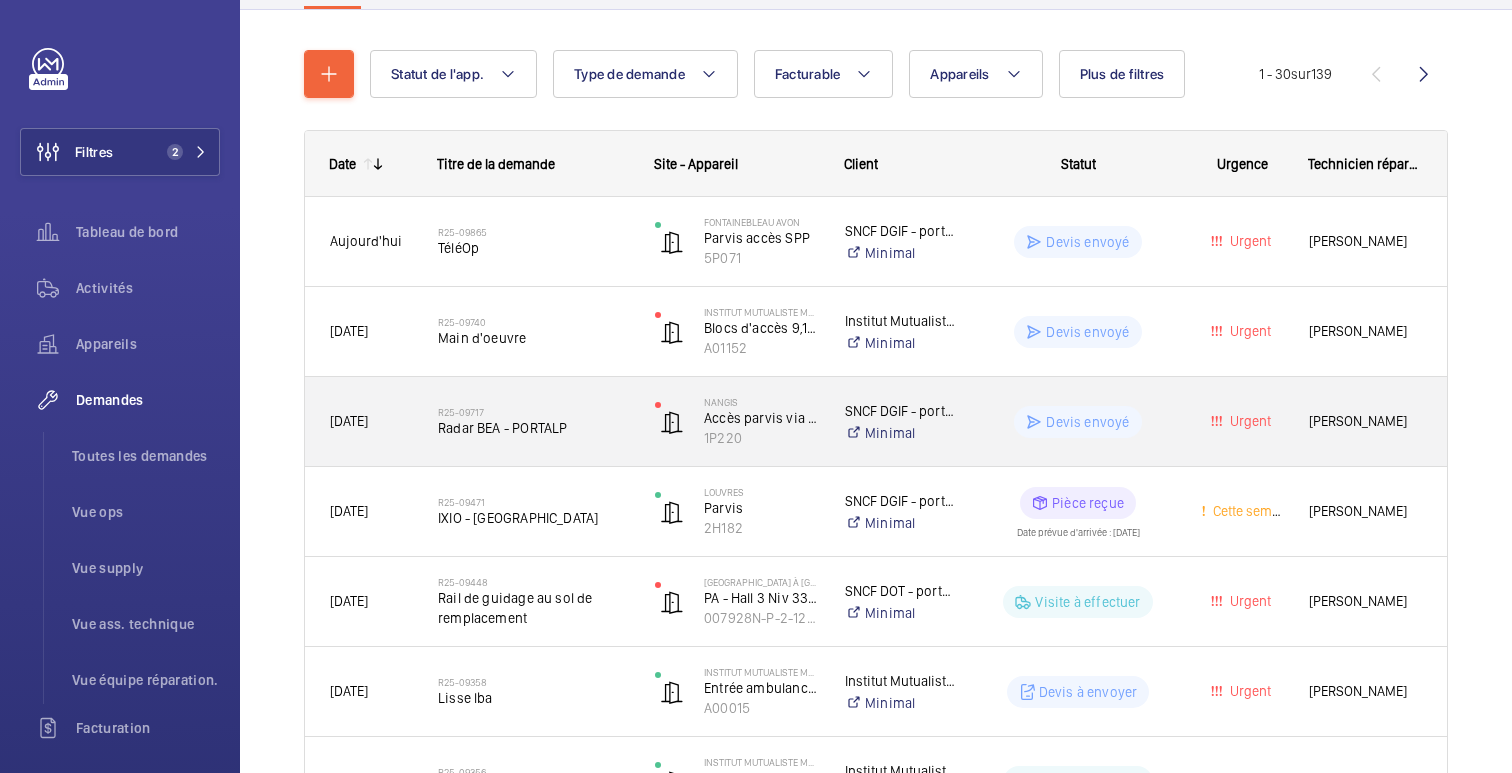scroll, scrollTop: 205, scrollLeft: 0, axis: vertical 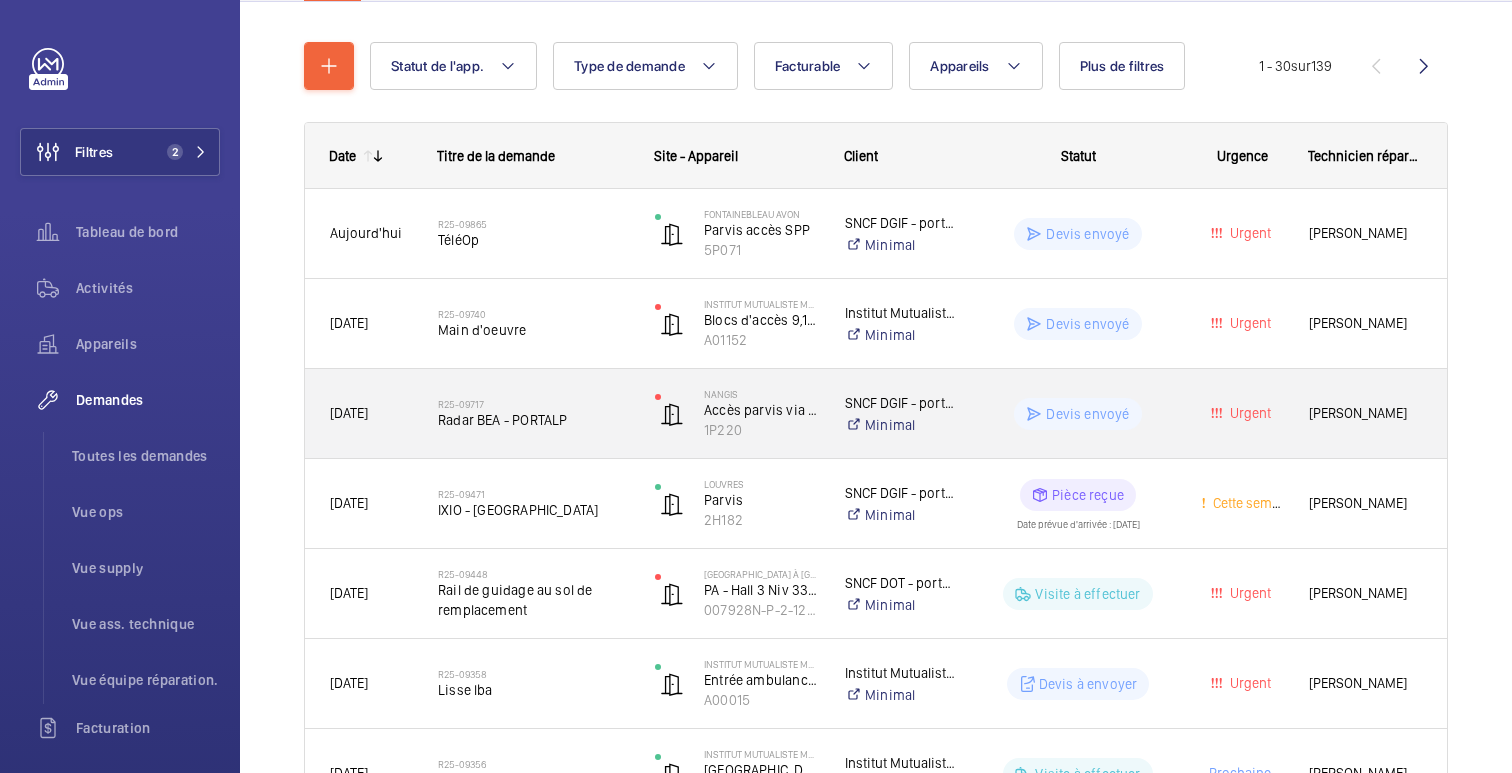 click on "Urgent" 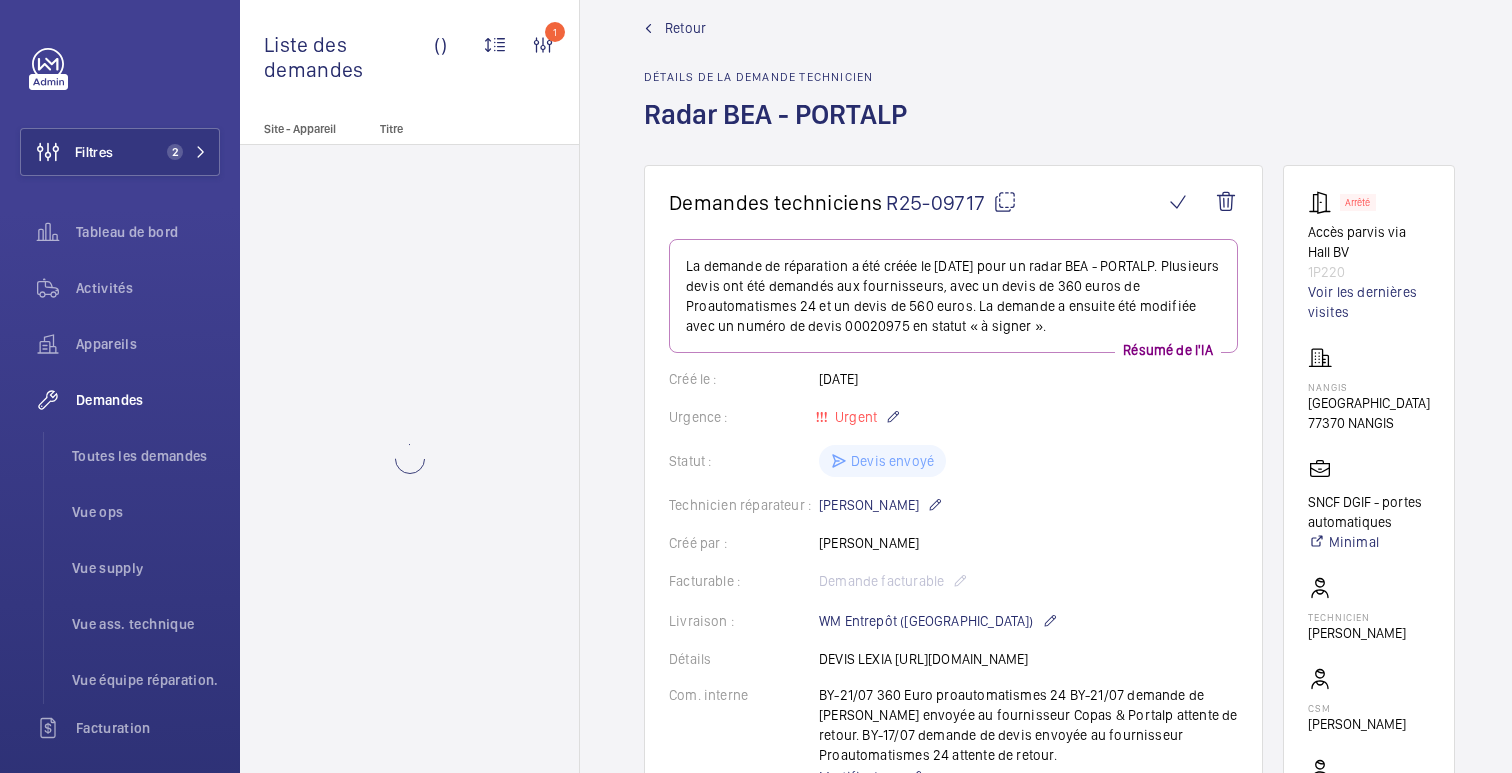 scroll, scrollTop: 0, scrollLeft: 0, axis: both 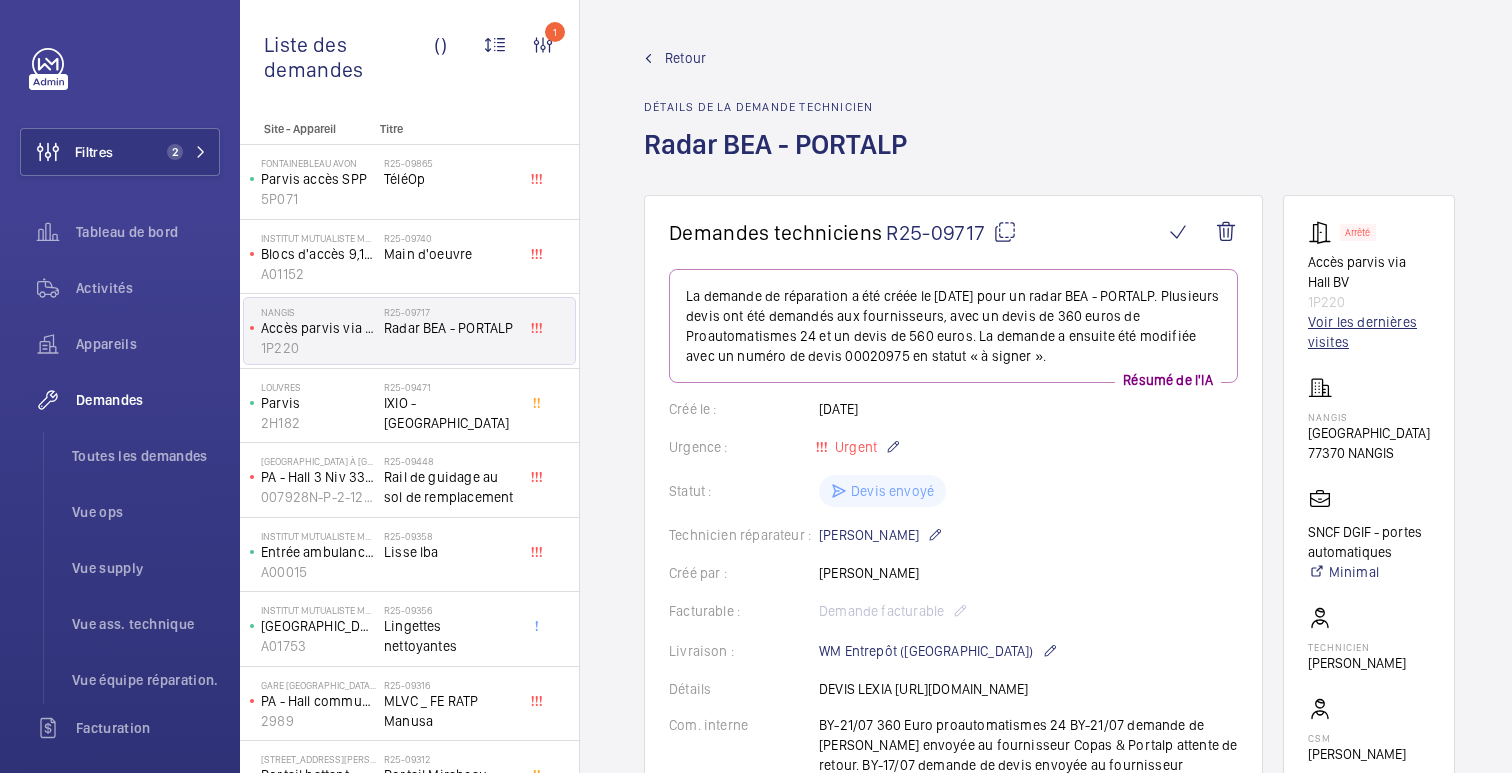 click on "Voir les dernières visites" 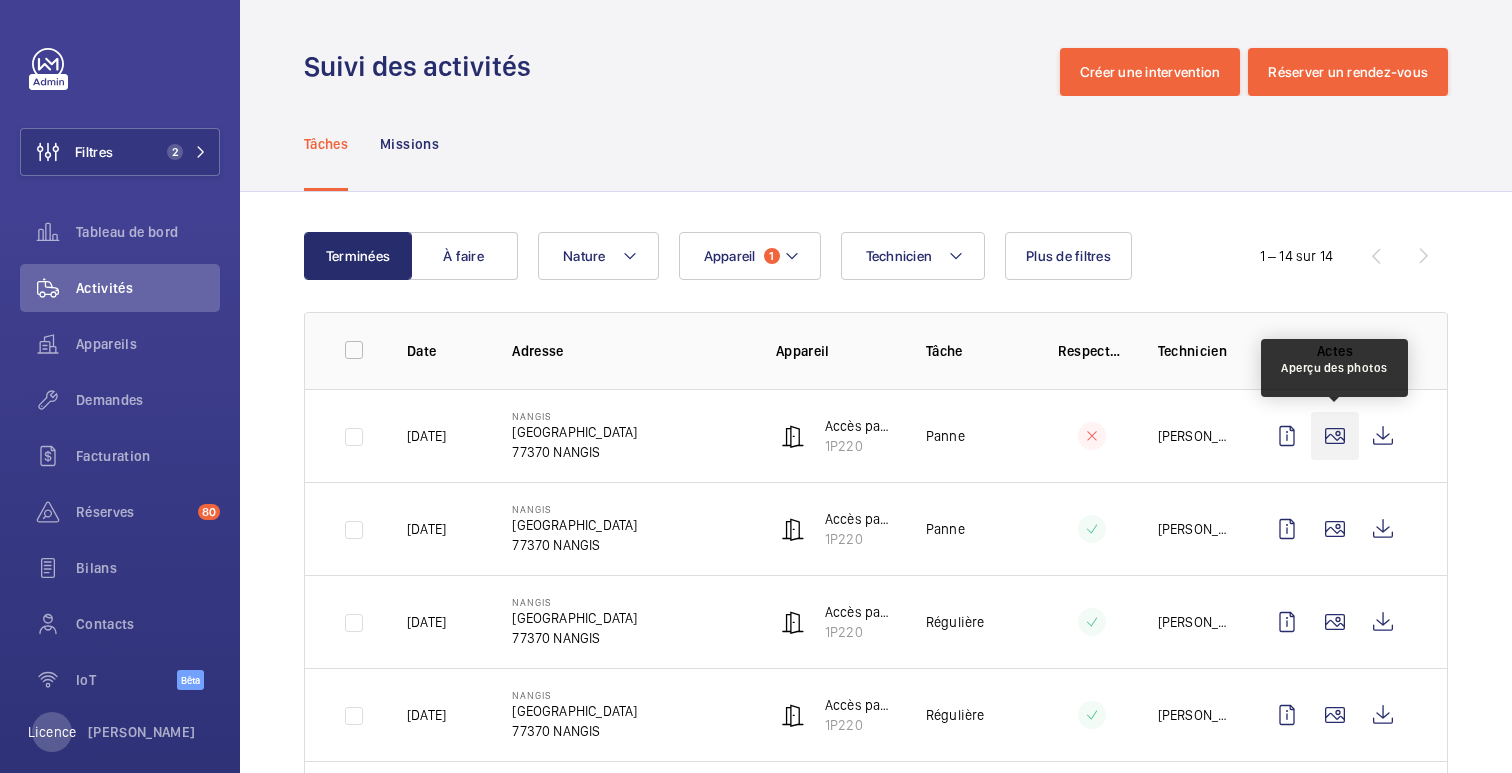 click 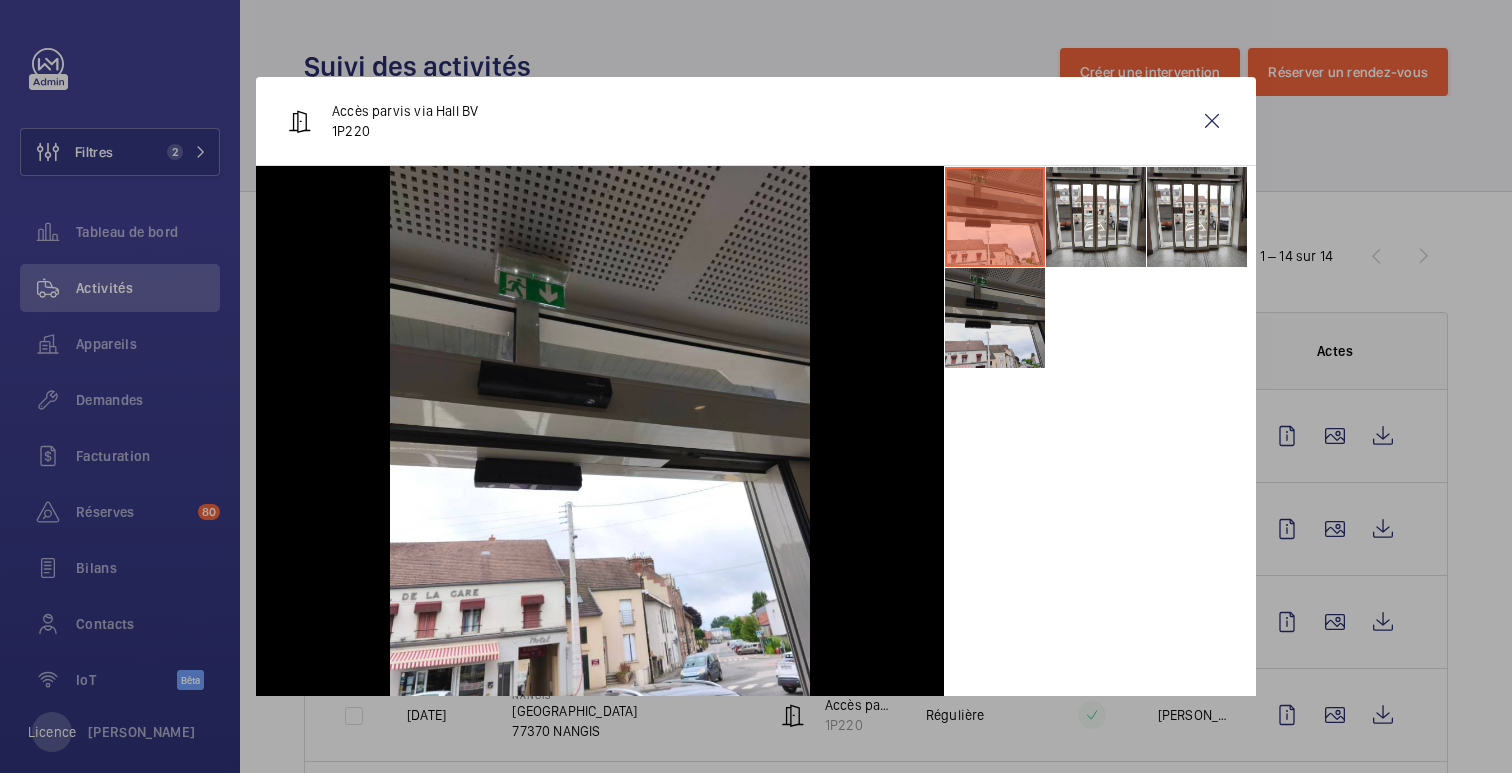 click at bounding box center (995, 318) 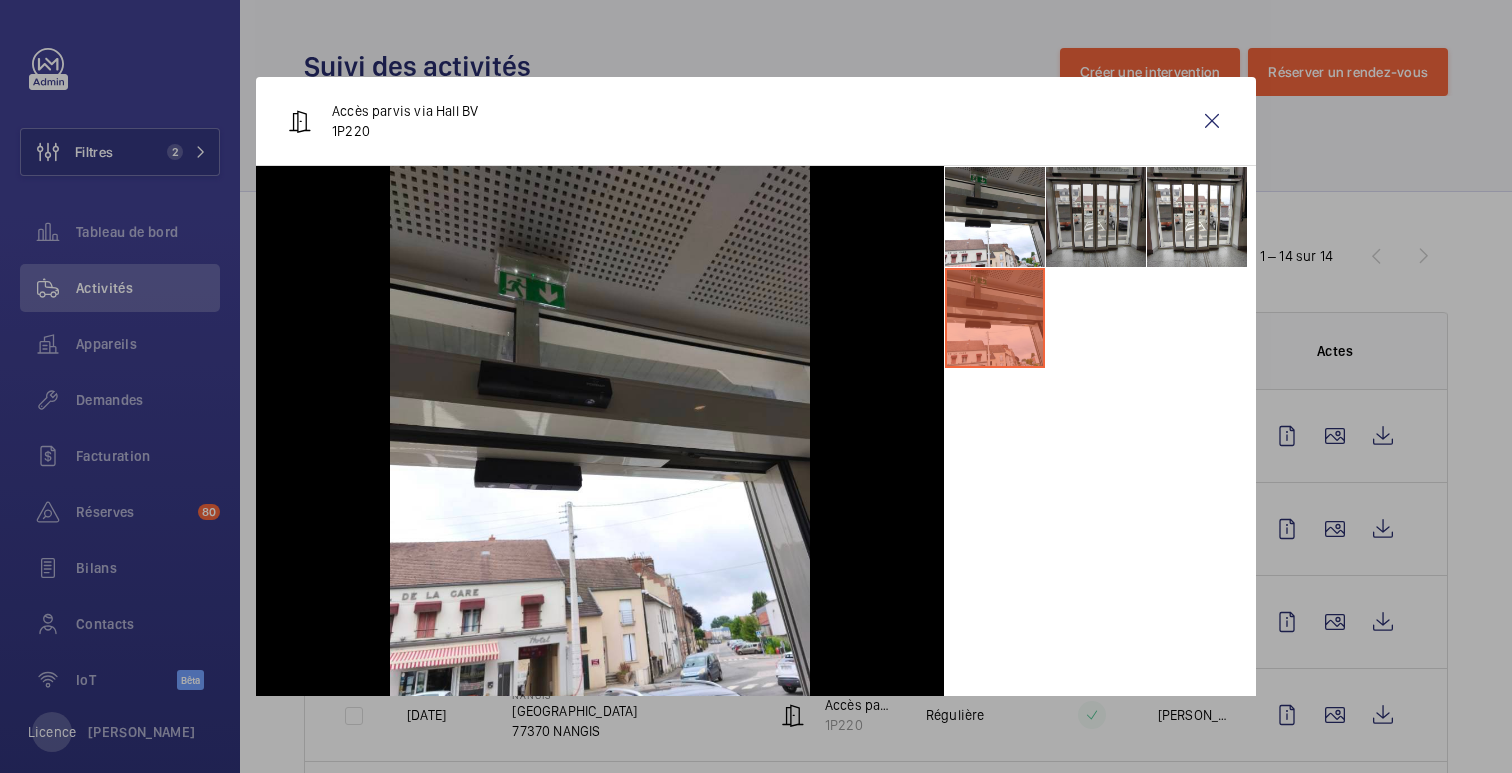click at bounding box center (1096, 217) 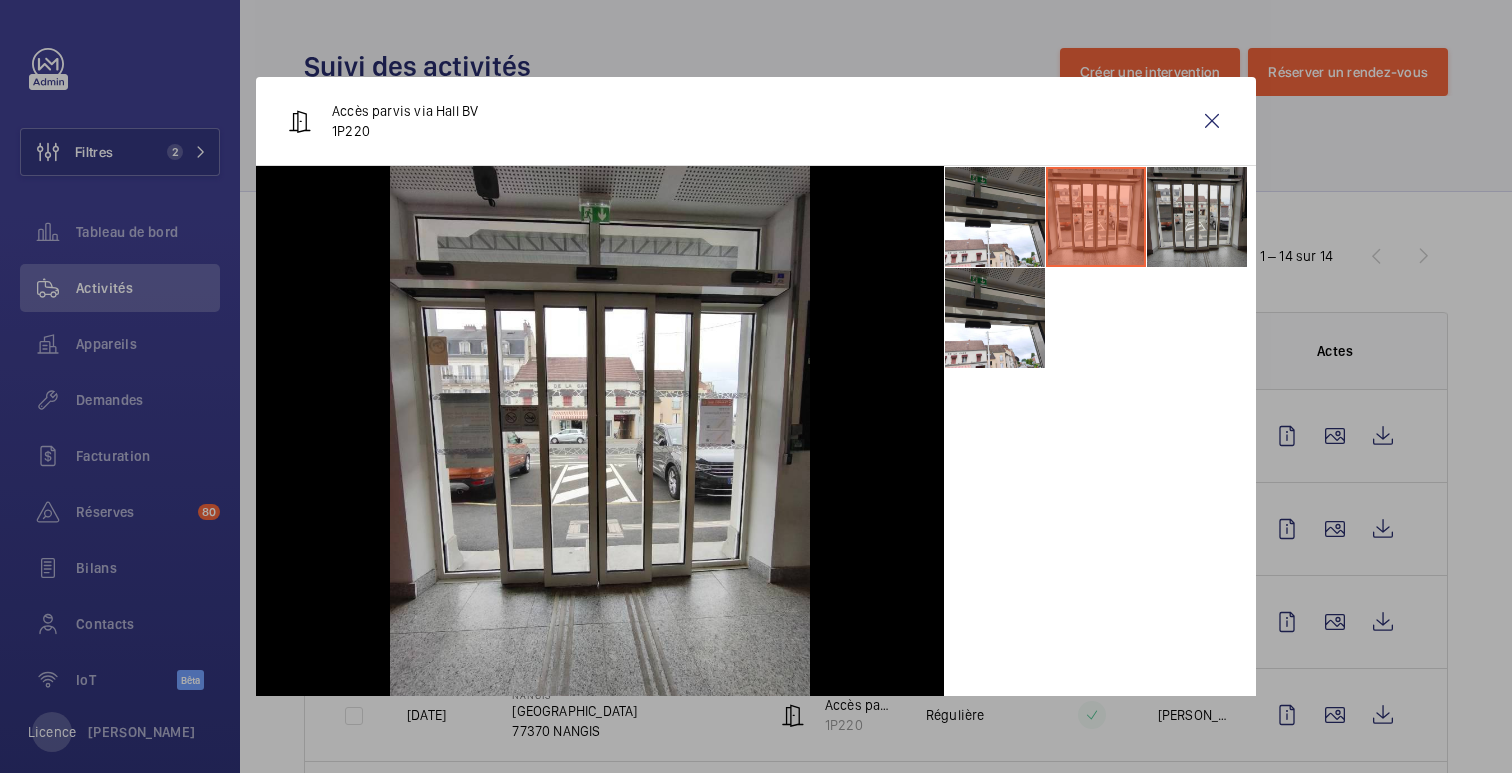 click at bounding box center [1197, 217] 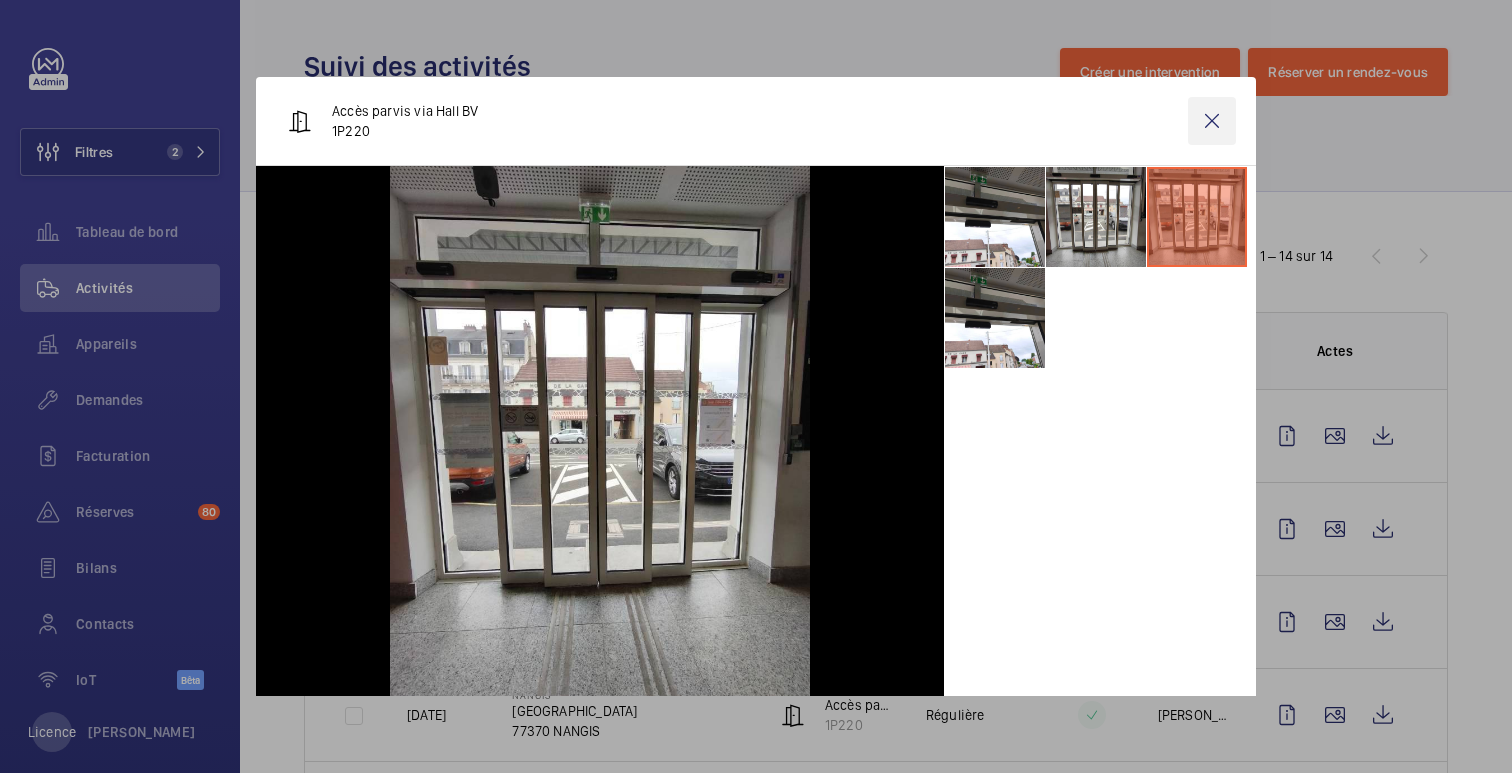 click at bounding box center [1212, 121] 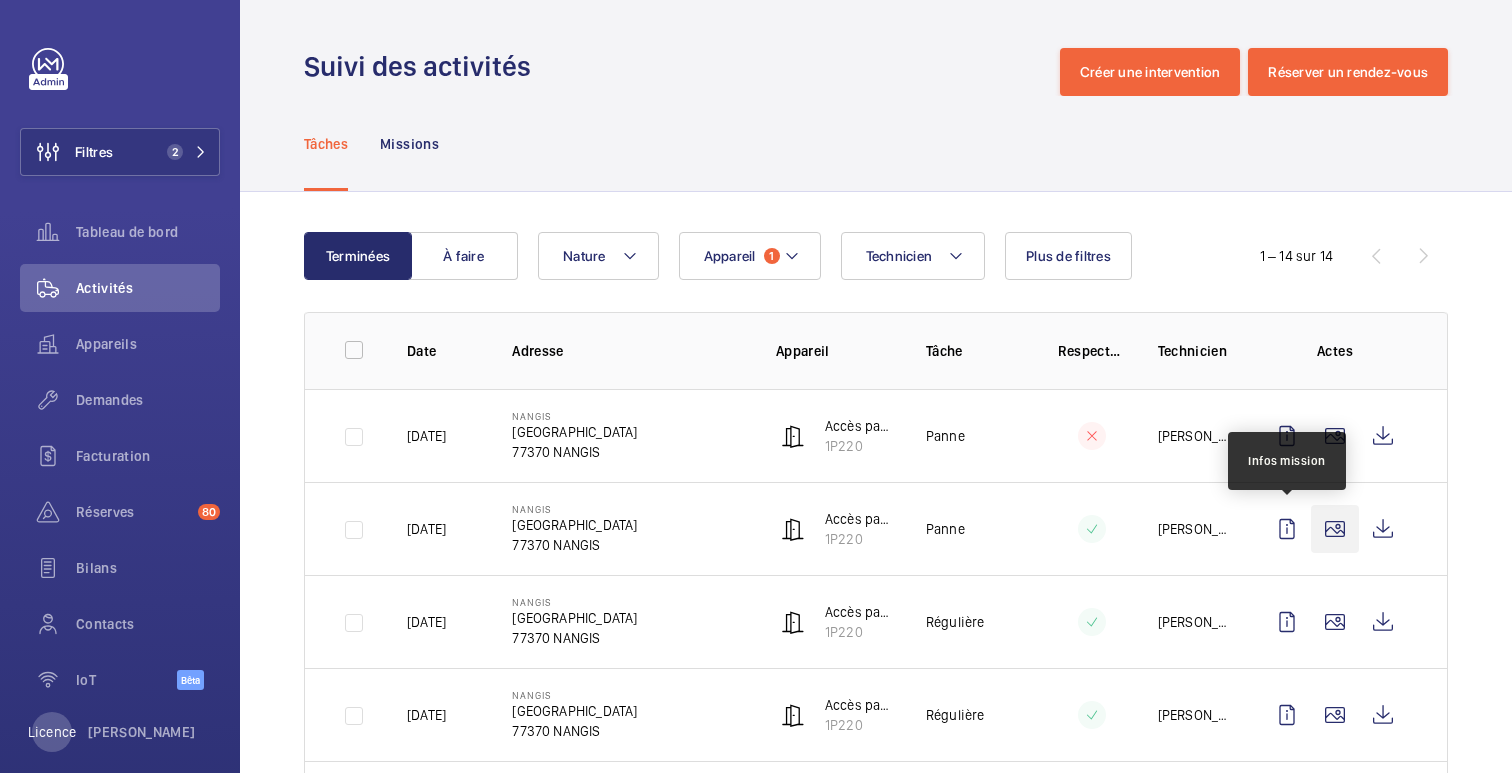 click 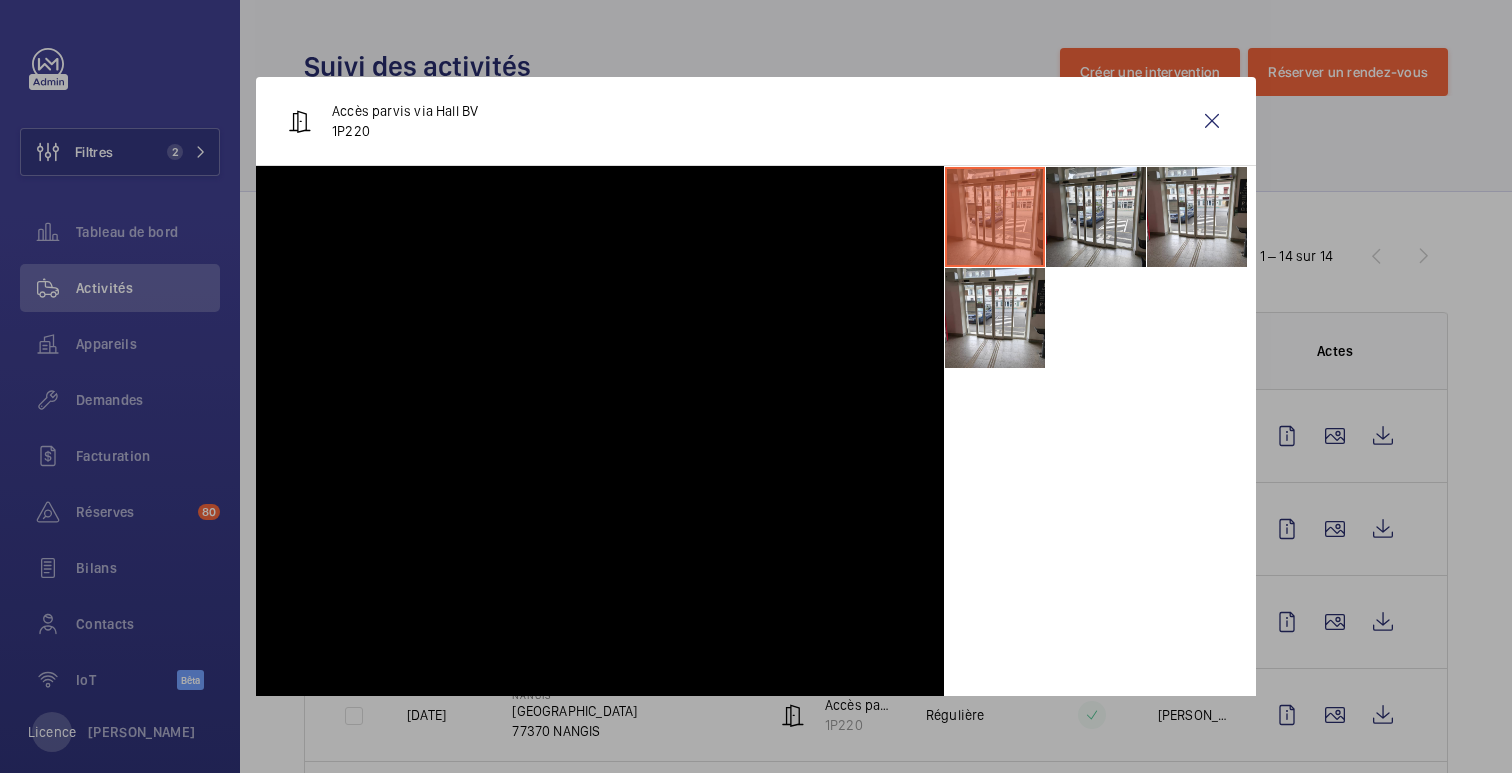 click at bounding box center [756, 386] 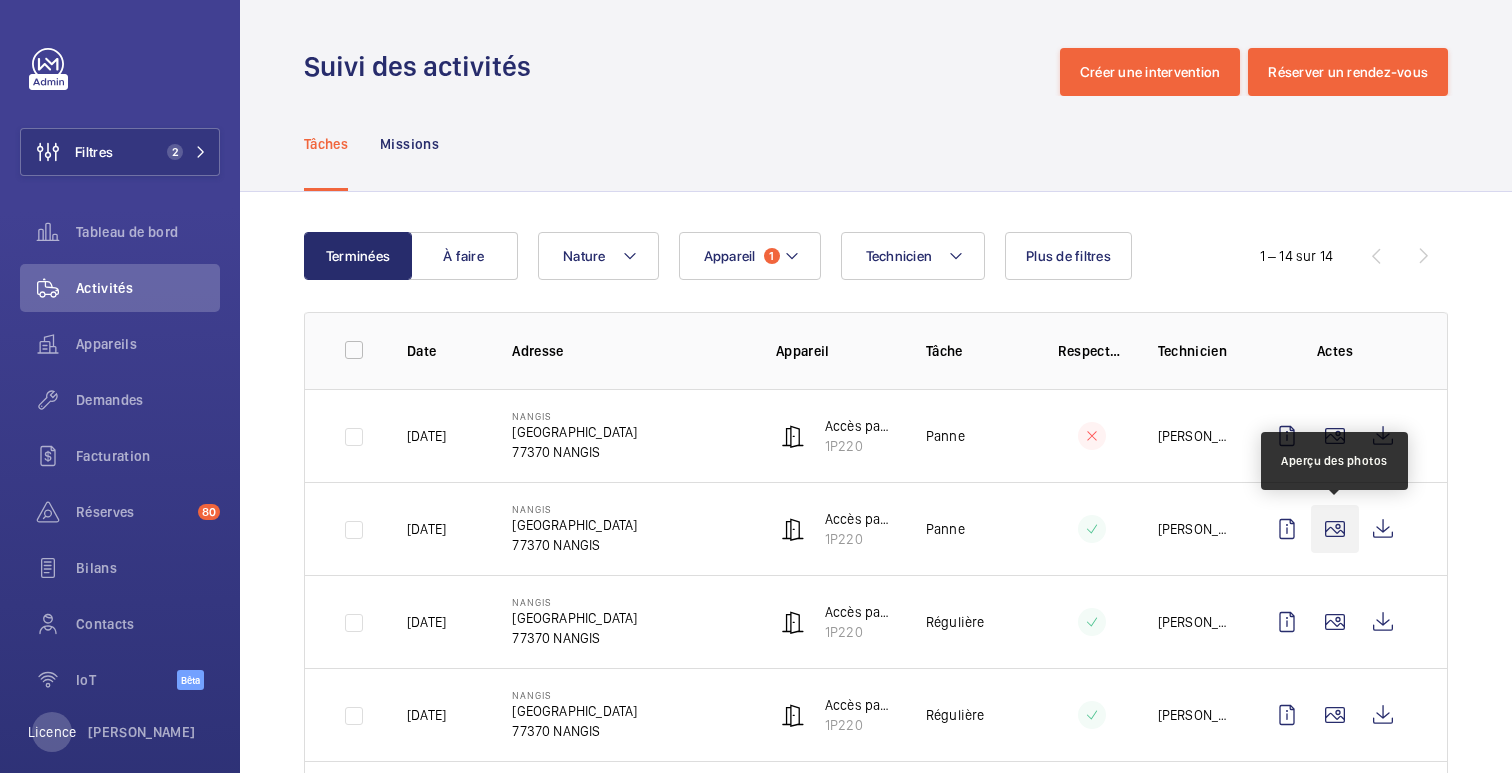 click 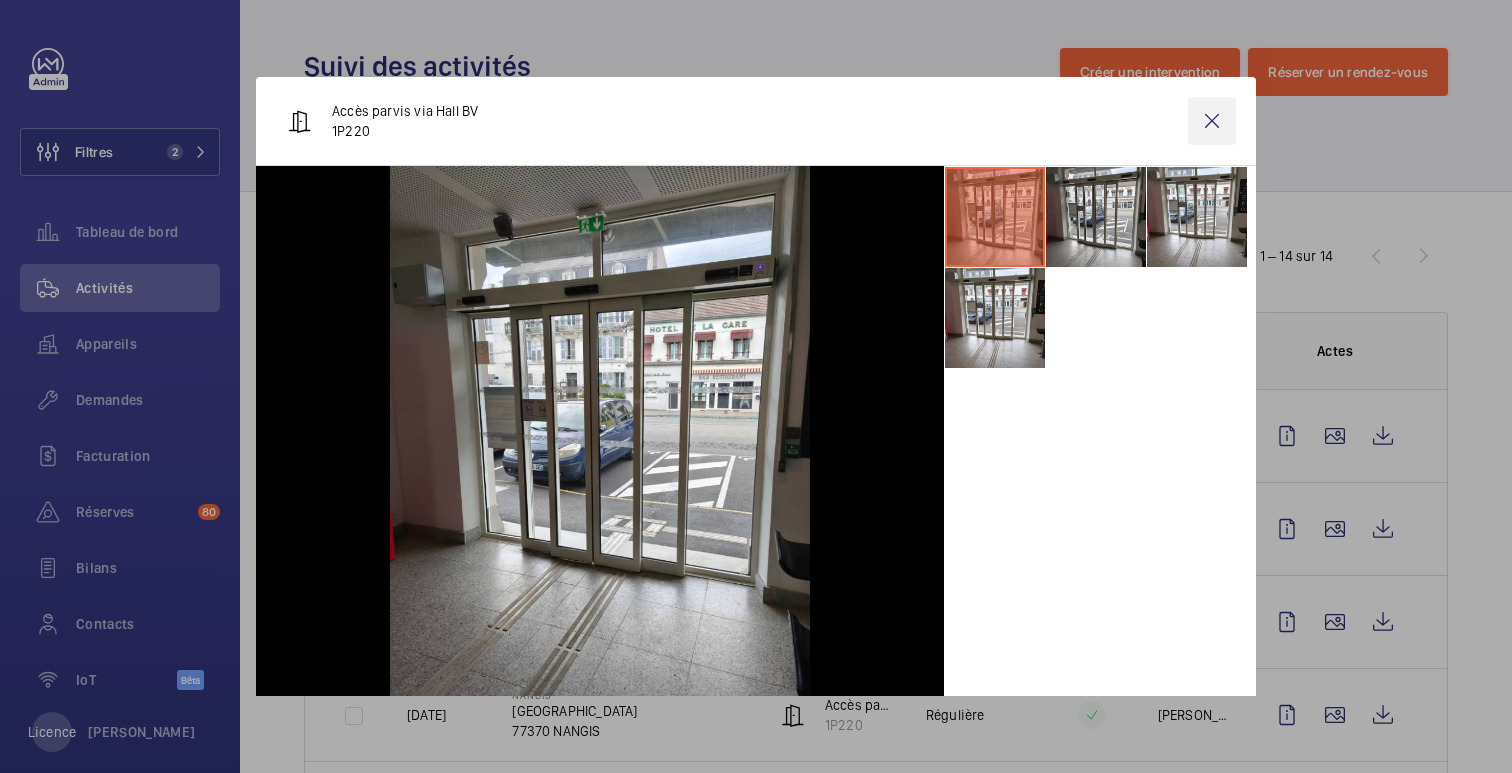 click at bounding box center [1212, 121] 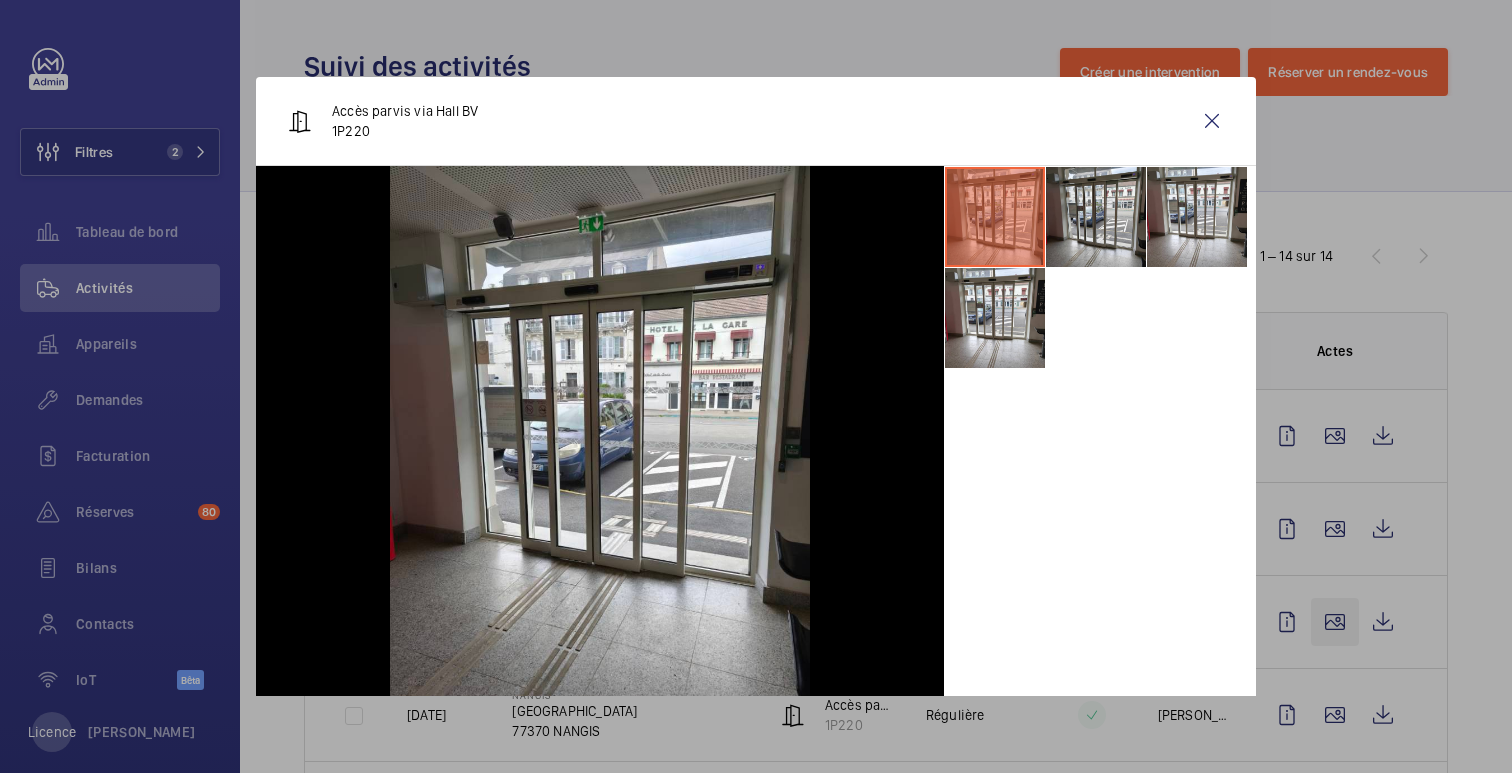 click 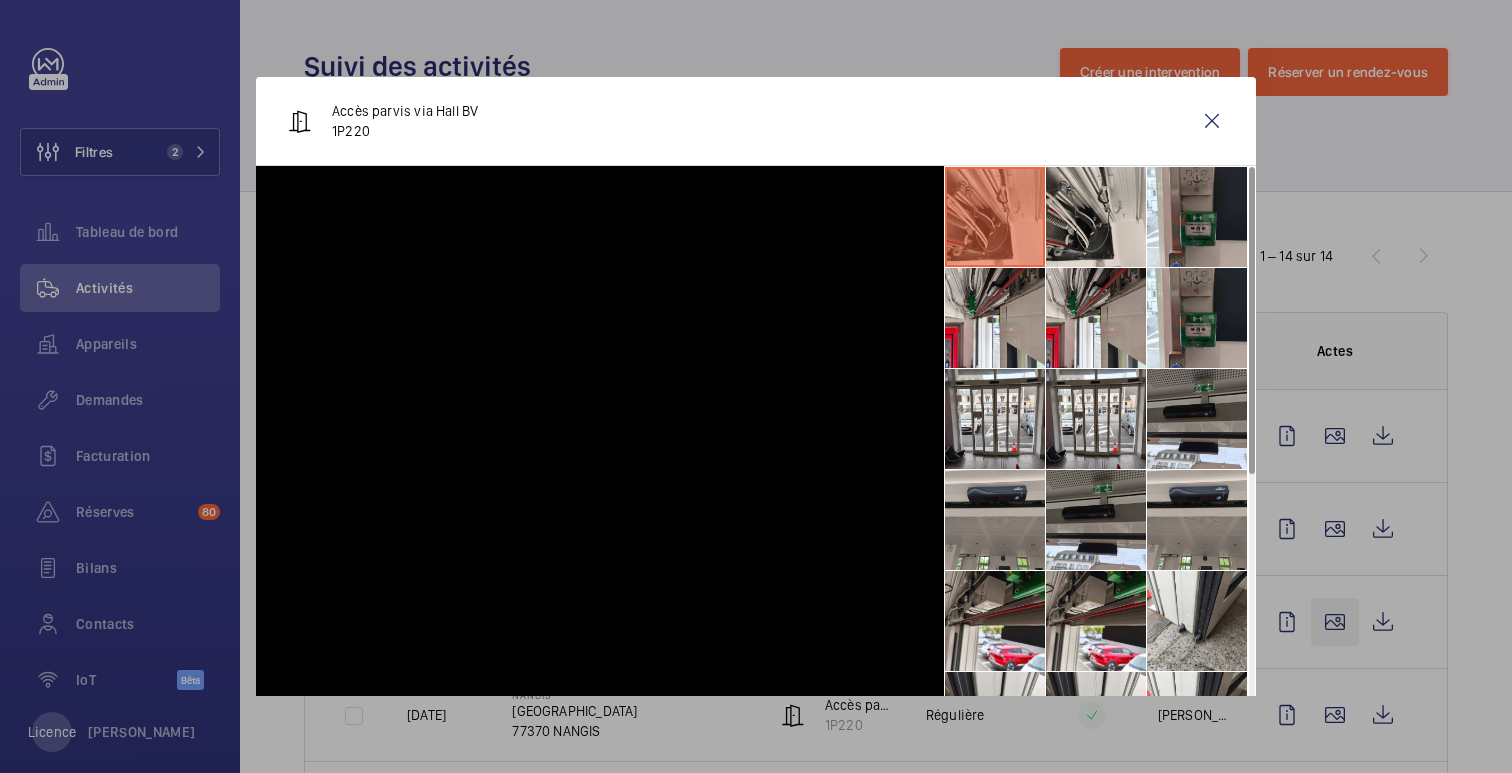 click at bounding box center [756, 386] 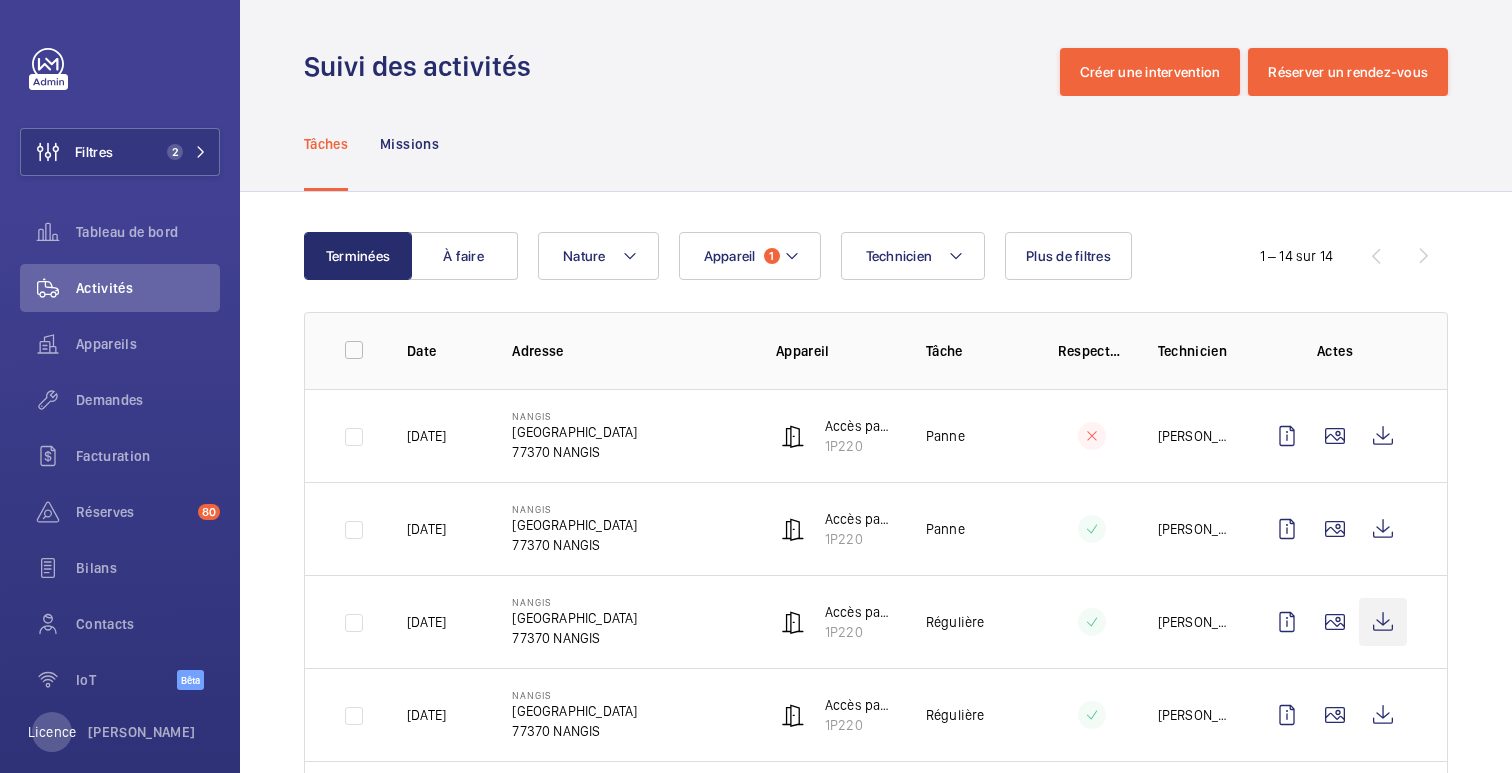 click on "Terminées À faire Technicien Appareil 1 Nature Plus de filtres 1 – 14 sur 14 Date Adresse Appareil Tâche Respecter le délai Technicien Actes 16/07/2025 NANGIS Place de la Gare 77370 NANGIS Accès parvis via Hall BV 1P220 Panne Alexandre Vasta 27/05/2025 NANGIS Place de la Gare 77370 NANGIS Accès parvis via Hall BV 1P220 Panne Fayçal Yamani 06/05/2025 NANGIS Place de la Gare 77370 NANGIS Accès parvis via Hall BV 1P220 Régulière Fayçal Yamani 17/02/2025 NANGIS Place de la Gare 77370 NANGIS Accès parvis via Hall BV 1P220 Régulière Josué Nino 19/11/2024 NANGIS Place de la Gare 77370 NANGIS Accès parvis via Hall BV 1P220 Réparation Josué Nino 20/09/2024 NANGIS Place de la Gare 77370 NANGIS Accès parvis via Hall BV 1P220 Panne Josué Nino 18/09/2024 NANGIS Place de la Gare 77370 NANGIS Accès parvis via Hall BV 1P220 Panne Josué Nino 21/08/2024 NANGIS Place de la Gare 77370 NANGIS Accès parvis via Hall BV 1P220 Régulière Josué Nino 19/08/2024 NANGIS Place de la Gare 77370 NANGIS 1P220 Panne" 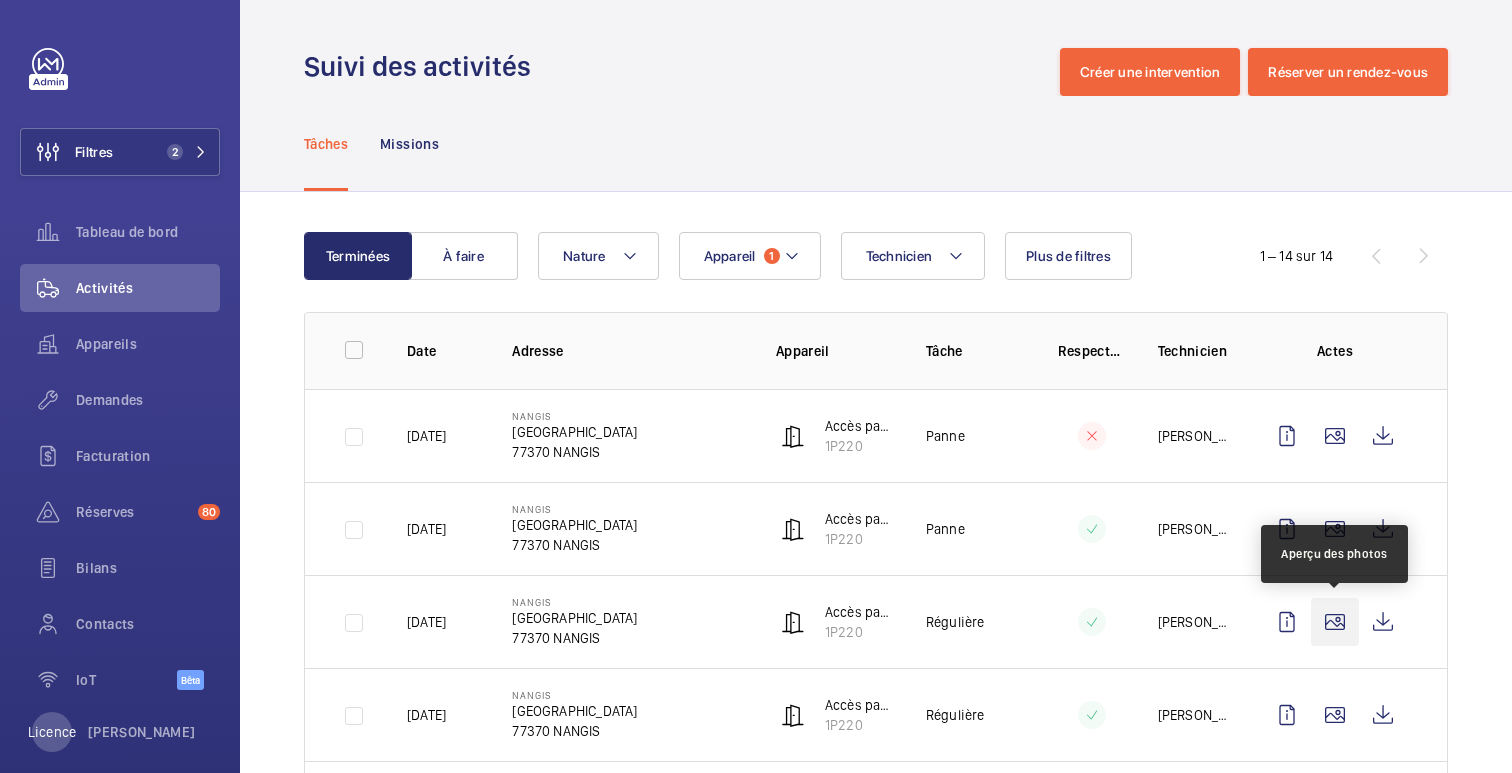 click 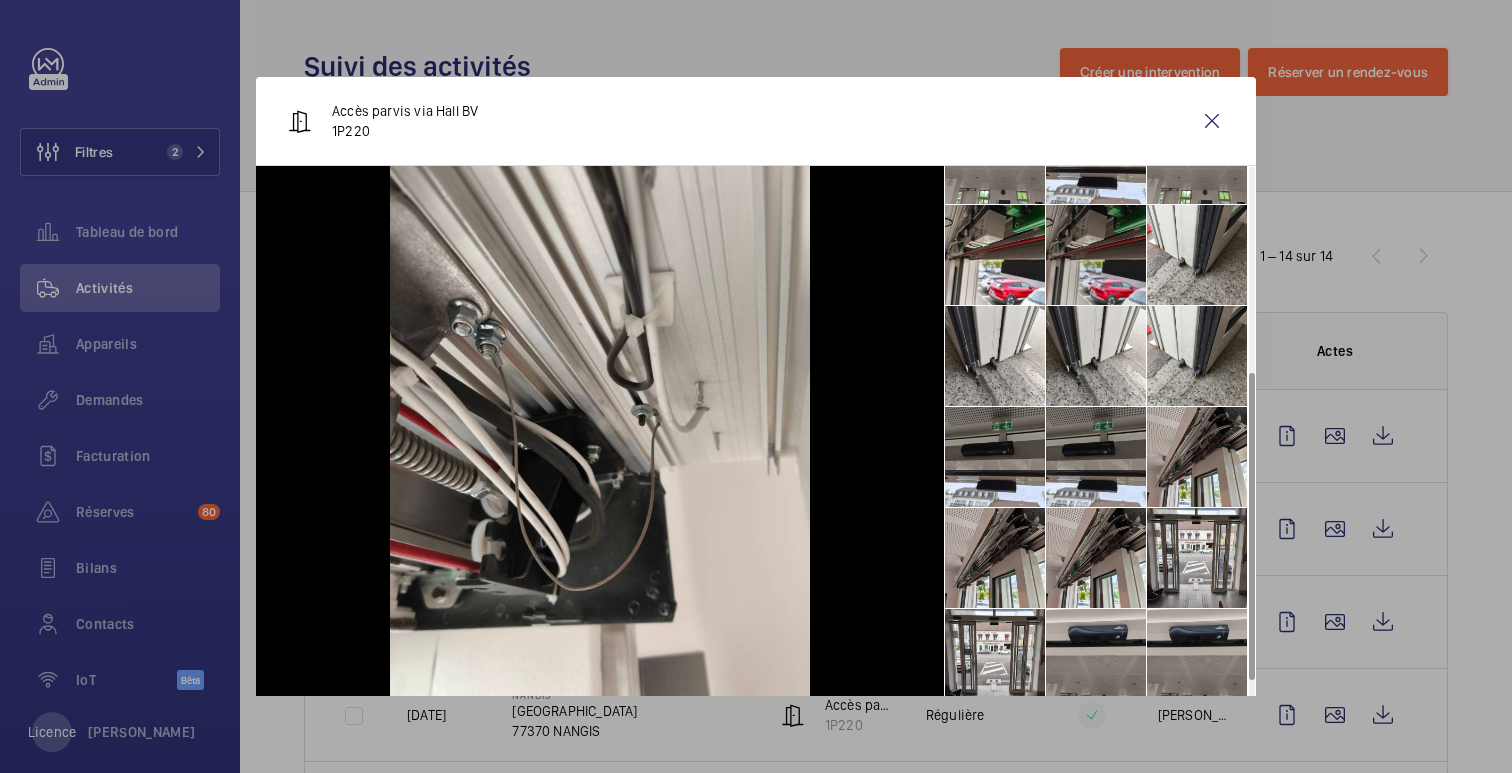 scroll, scrollTop: 451, scrollLeft: 0, axis: vertical 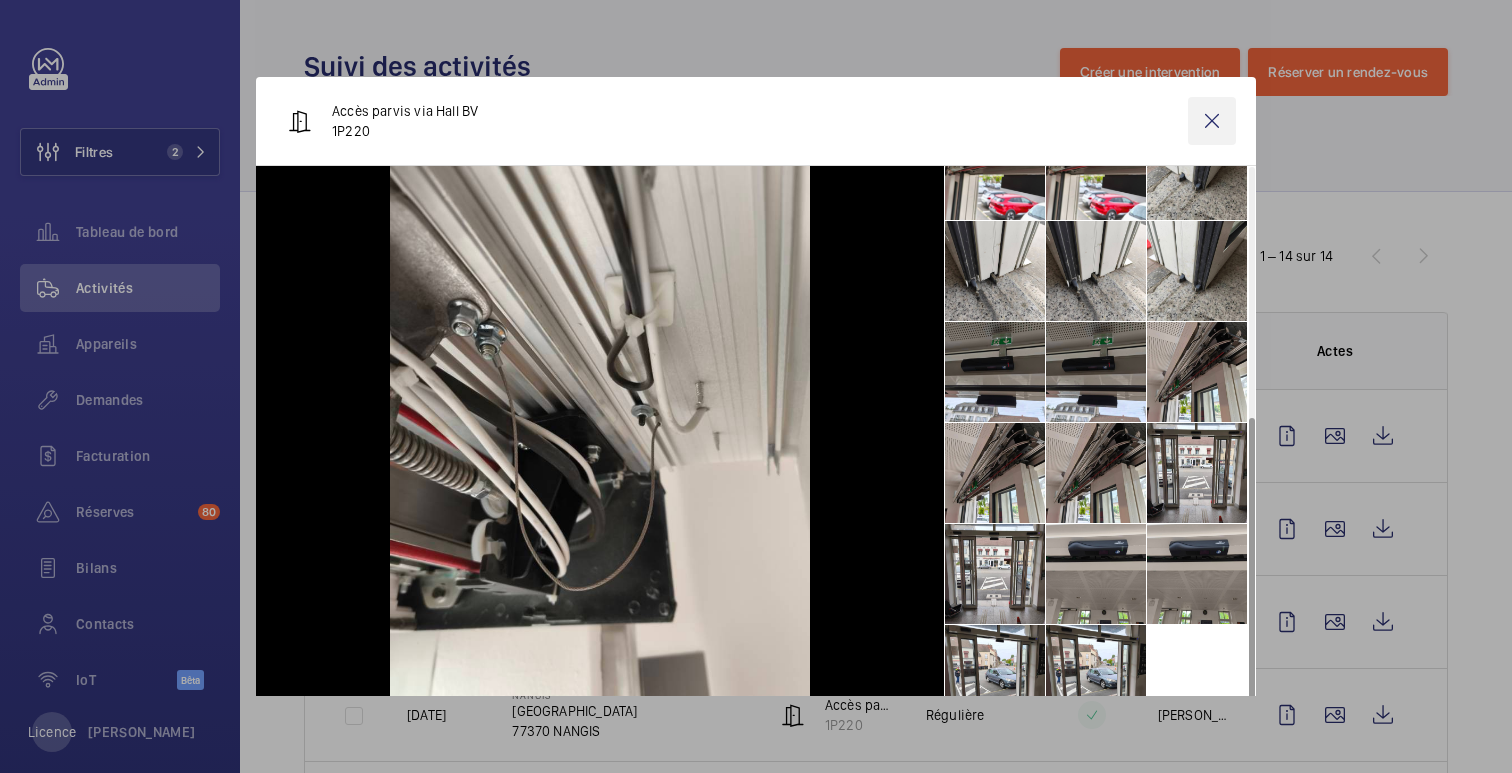 click at bounding box center (1212, 121) 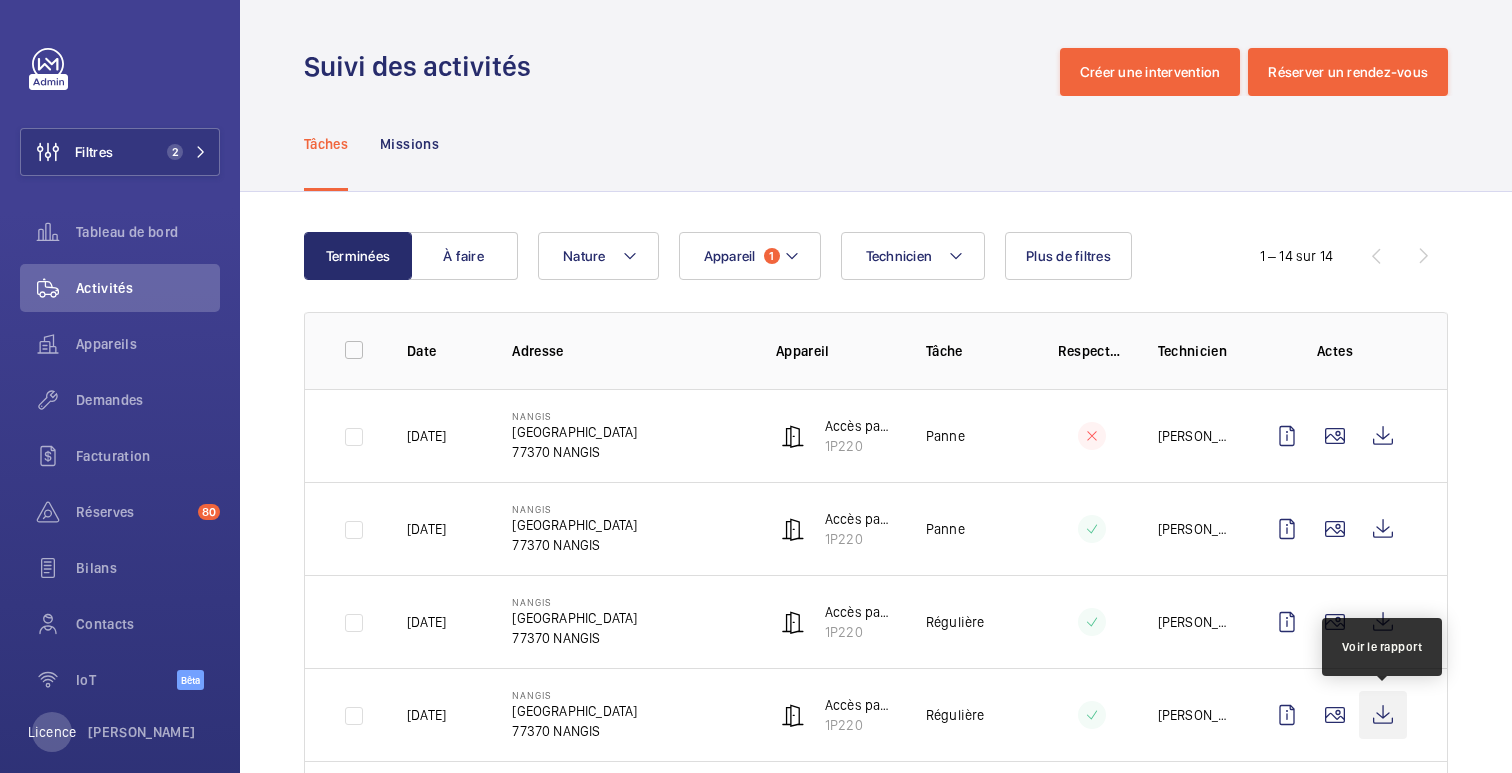 scroll, scrollTop: 0, scrollLeft: 0, axis: both 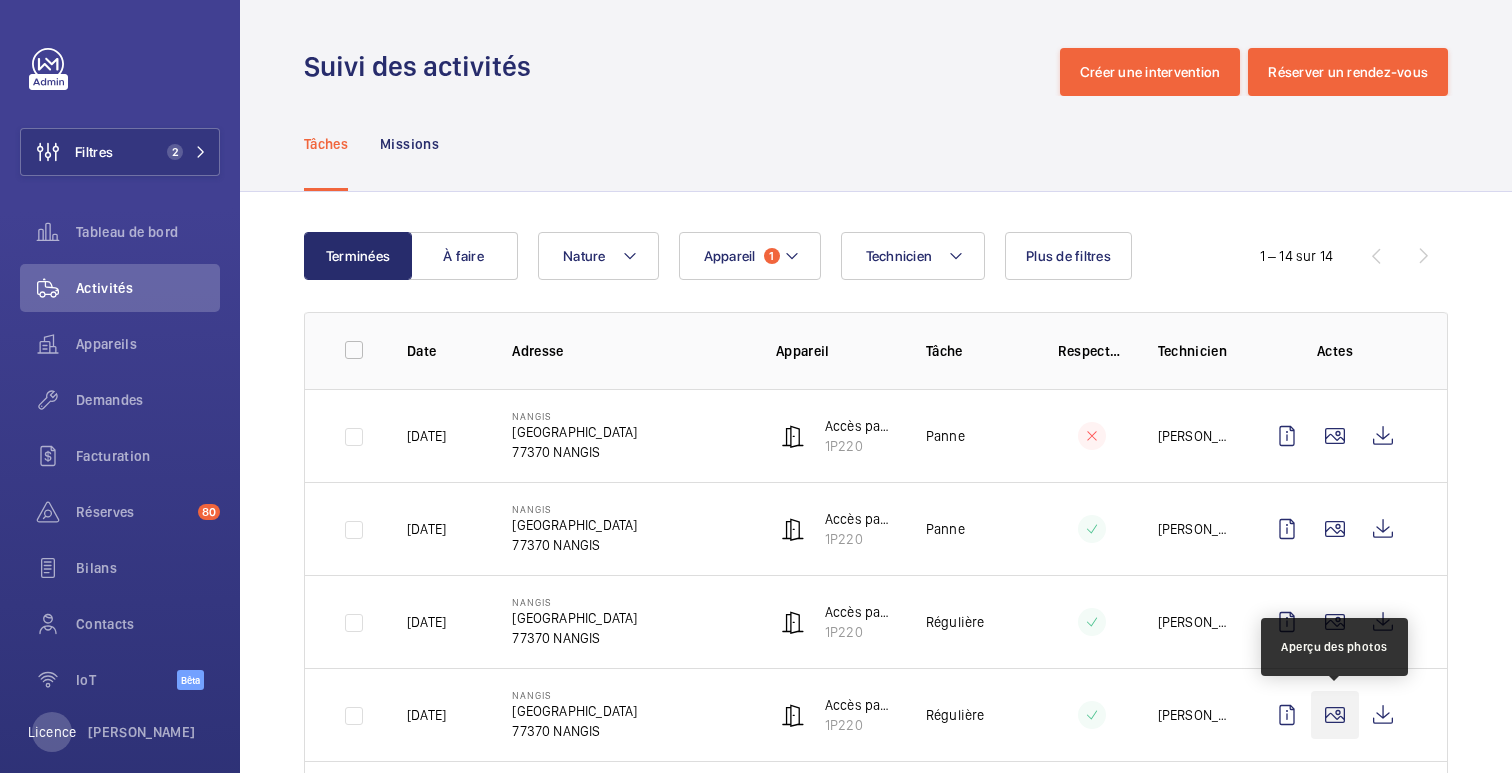 click 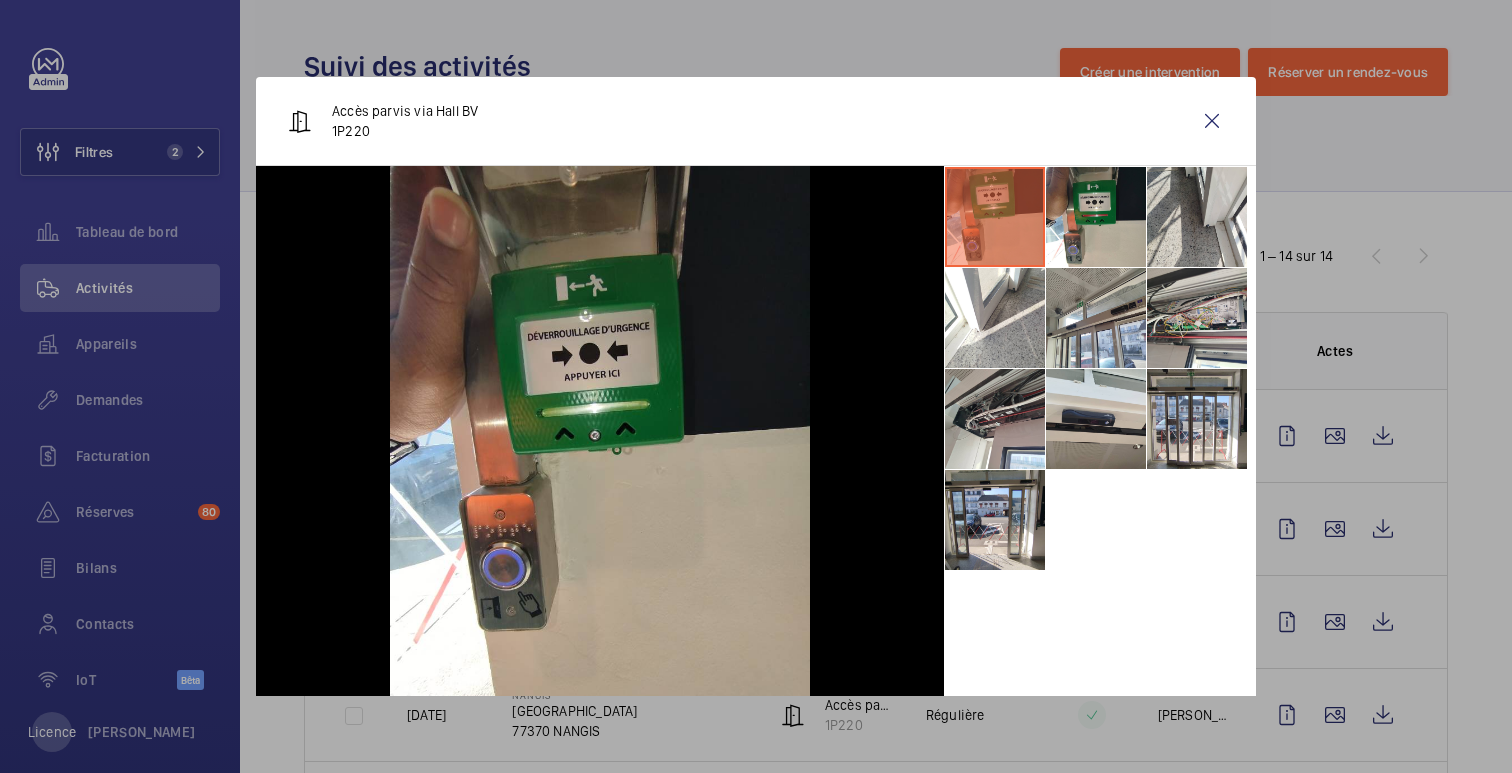 click at bounding box center (756, 386) 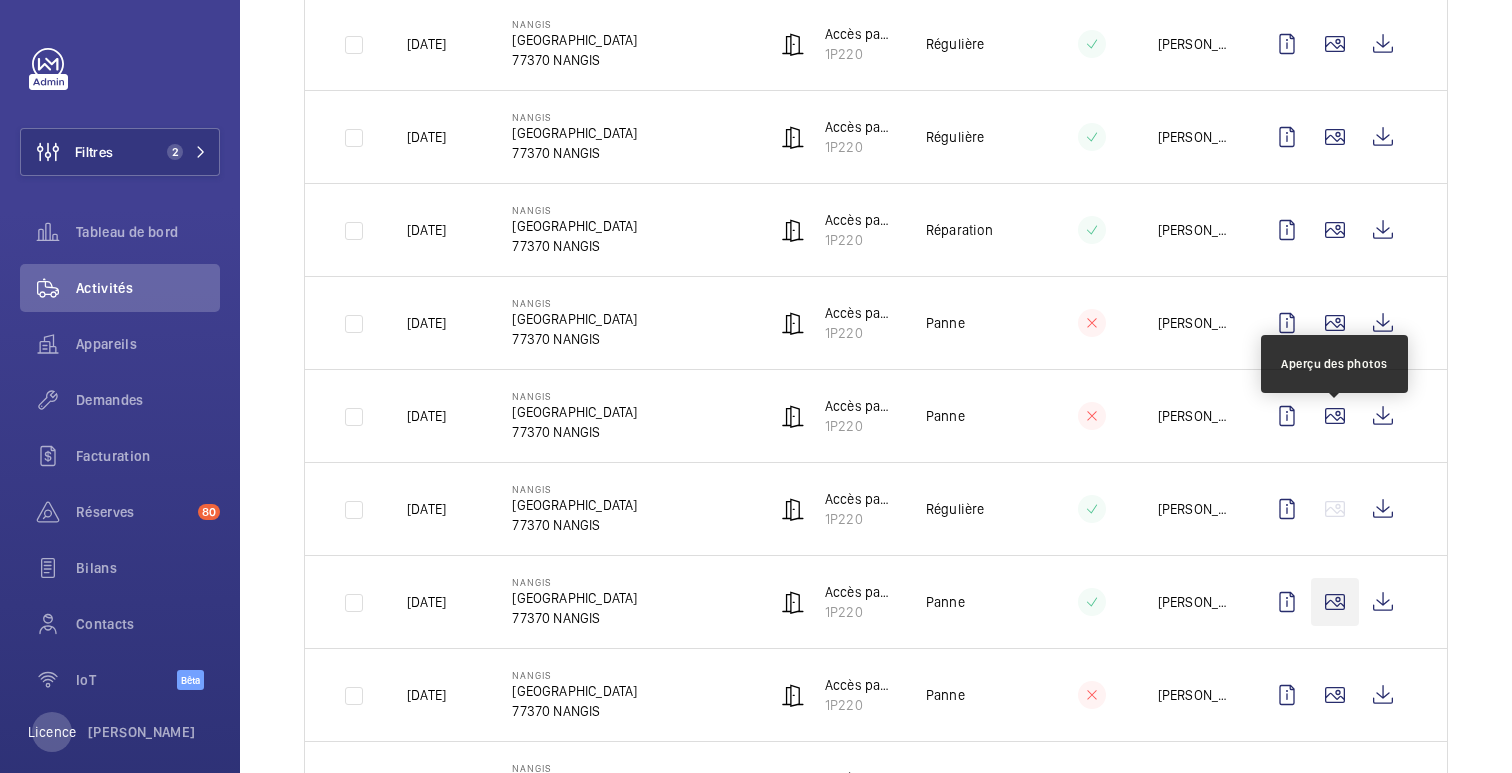 scroll, scrollTop: 748, scrollLeft: 0, axis: vertical 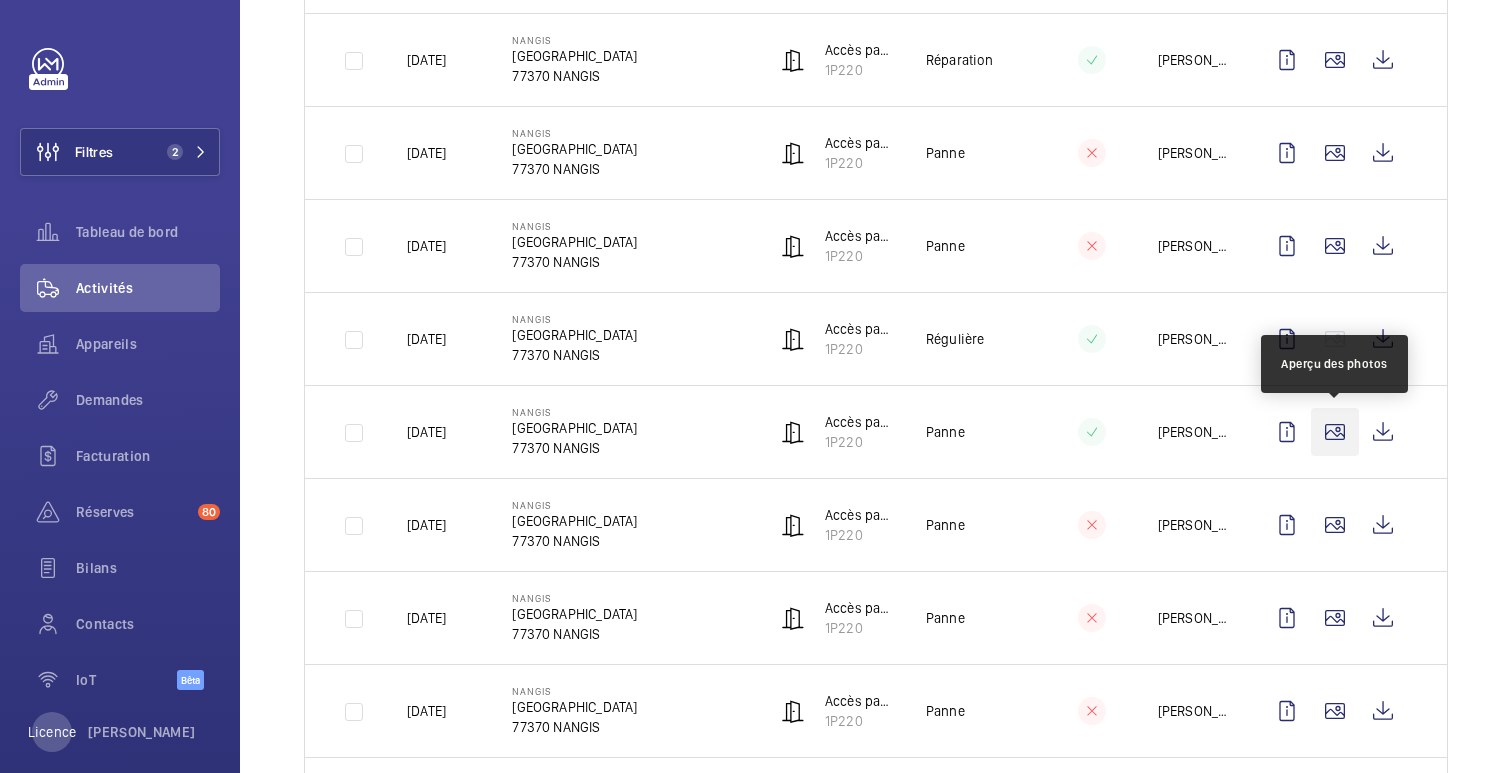 click 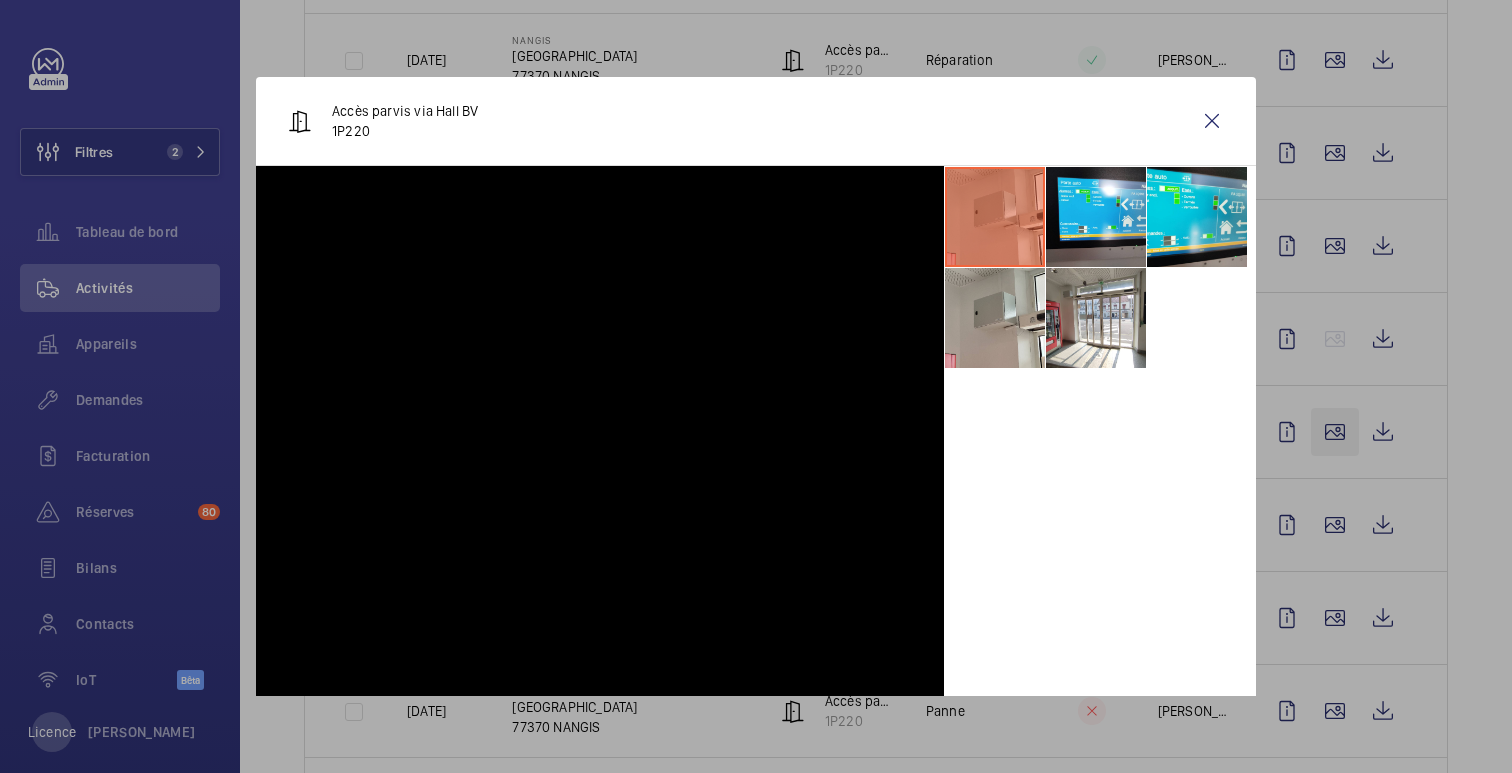 click at bounding box center [756, 386] 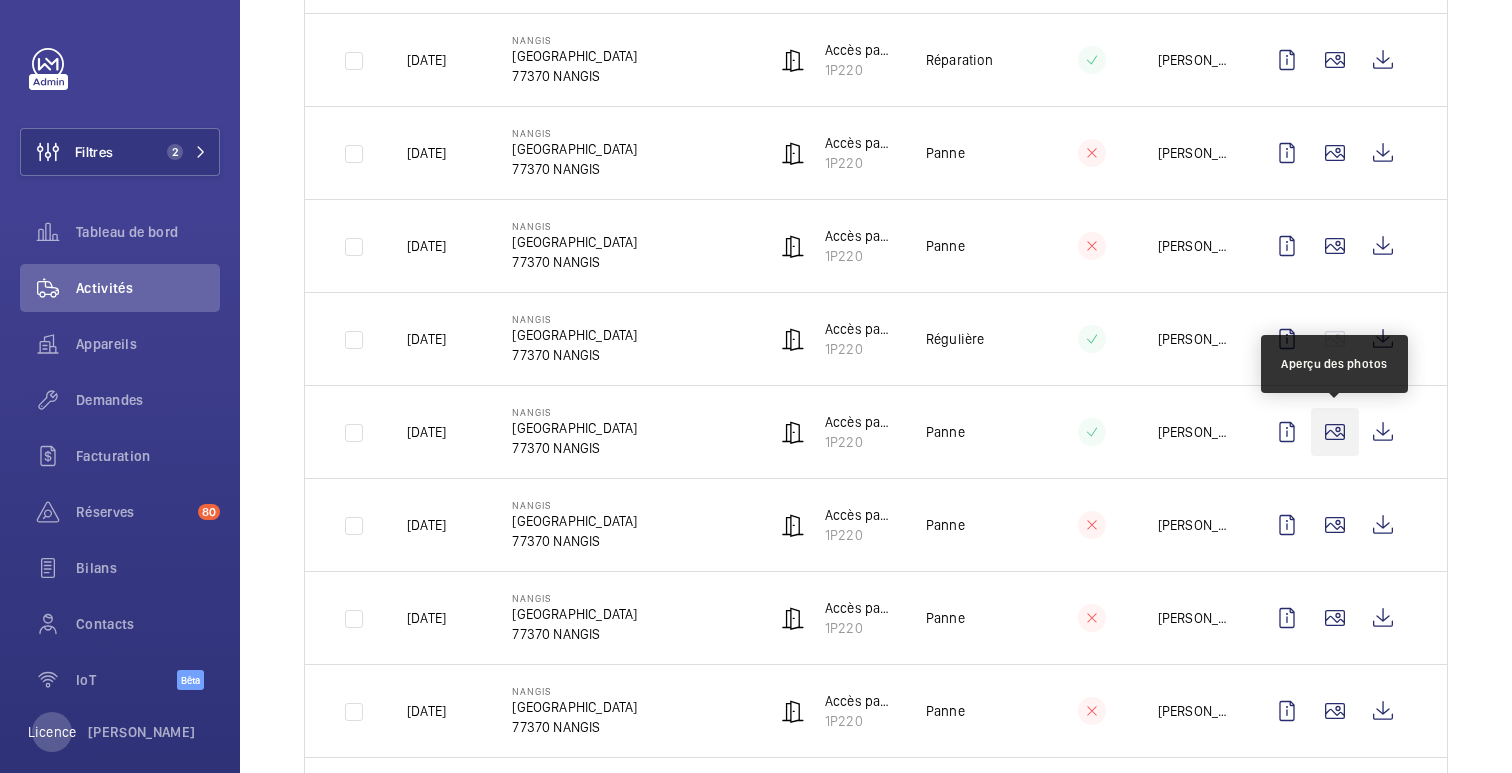 click 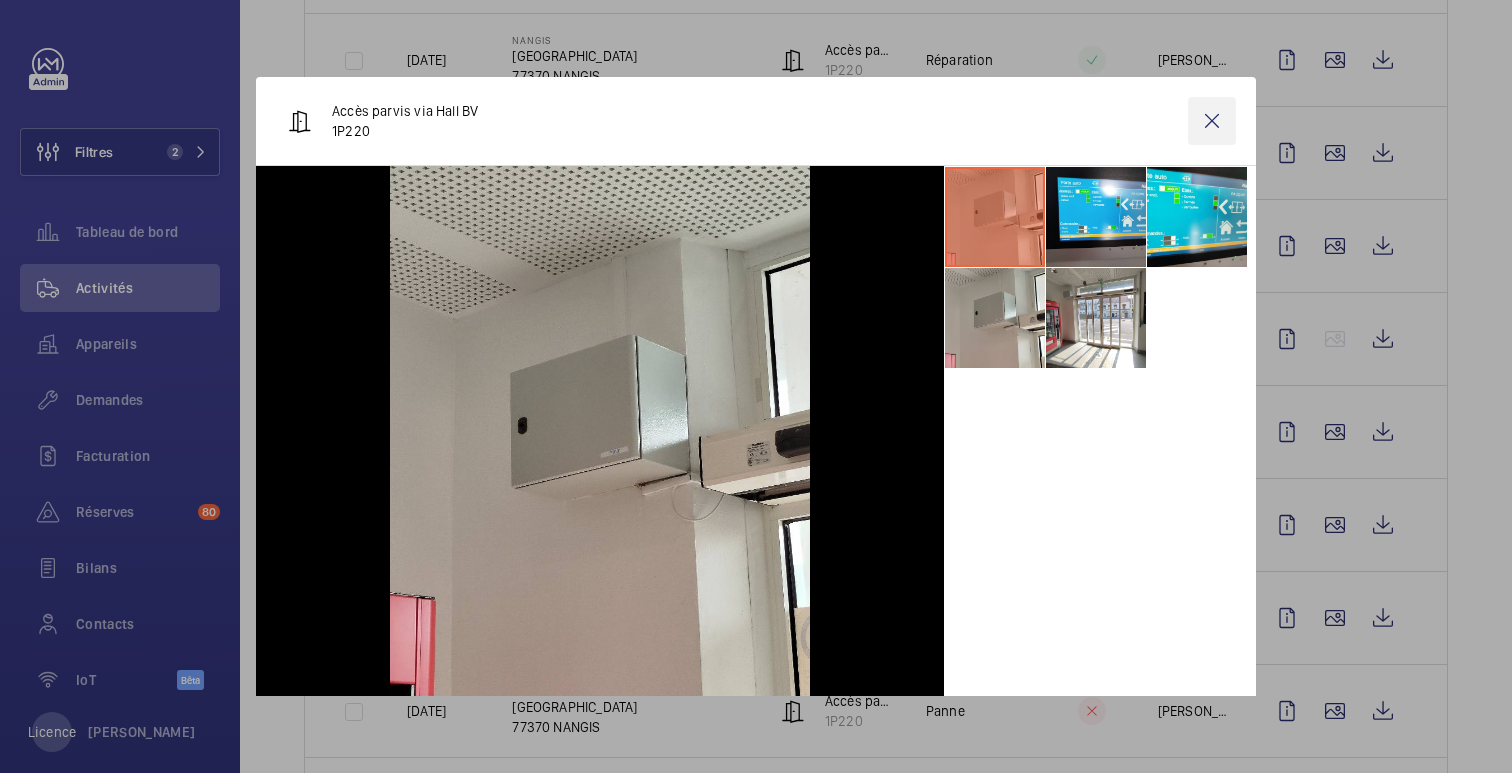 click at bounding box center (1212, 121) 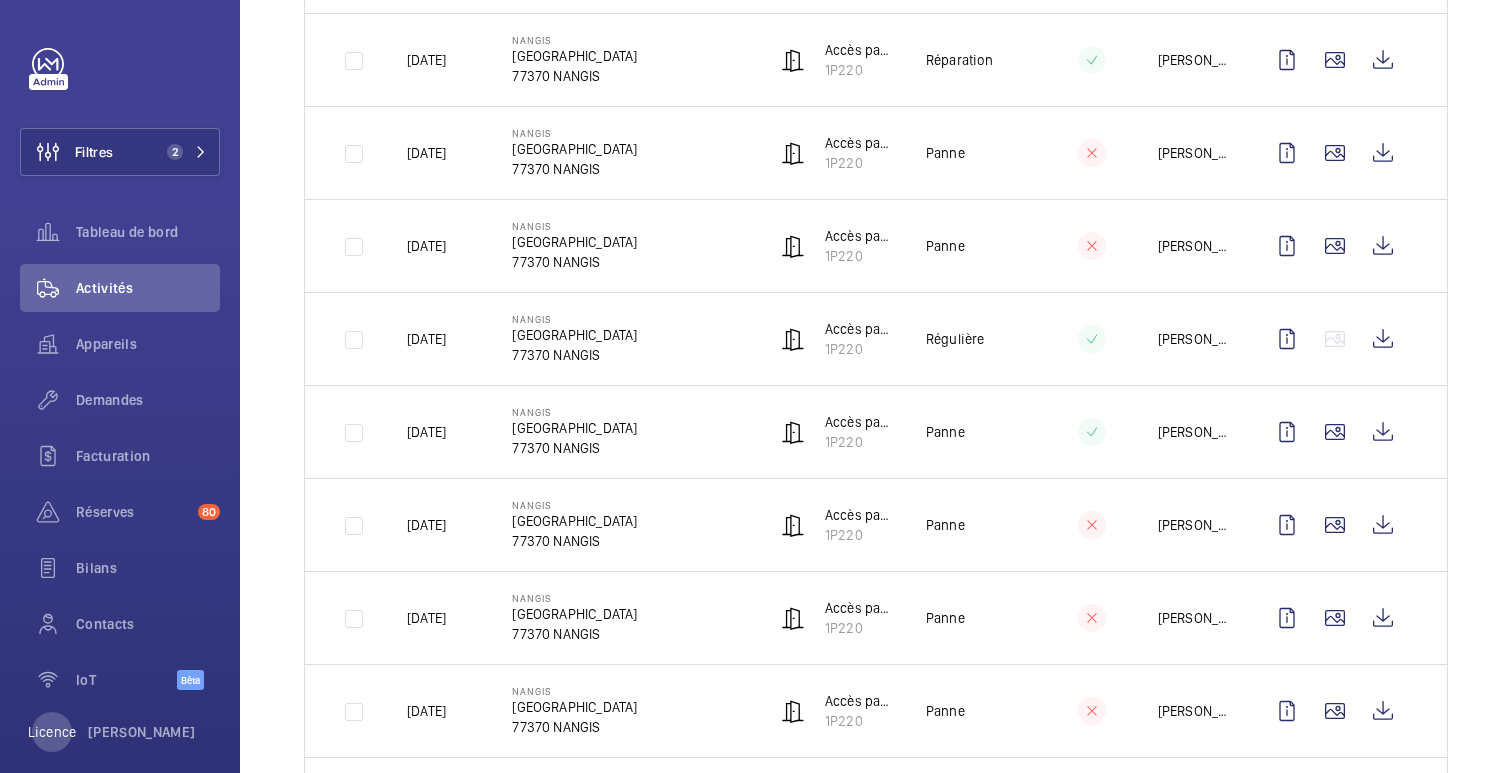 scroll, scrollTop: 0, scrollLeft: 0, axis: both 